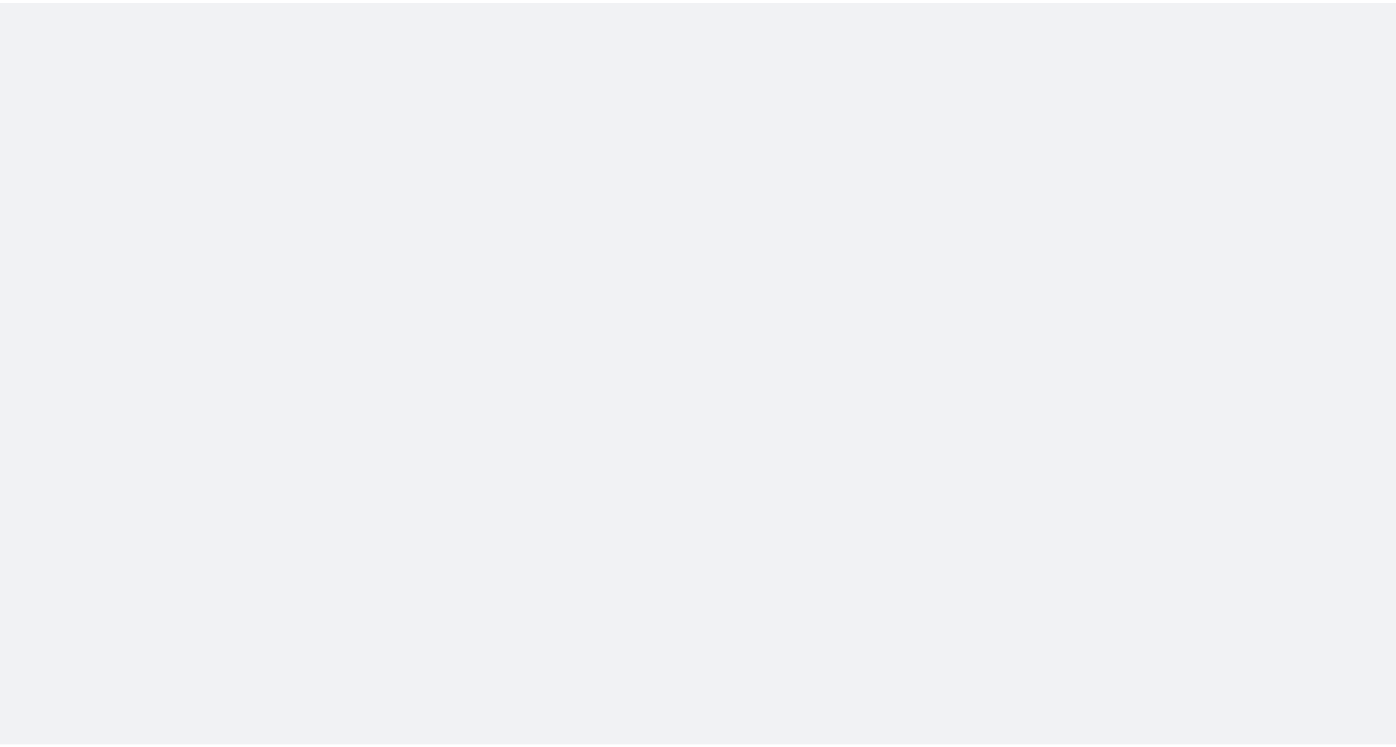 scroll, scrollTop: 0, scrollLeft: 0, axis: both 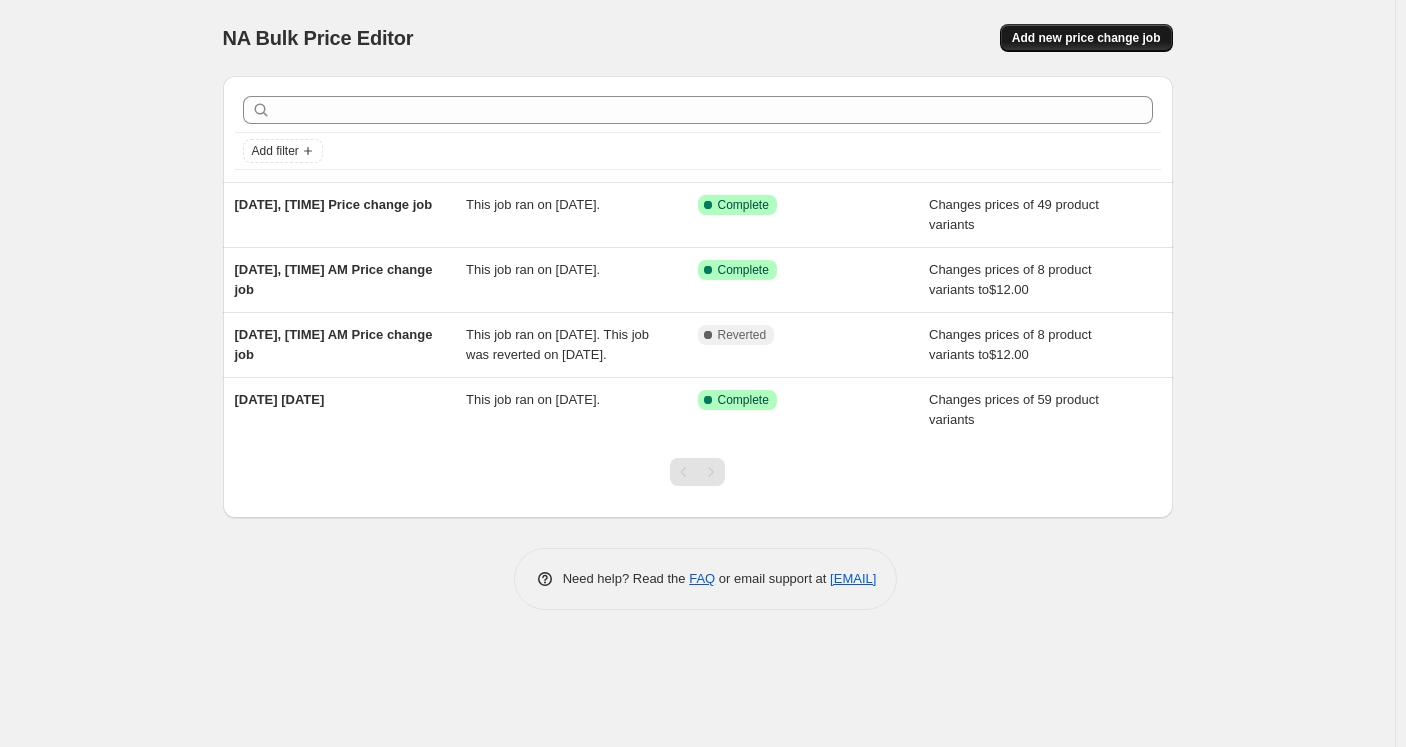 click on "Add new price change job" at bounding box center (1086, 38) 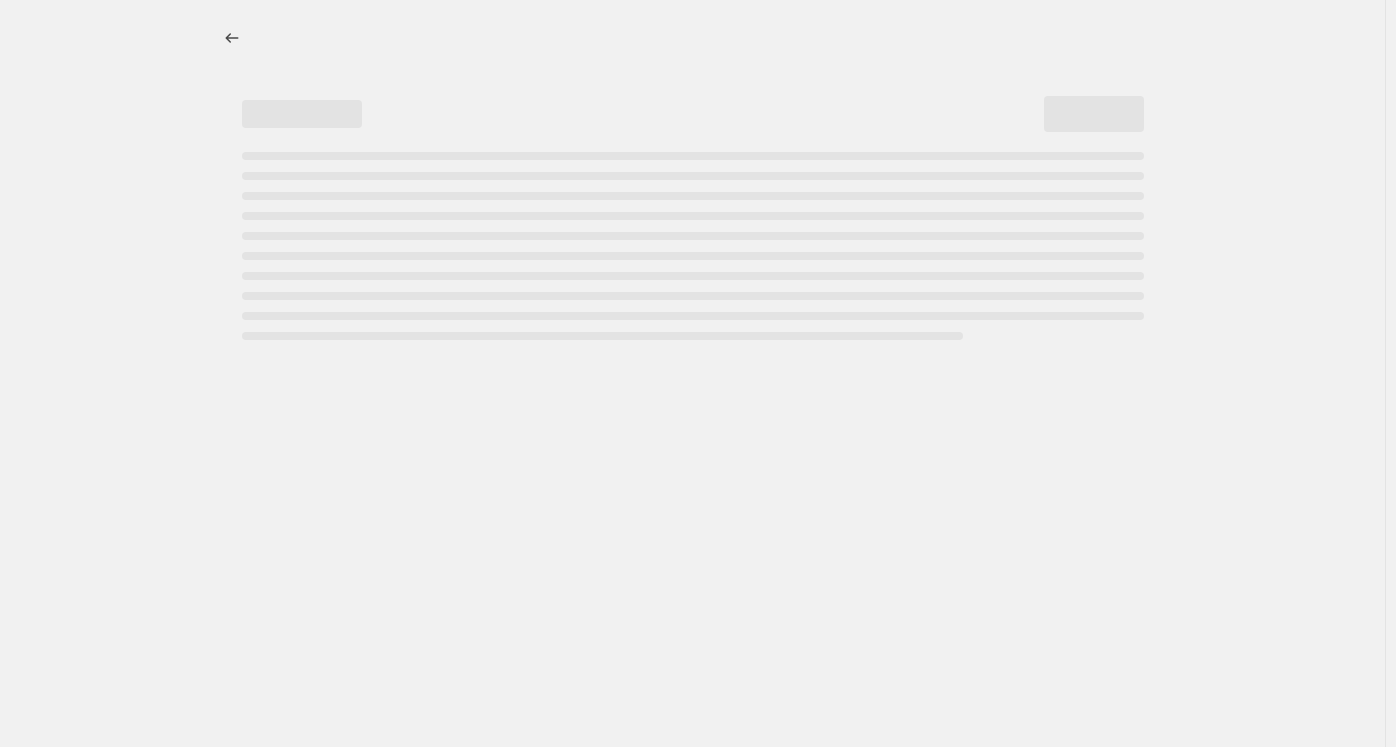 select on "percentage" 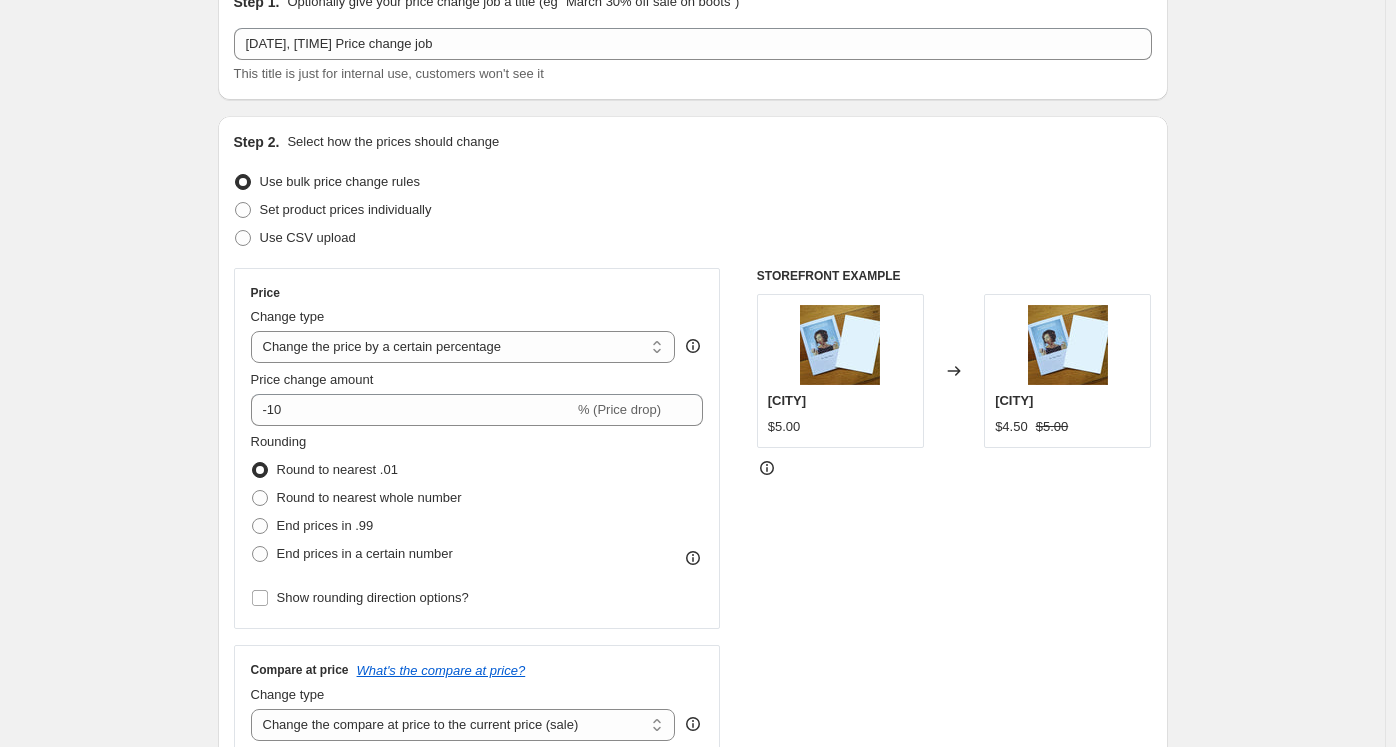 scroll, scrollTop: 200, scrollLeft: 0, axis: vertical 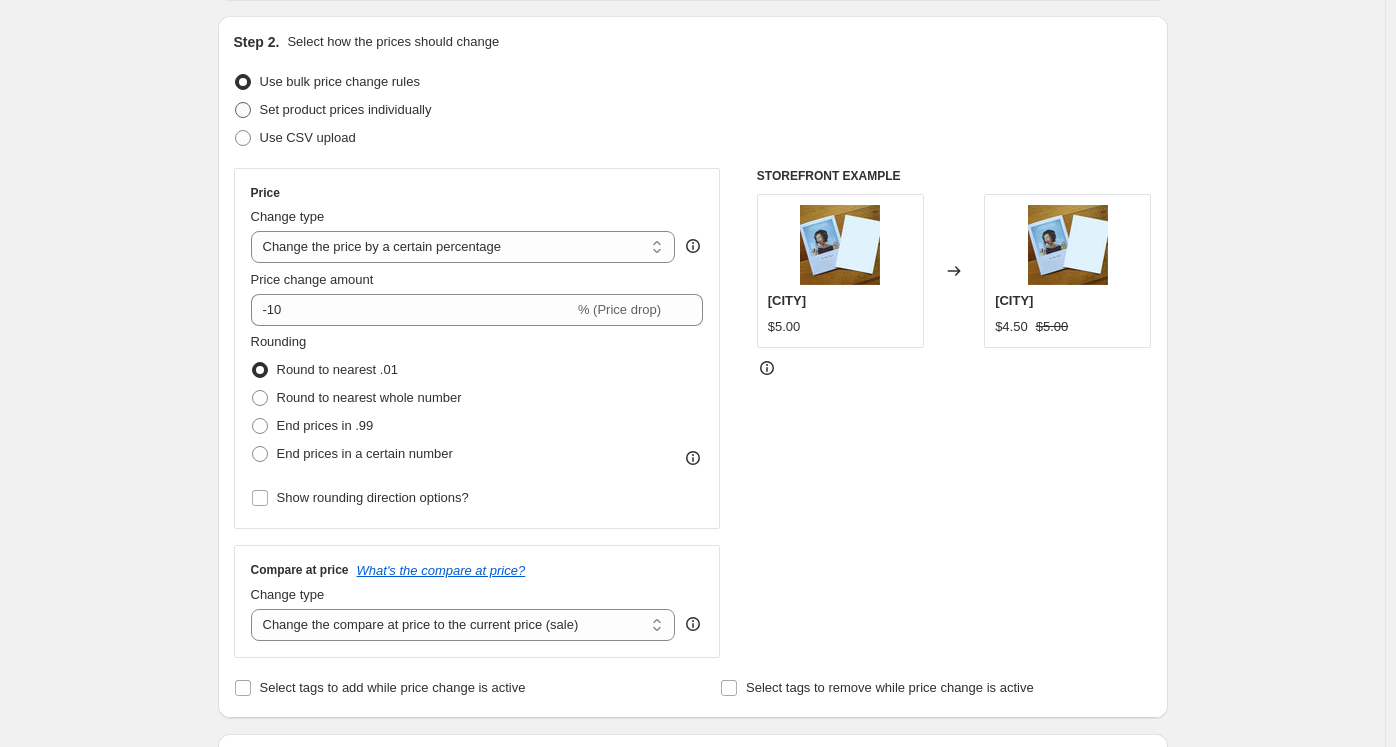 click at bounding box center [243, 110] 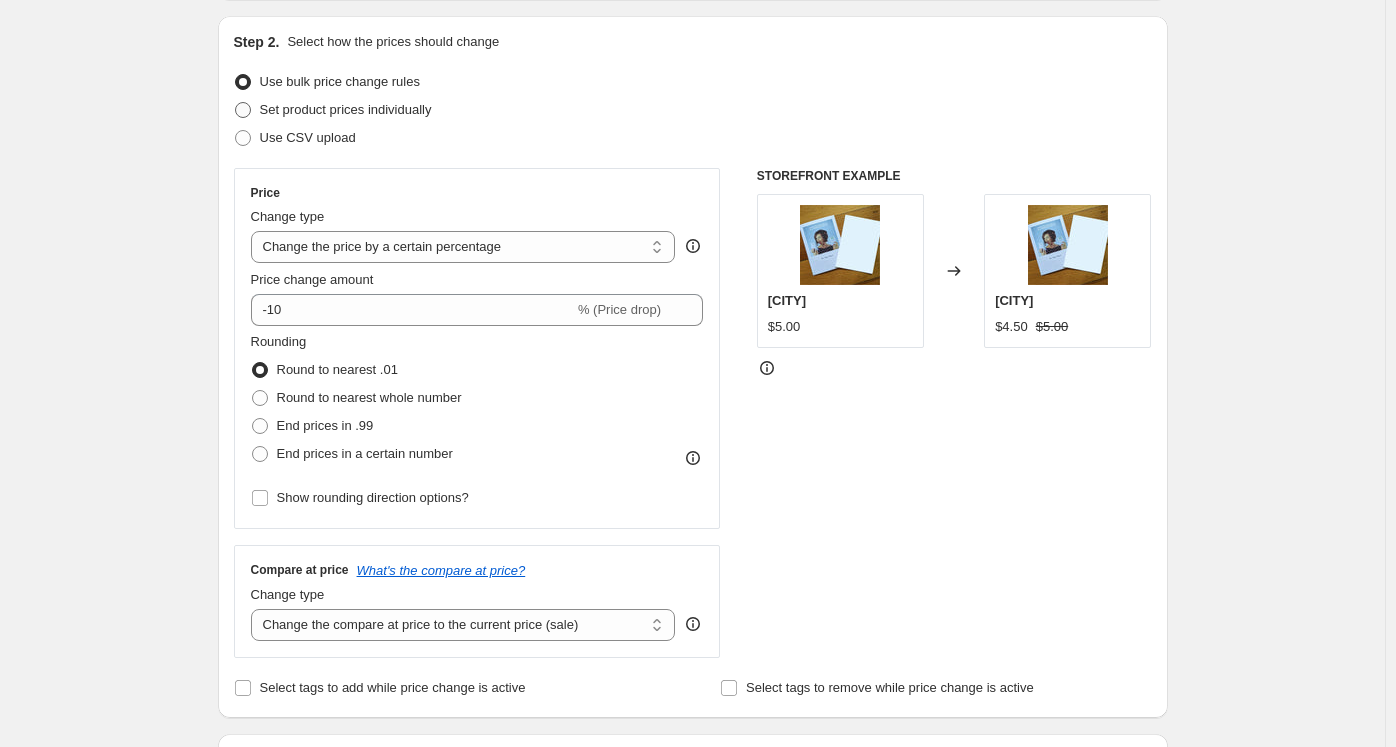 radio on "true" 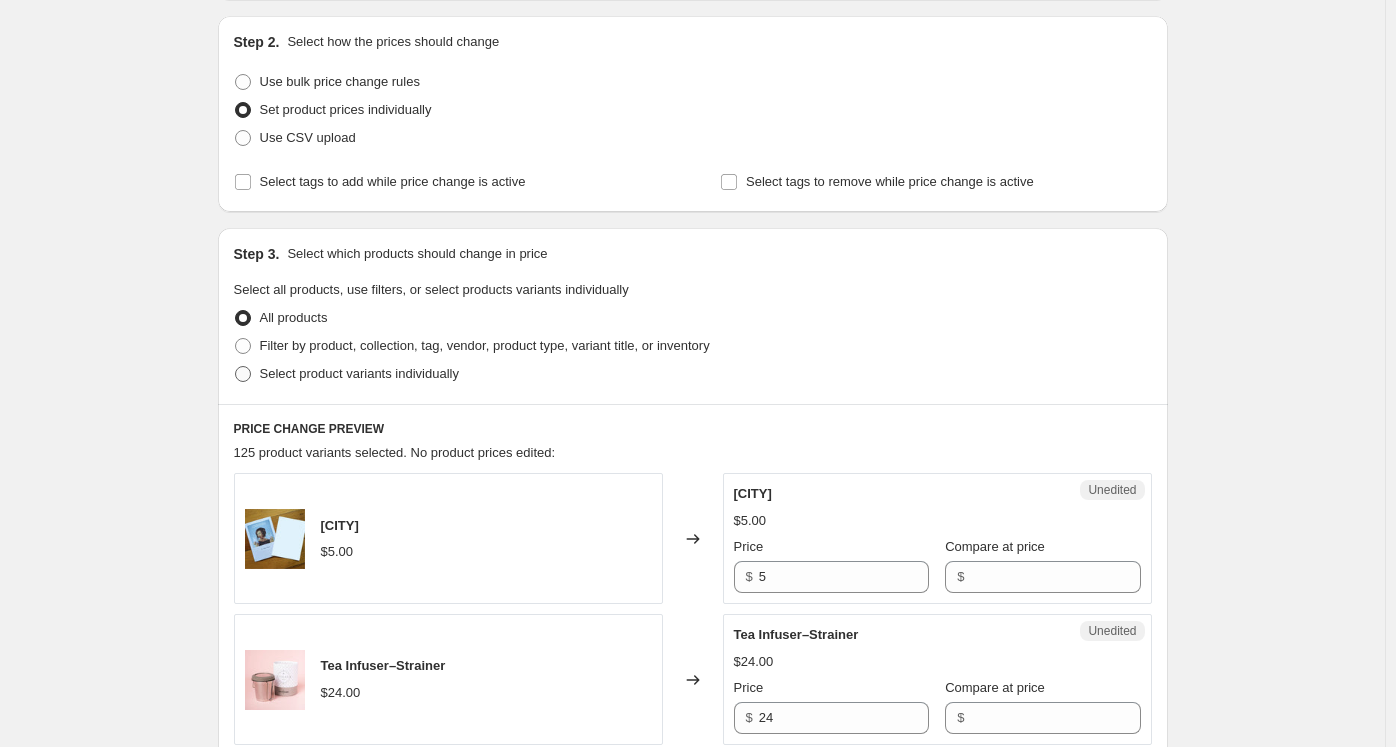 click at bounding box center (243, 374) 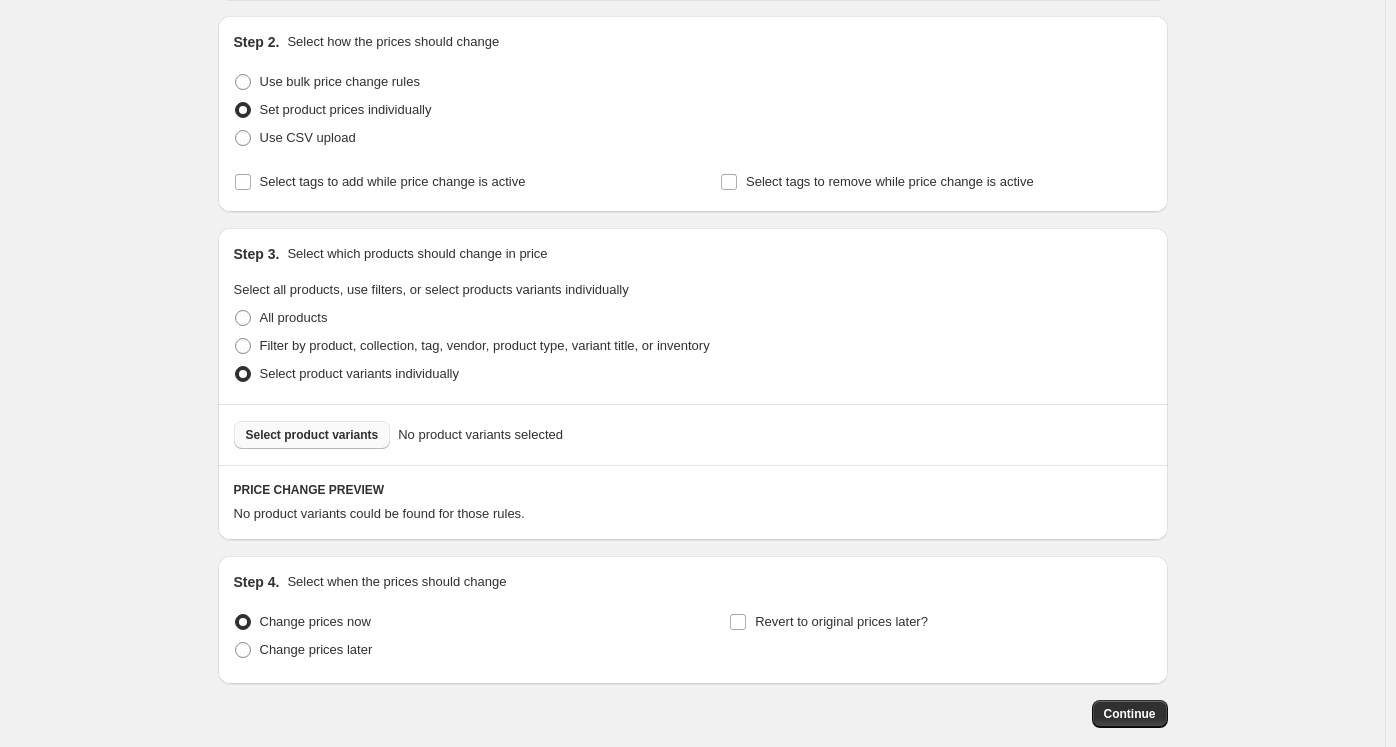 click on "Select product variants" at bounding box center (312, 435) 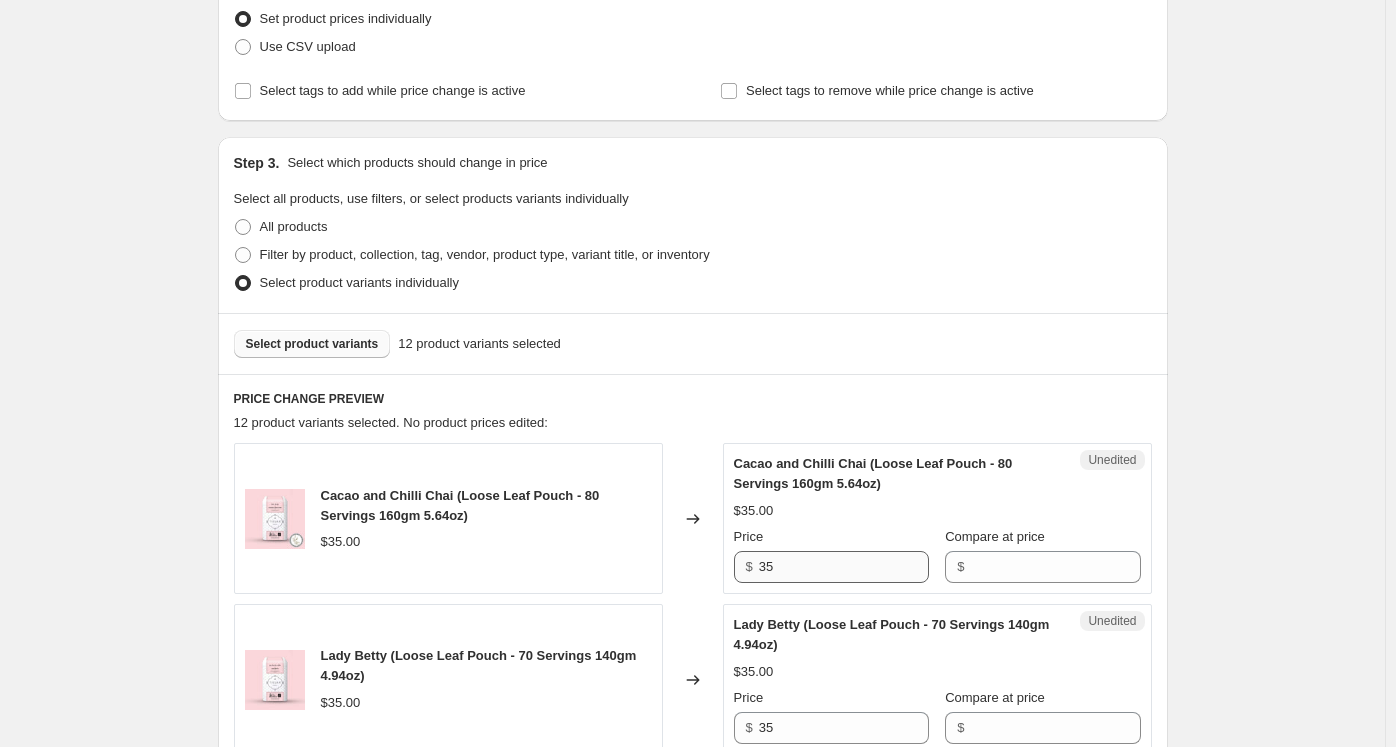 scroll, scrollTop: 400, scrollLeft: 0, axis: vertical 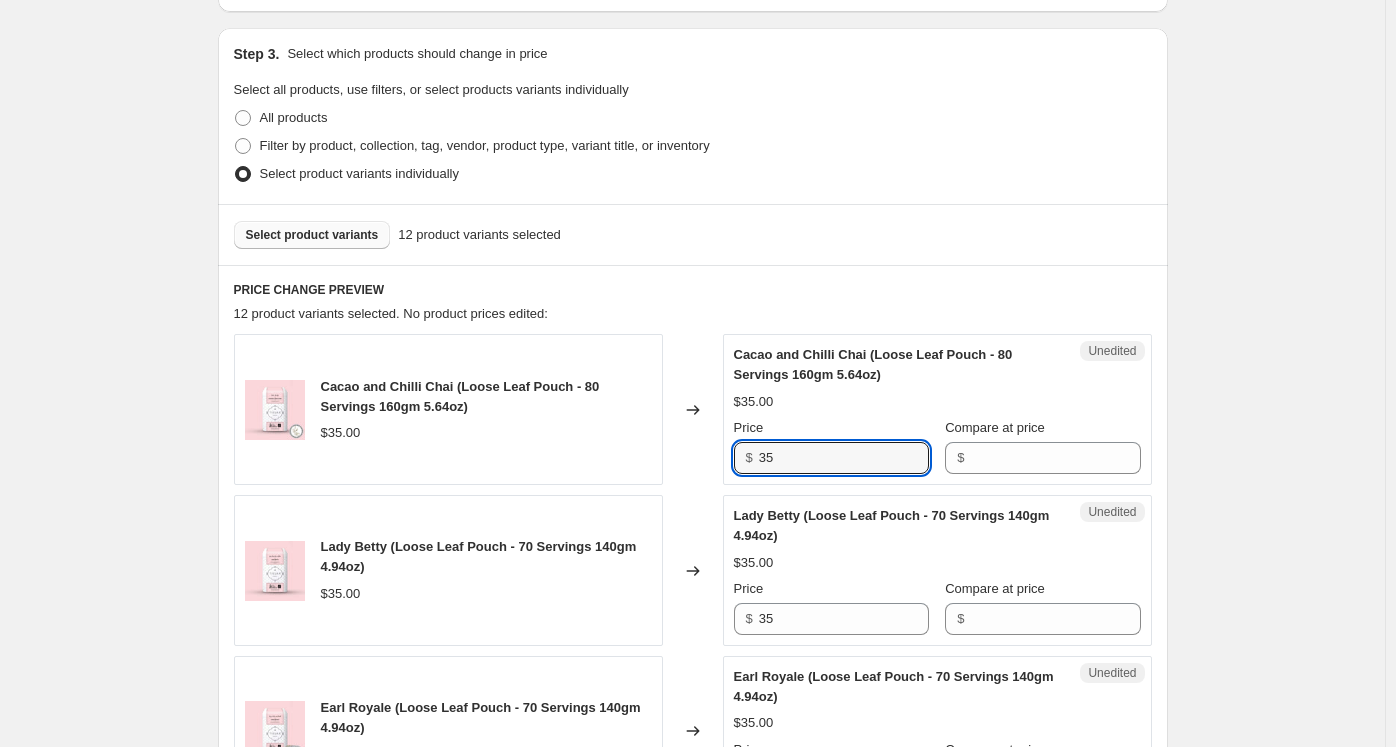 drag, startPoint x: 788, startPoint y: 451, endPoint x: 759, endPoint y: 451, distance: 29 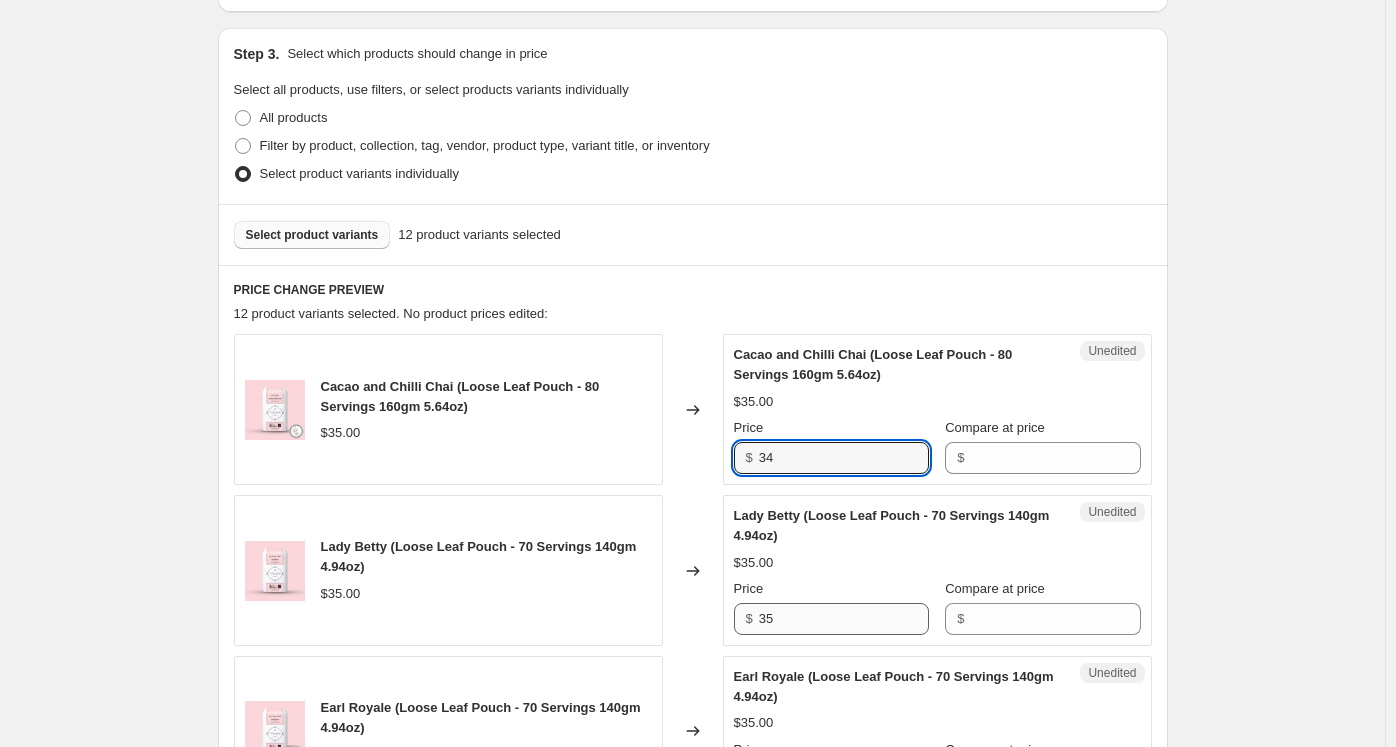 type on "34" 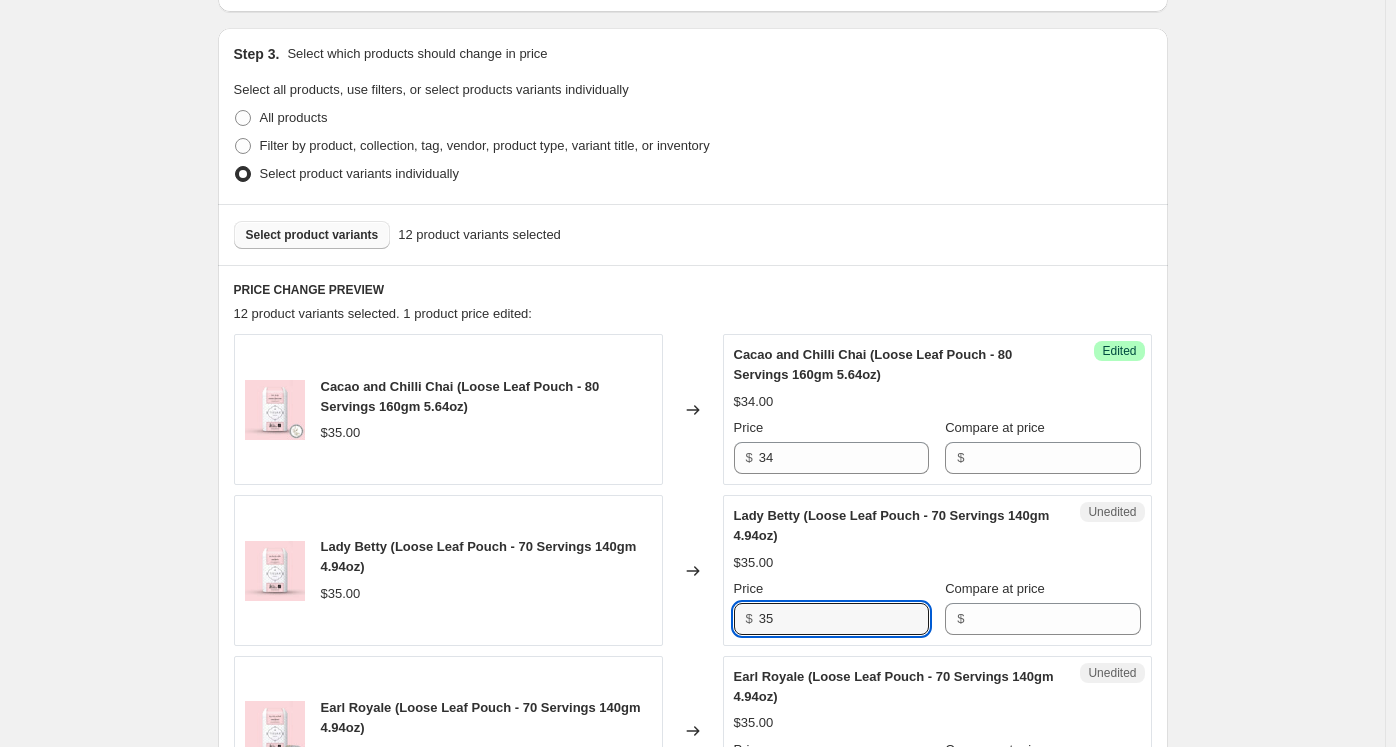 drag, startPoint x: 770, startPoint y: 611, endPoint x: 706, endPoint y: 611, distance: 64 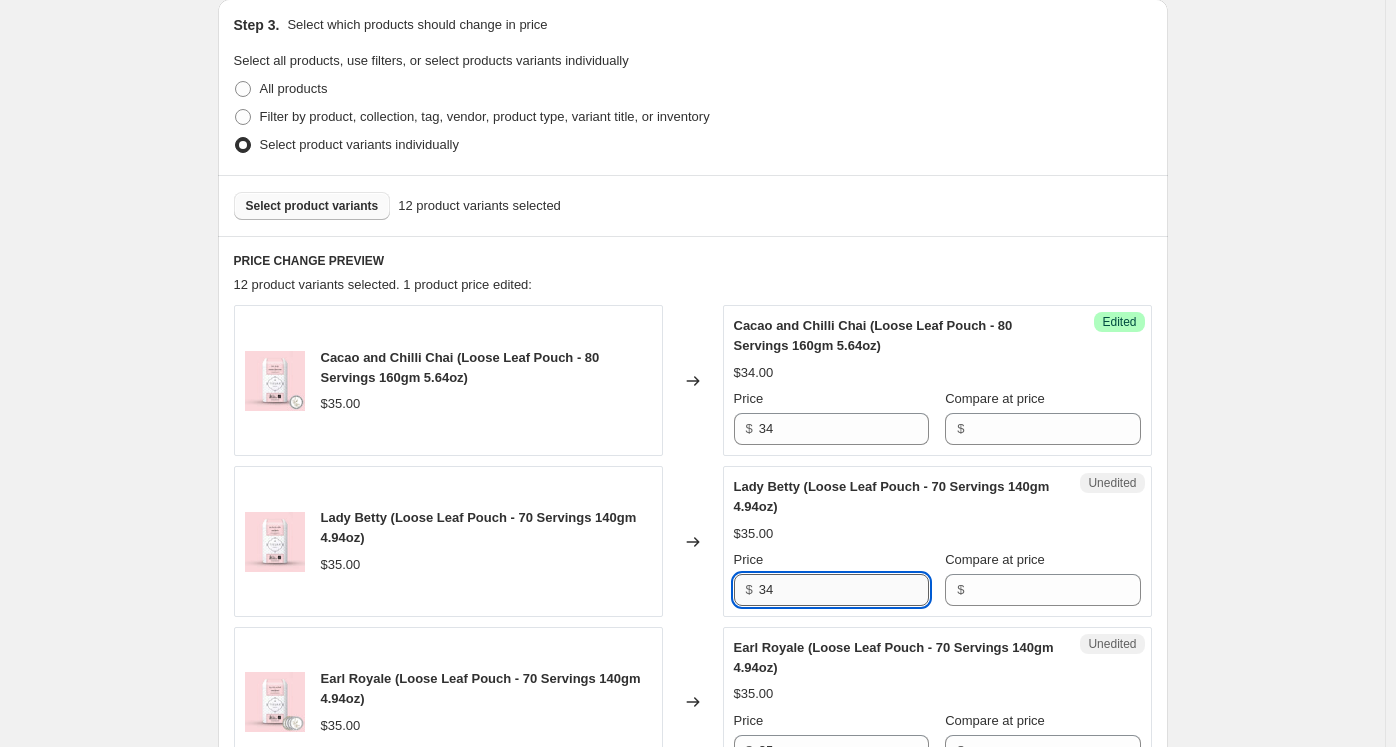 scroll, scrollTop: 600, scrollLeft: 0, axis: vertical 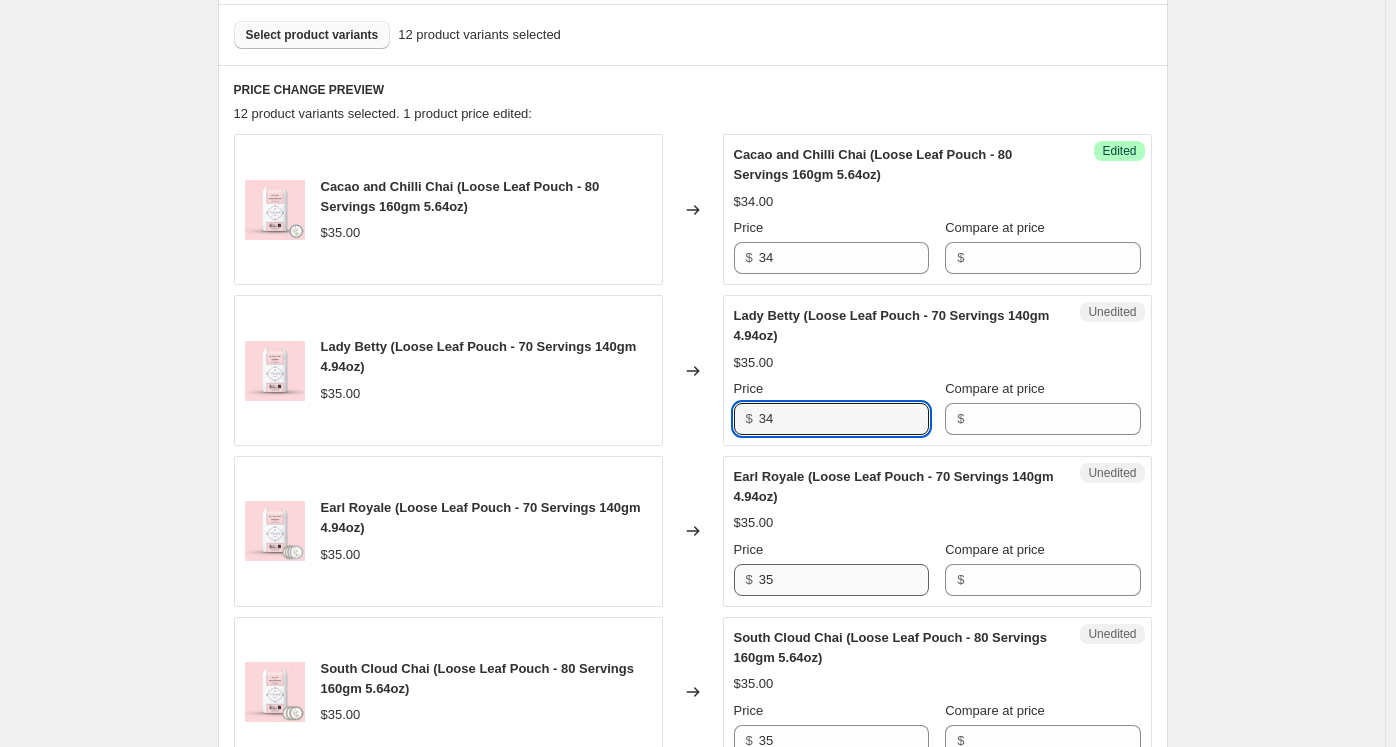 type on "34" 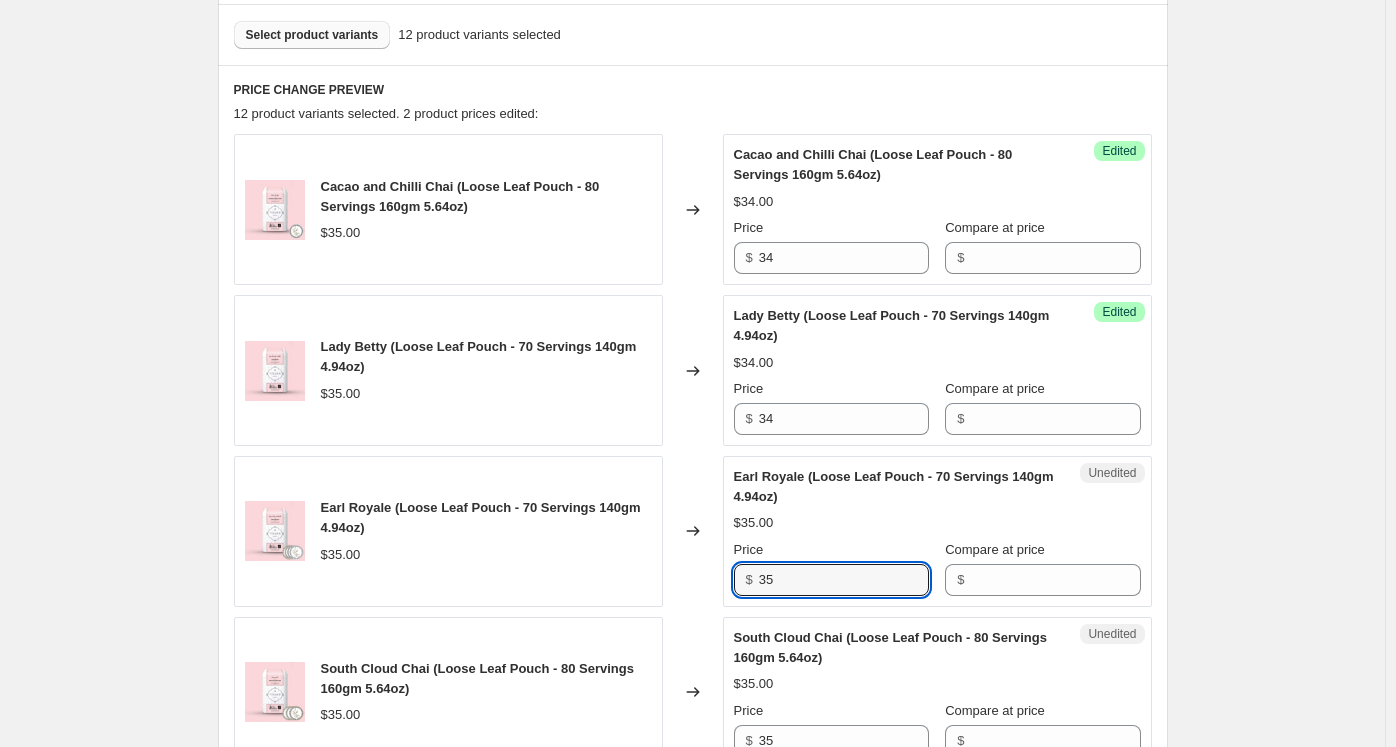 drag, startPoint x: 780, startPoint y: 578, endPoint x: 730, endPoint y: 577, distance: 50.01 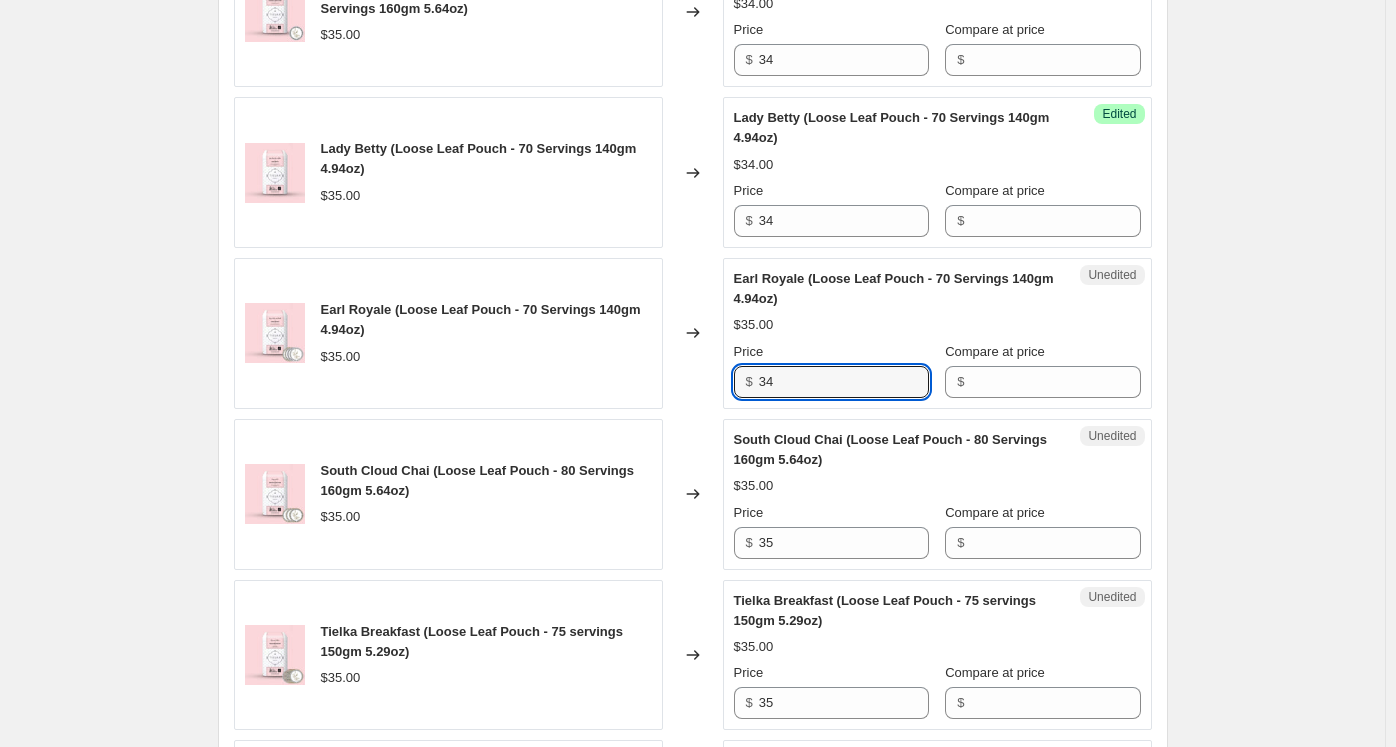 scroll, scrollTop: 800, scrollLeft: 0, axis: vertical 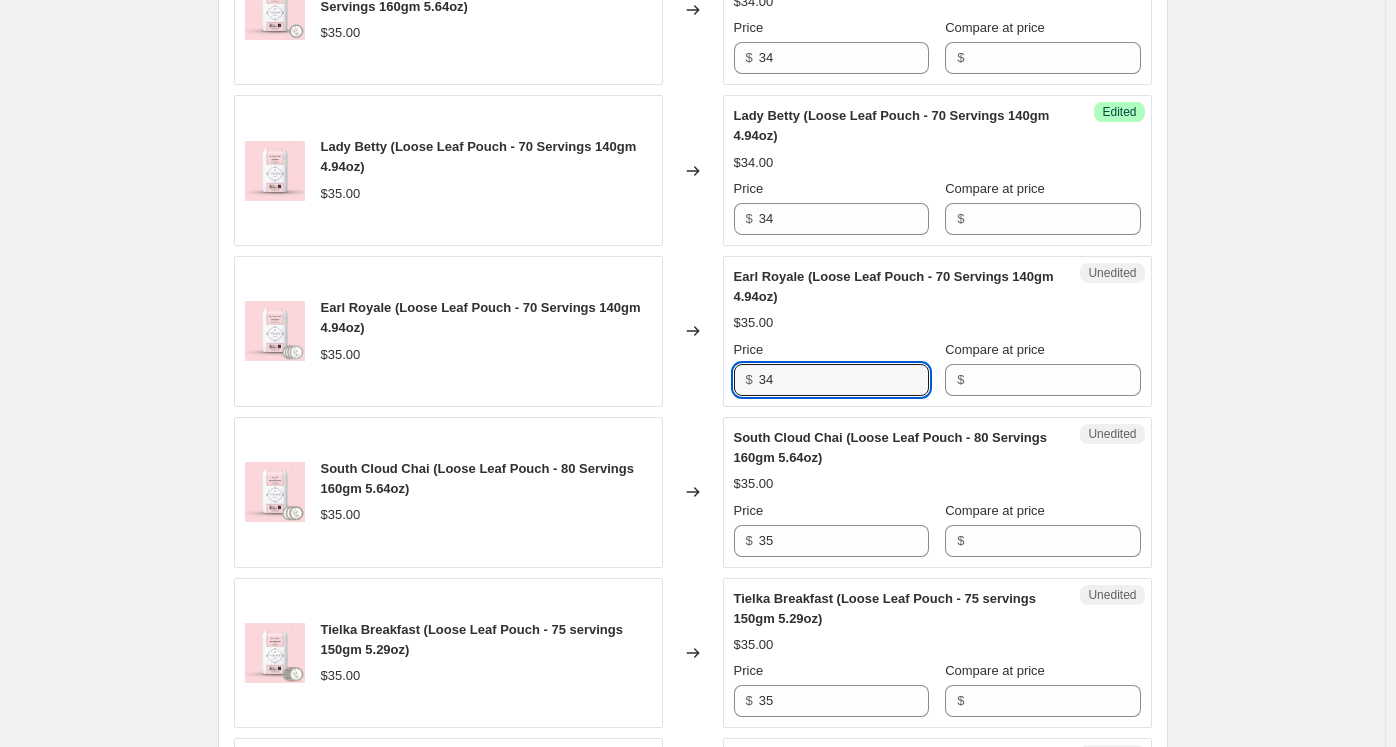 type on "34" 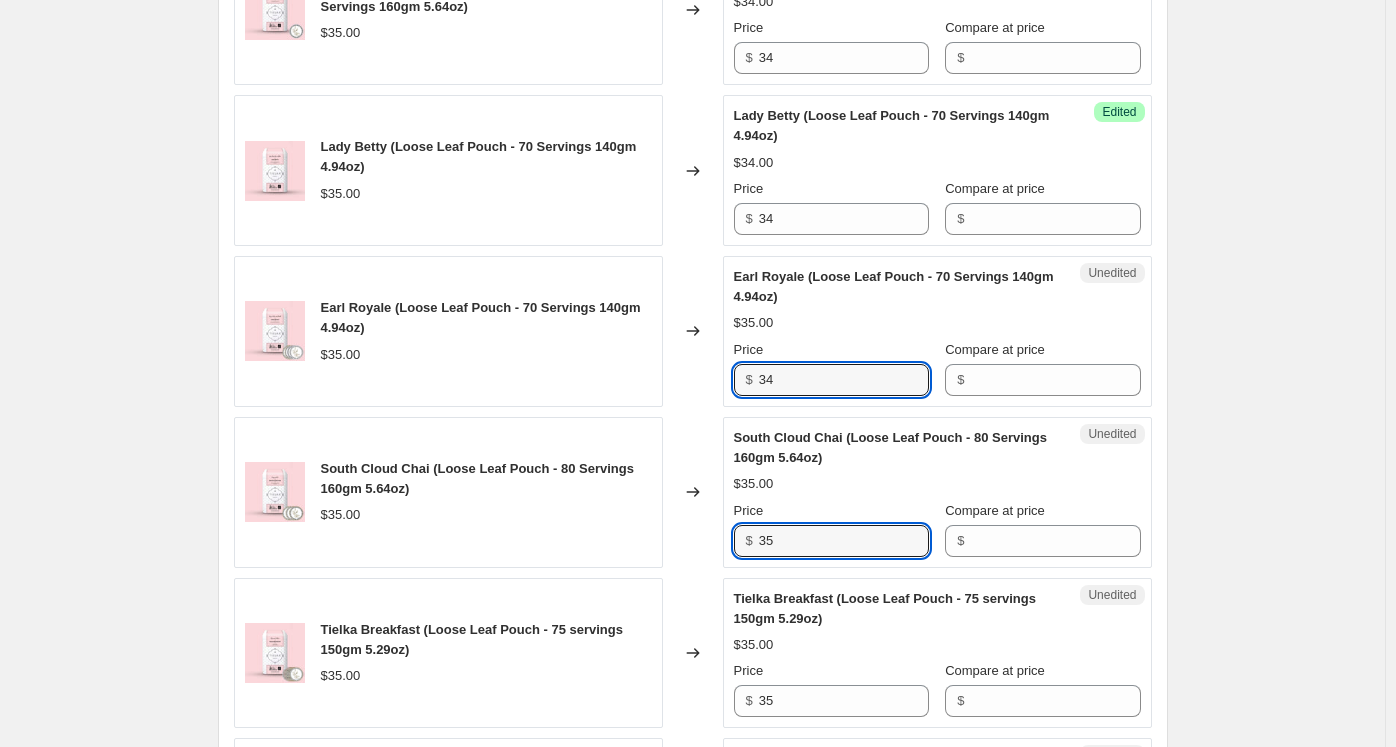 click on "$ 35" at bounding box center (831, 541) 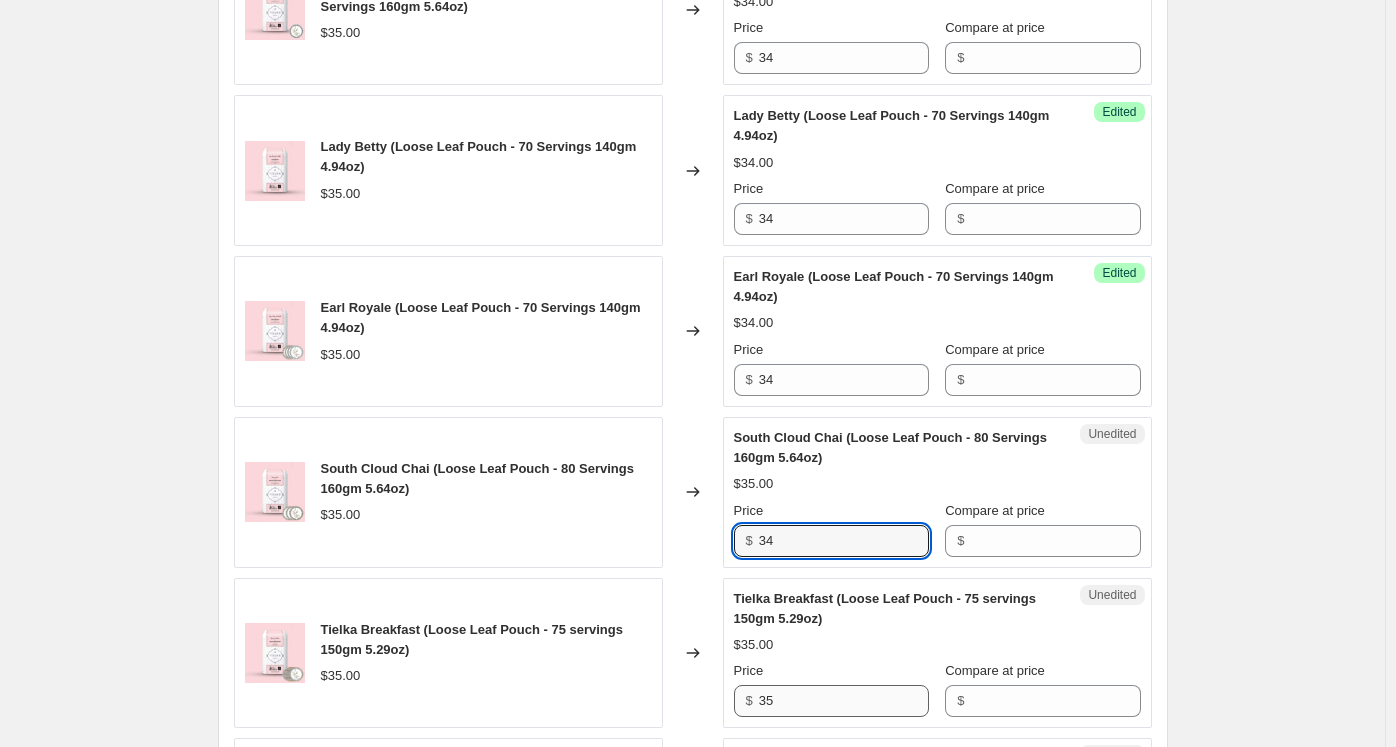 type on "34" 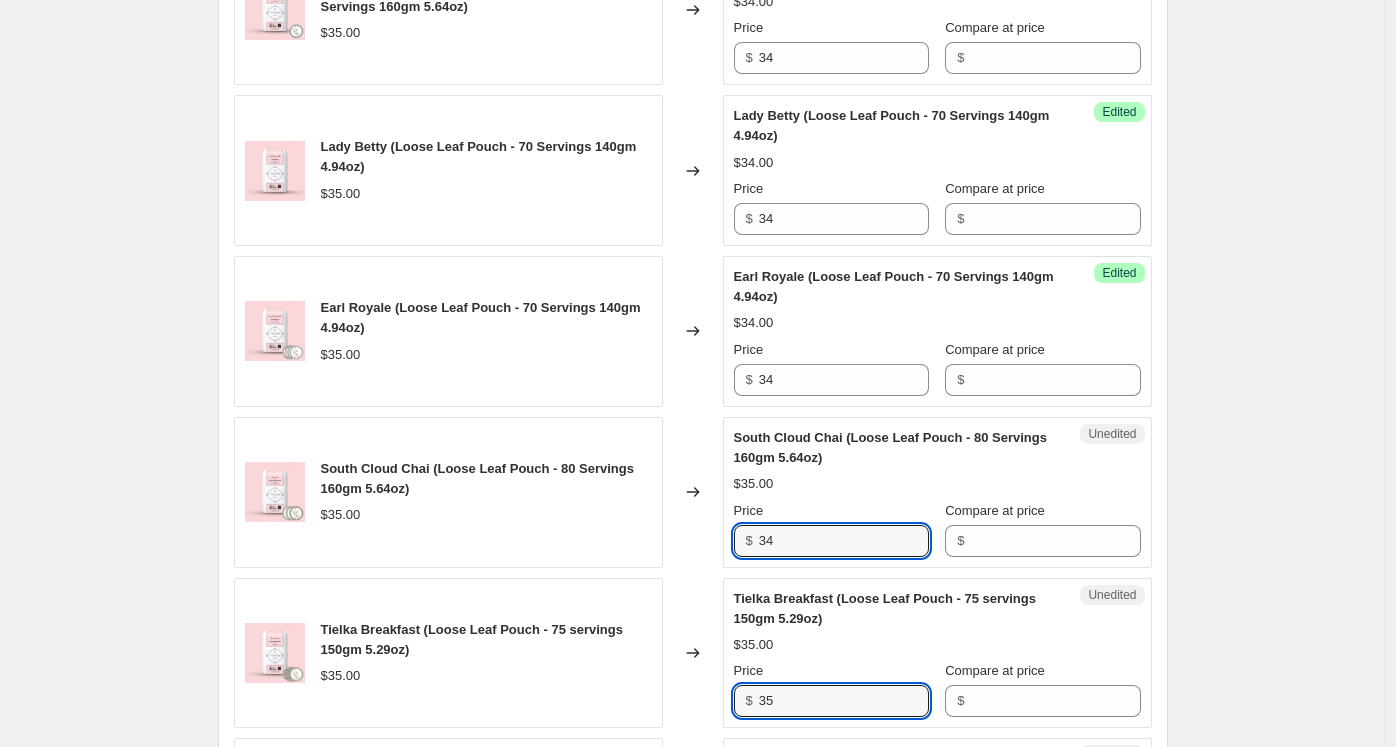 drag, startPoint x: 769, startPoint y: 691, endPoint x: 730, endPoint y: 687, distance: 39.20459 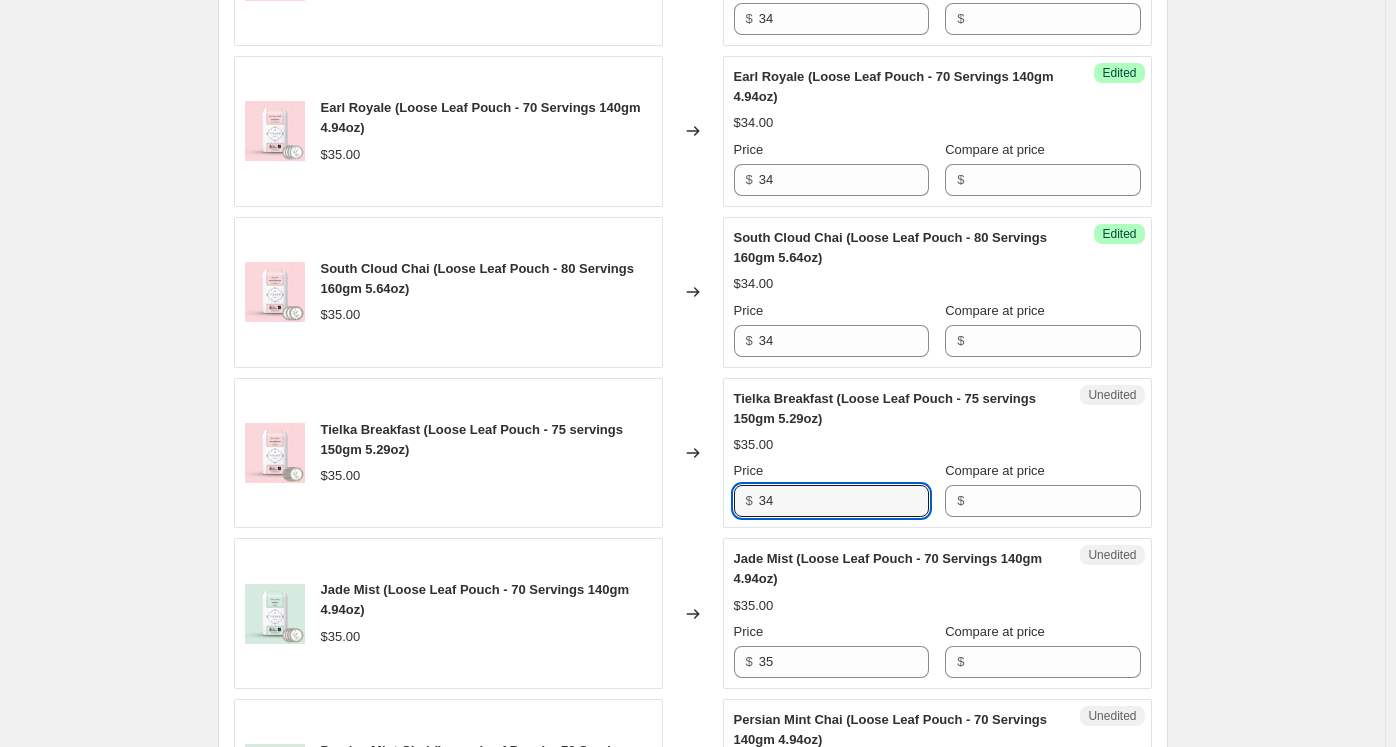 type on "34" 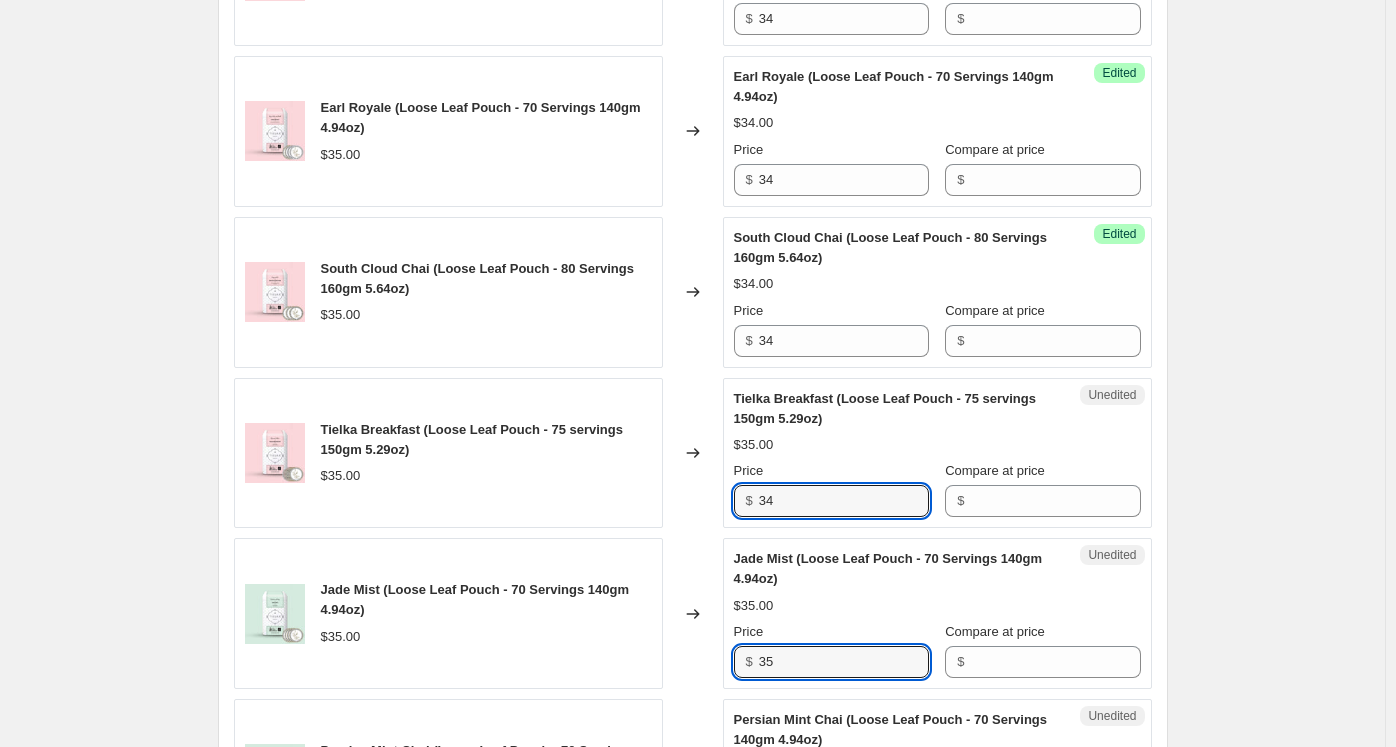 drag, startPoint x: 717, startPoint y: 653, endPoint x: 704, endPoint y: 653, distance: 13 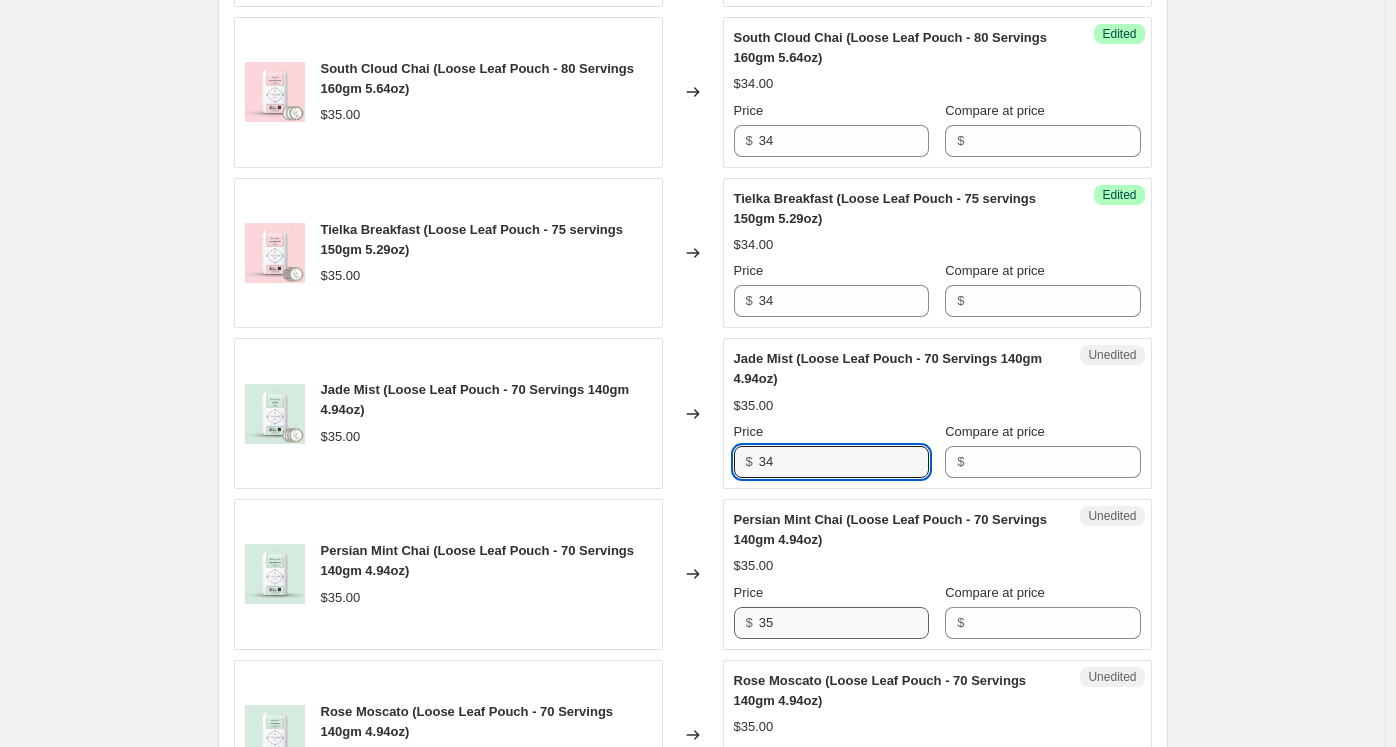 type on "34" 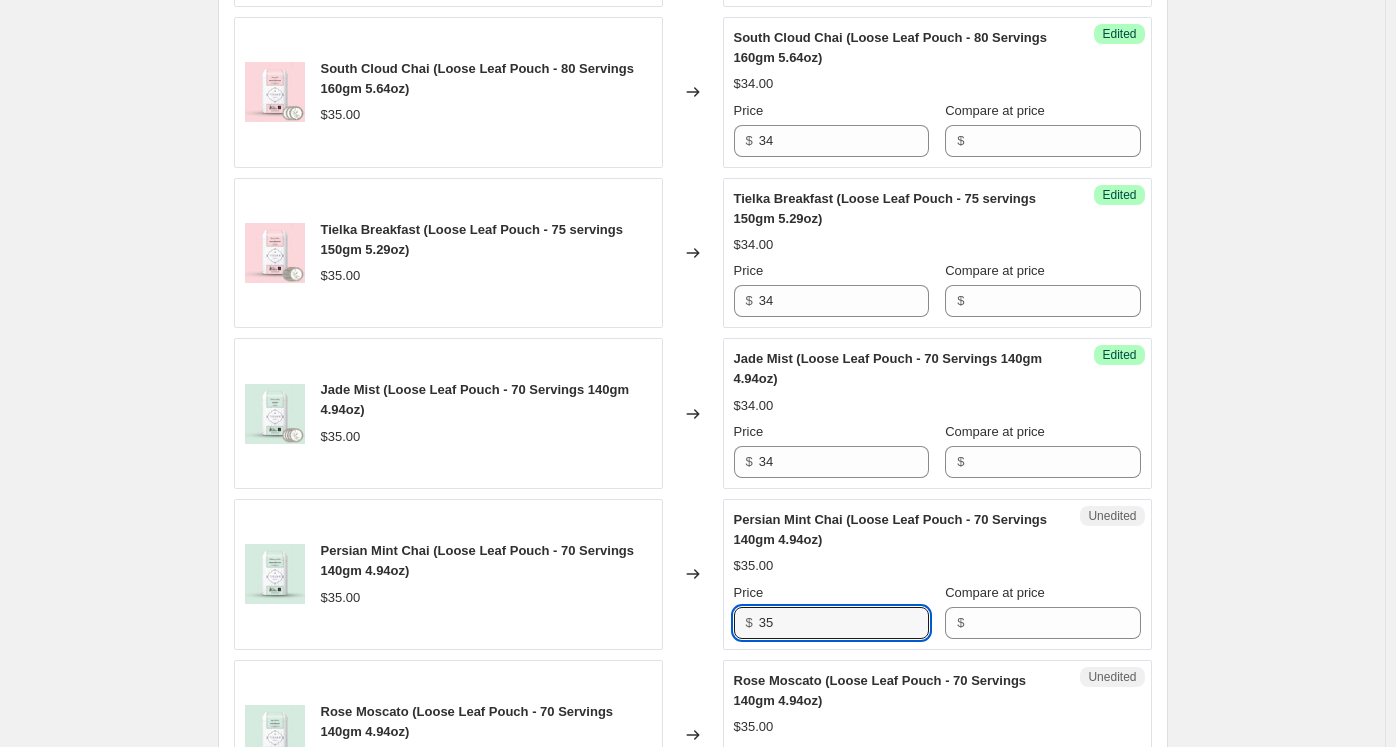 drag, startPoint x: 789, startPoint y: 617, endPoint x: 734, endPoint y: 611, distance: 55.326305 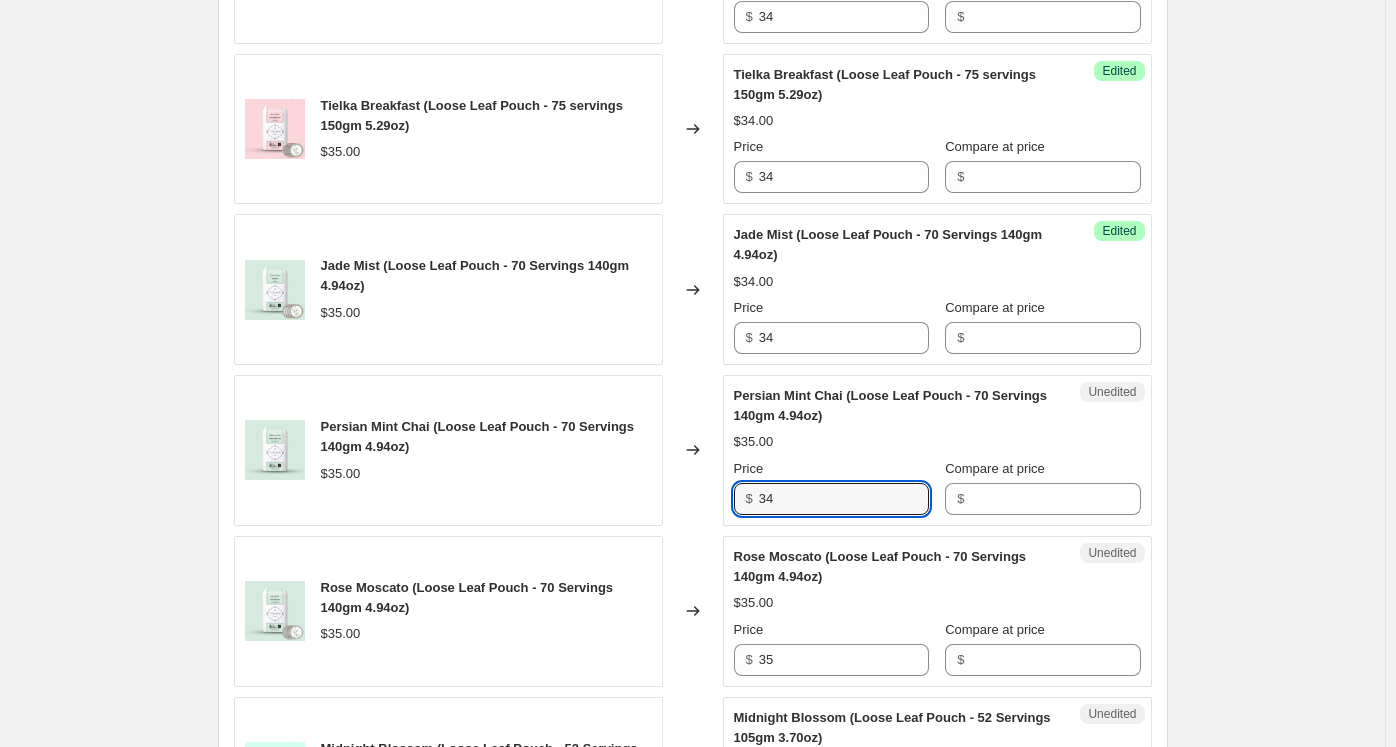 scroll, scrollTop: 1400, scrollLeft: 0, axis: vertical 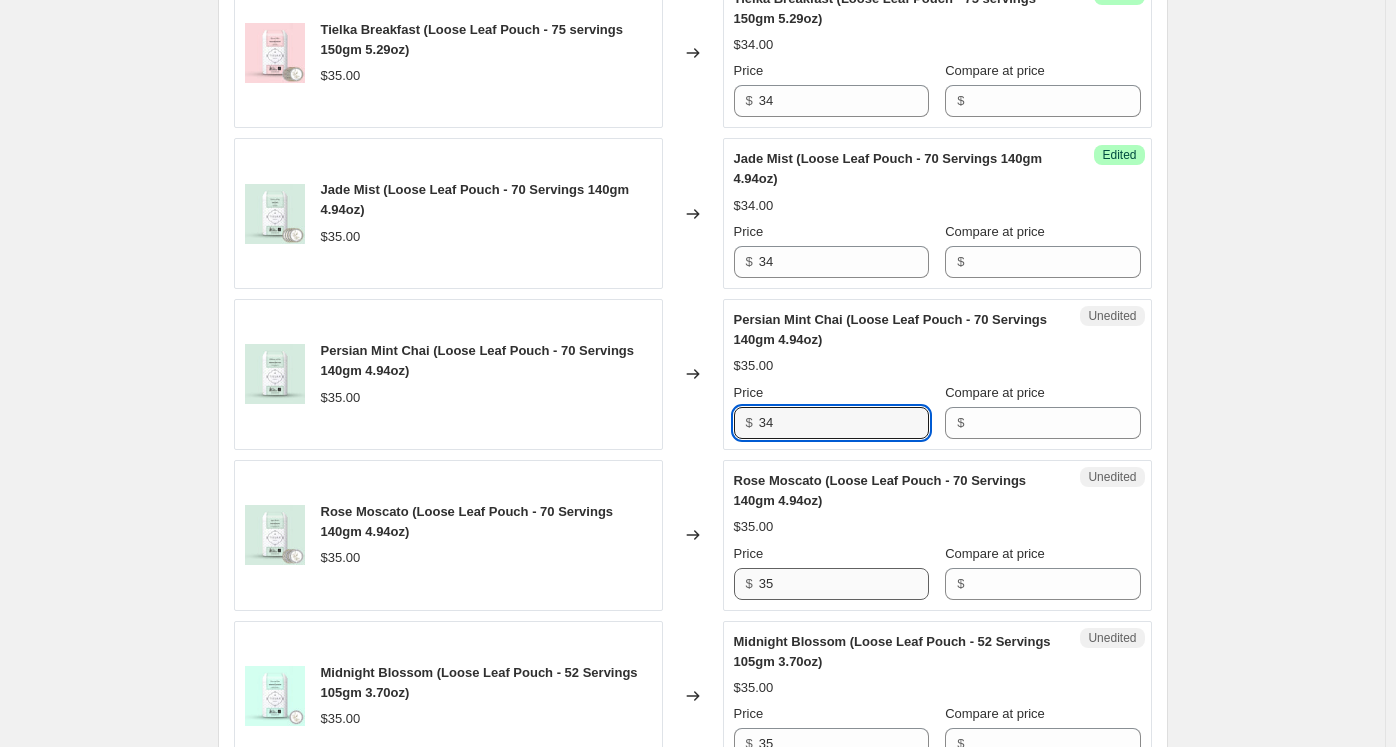 type on "34" 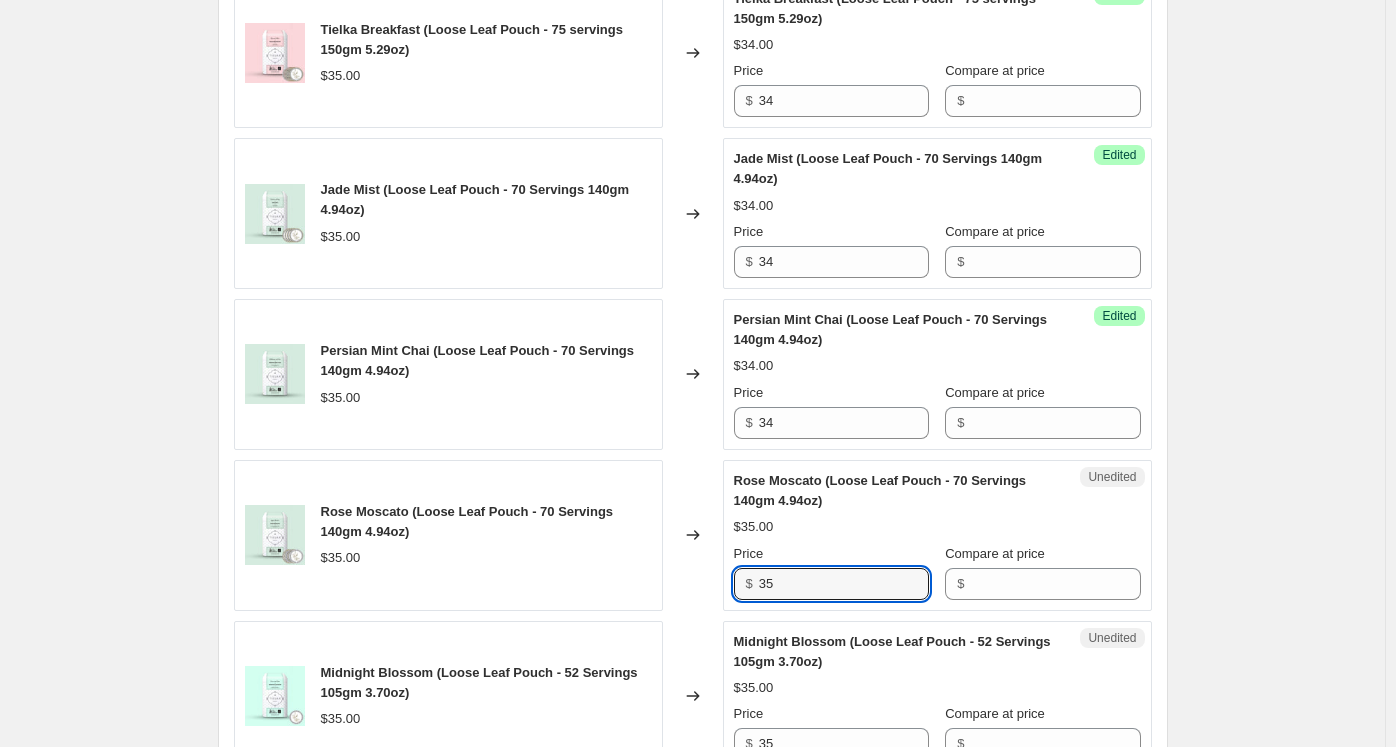 drag, startPoint x: 783, startPoint y: 577, endPoint x: 748, endPoint y: 582, distance: 35.35534 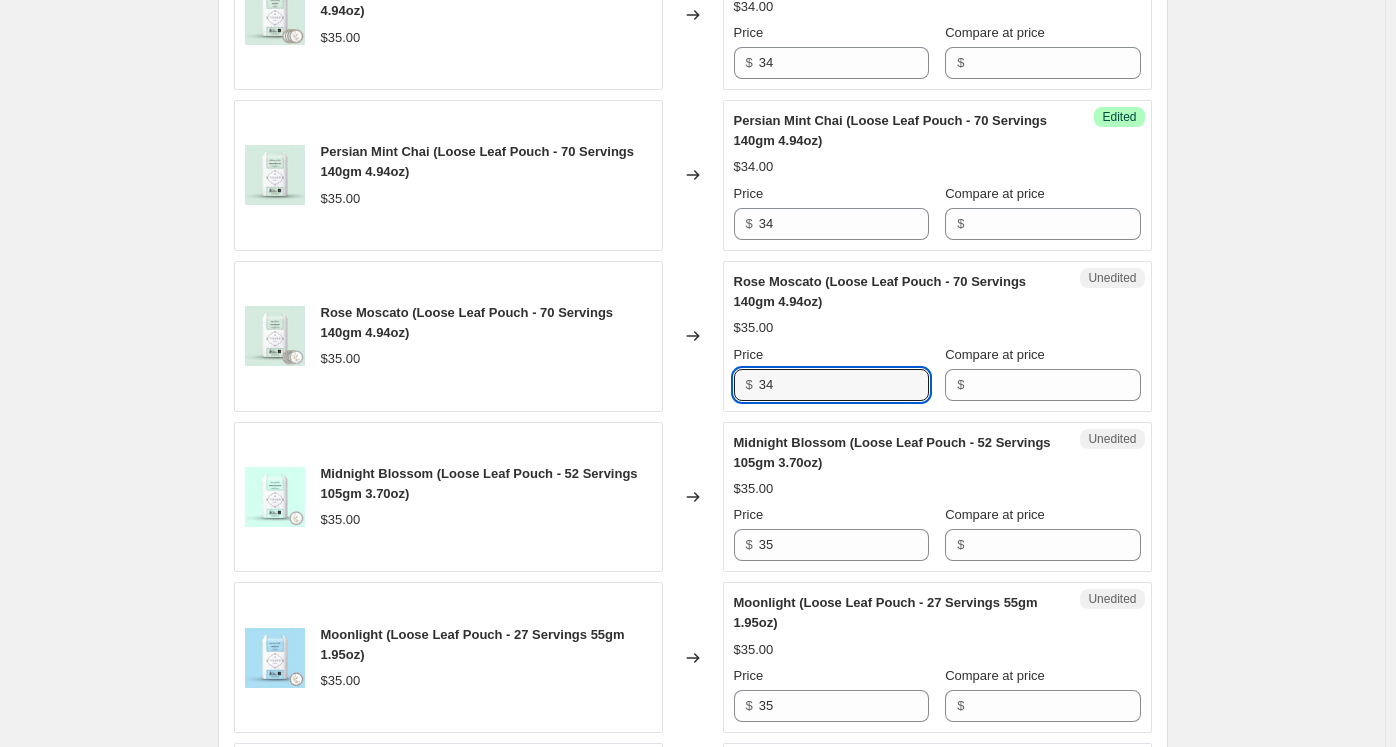 scroll, scrollTop: 1600, scrollLeft: 0, axis: vertical 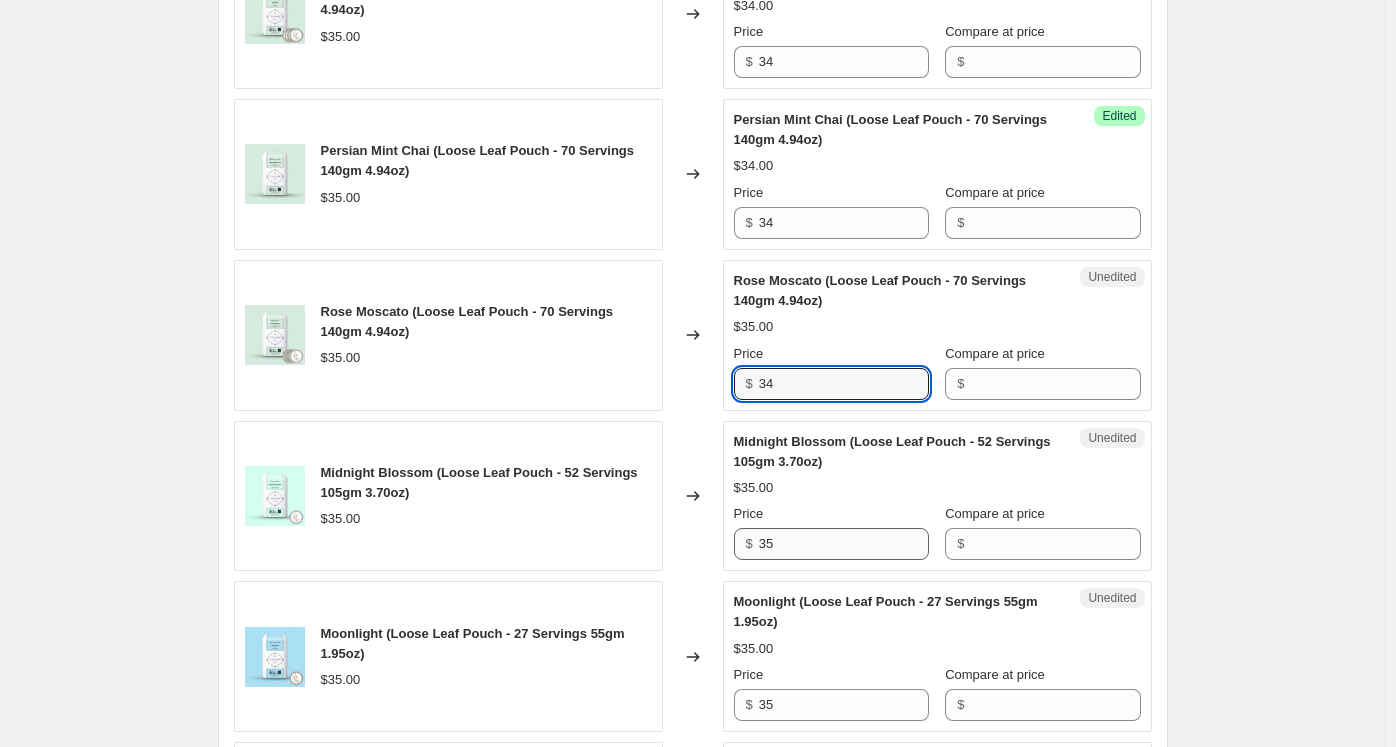 type on "34" 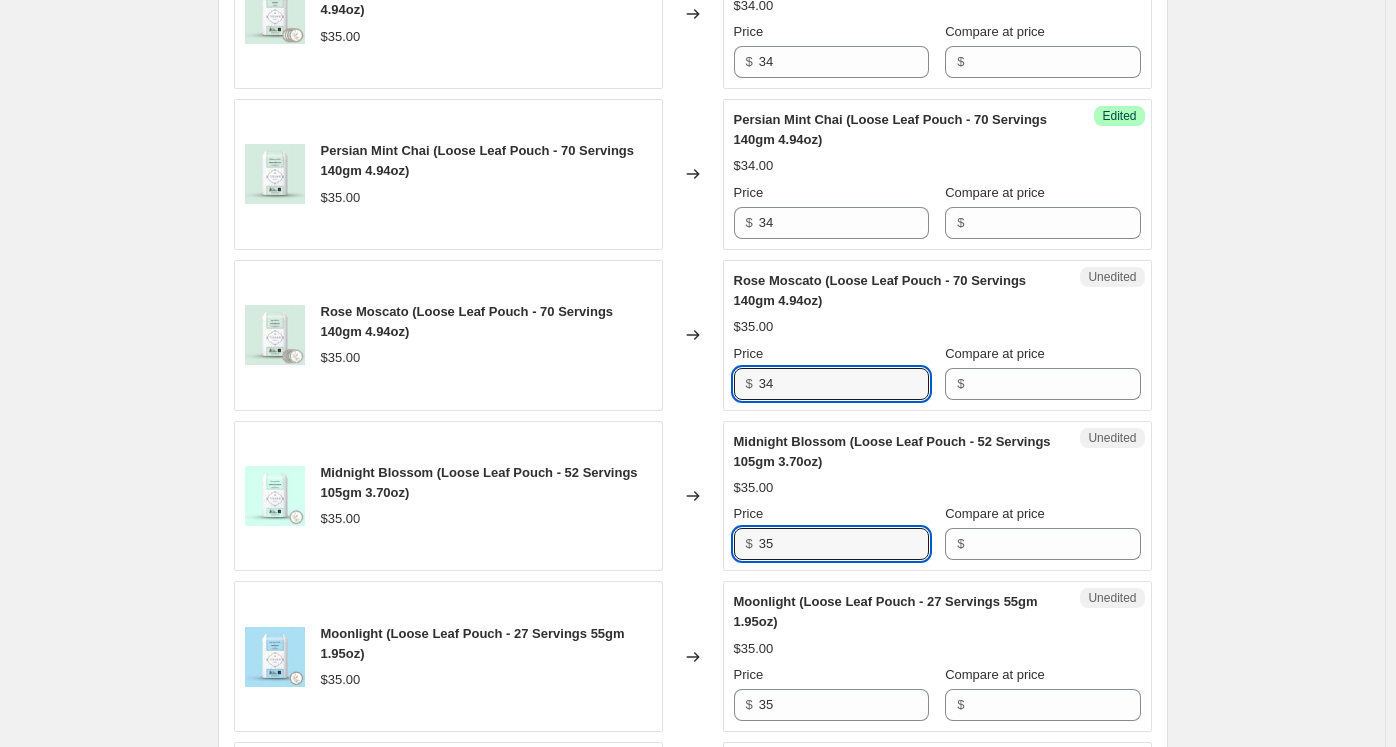 drag, startPoint x: 790, startPoint y: 544, endPoint x: 708, endPoint y: 551, distance: 82.29824 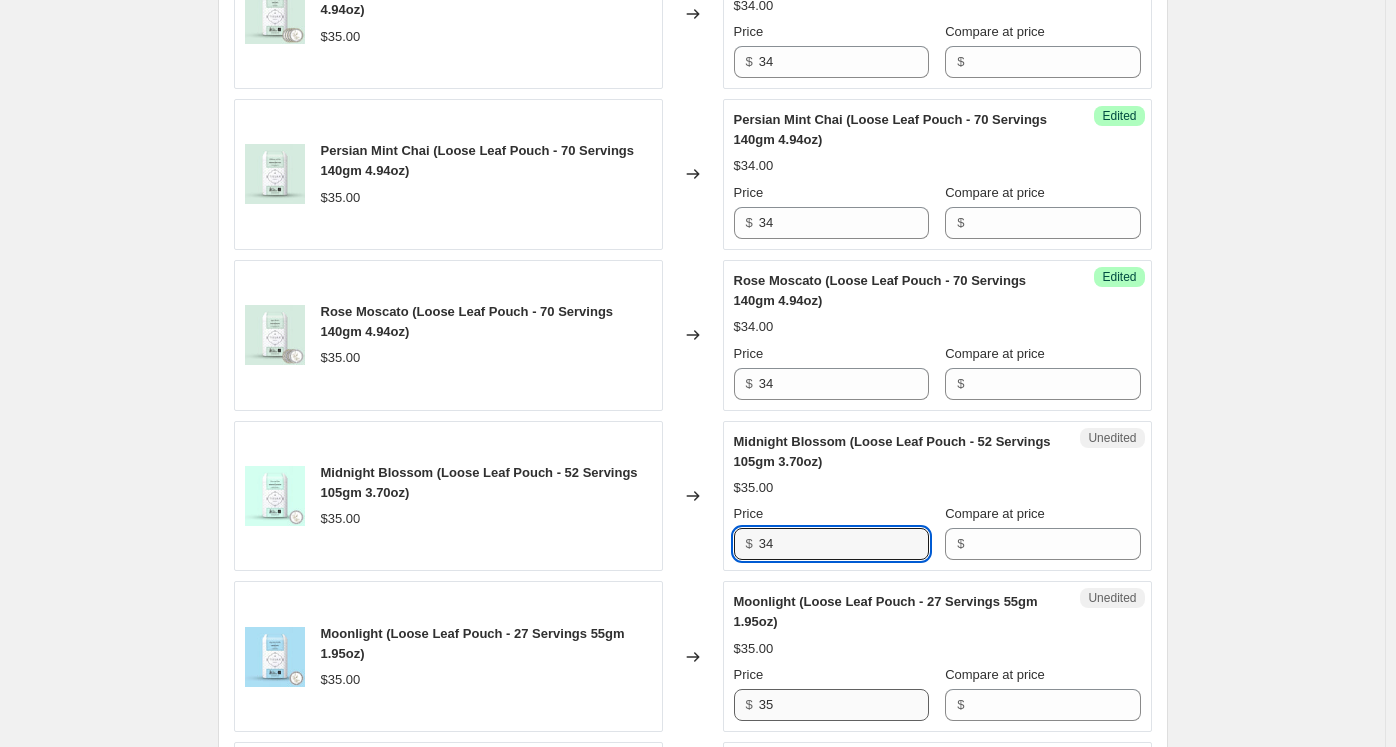 type on "34" 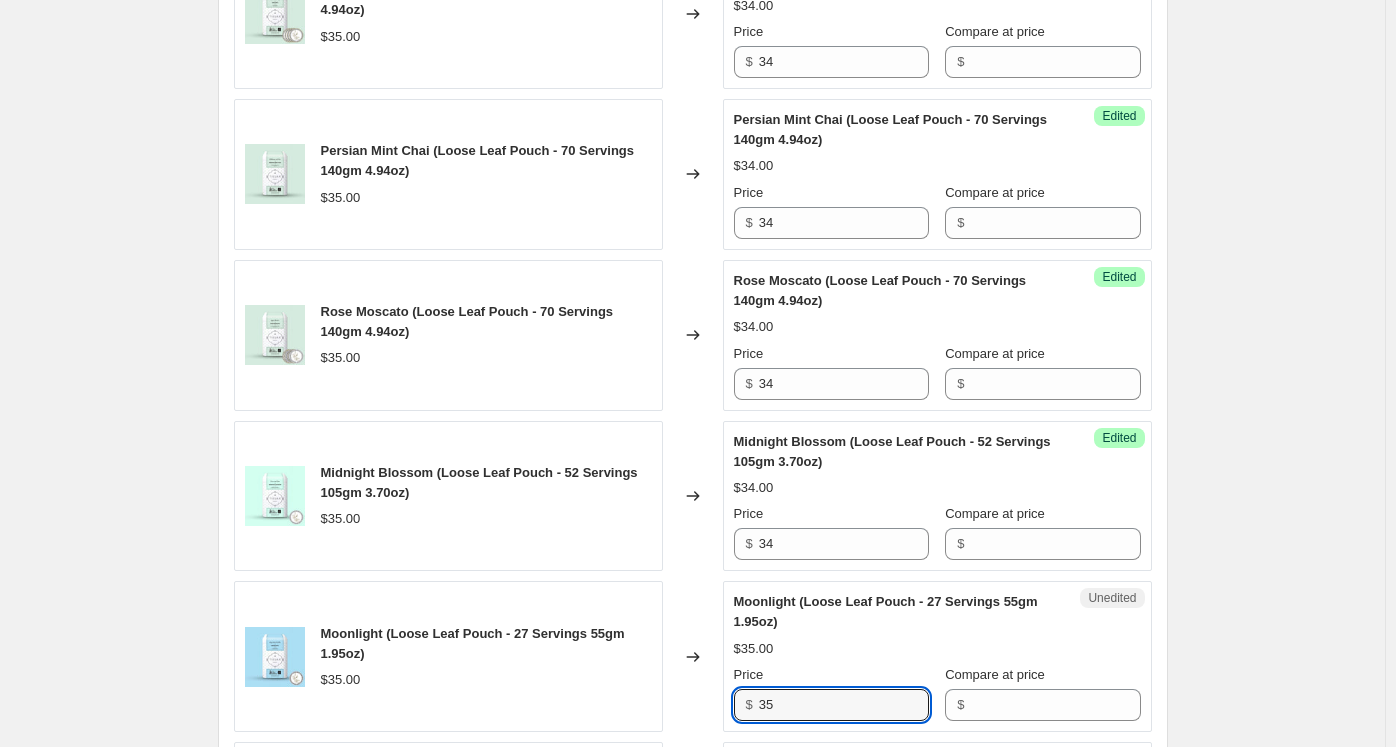 drag, startPoint x: 785, startPoint y: 684, endPoint x: 754, endPoint y: 681, distance: 31.144823 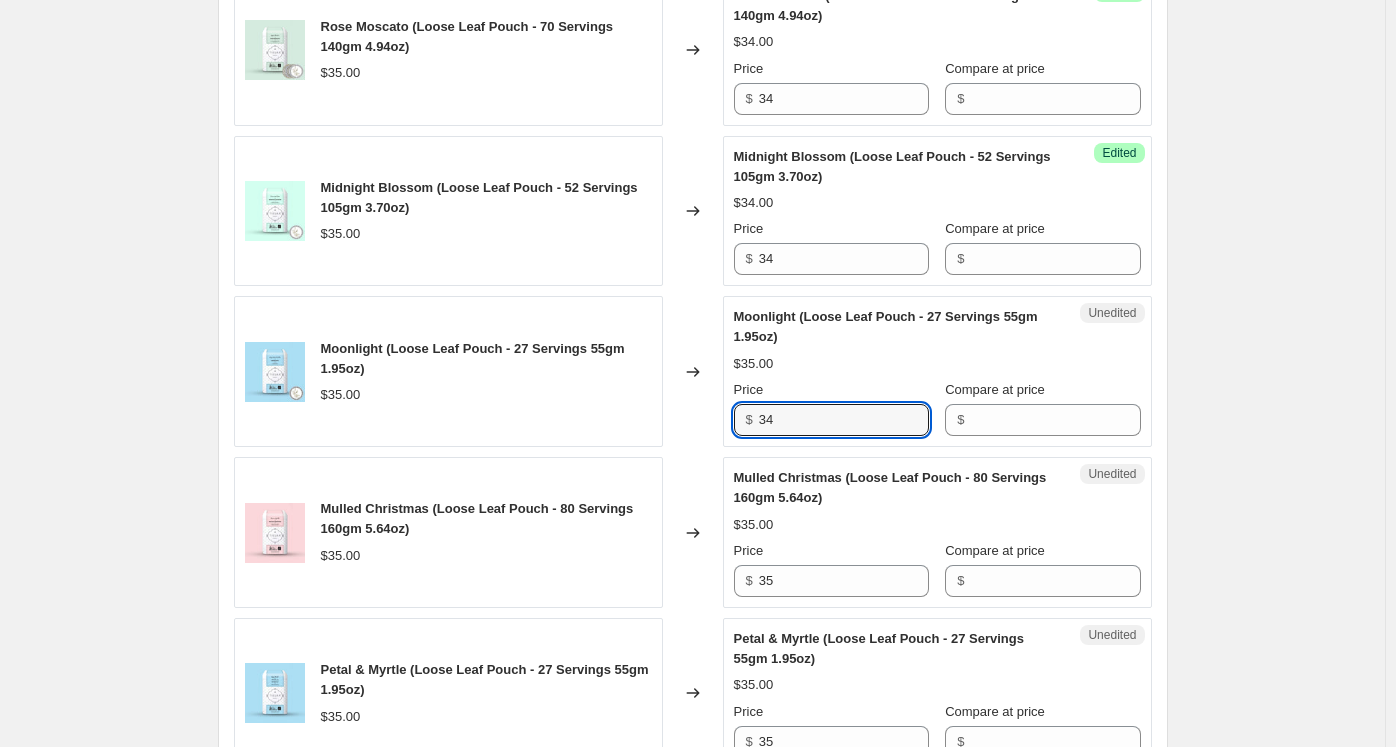 scroll, scrollTop: 1900, scrollLeft: 0, axis: vertical 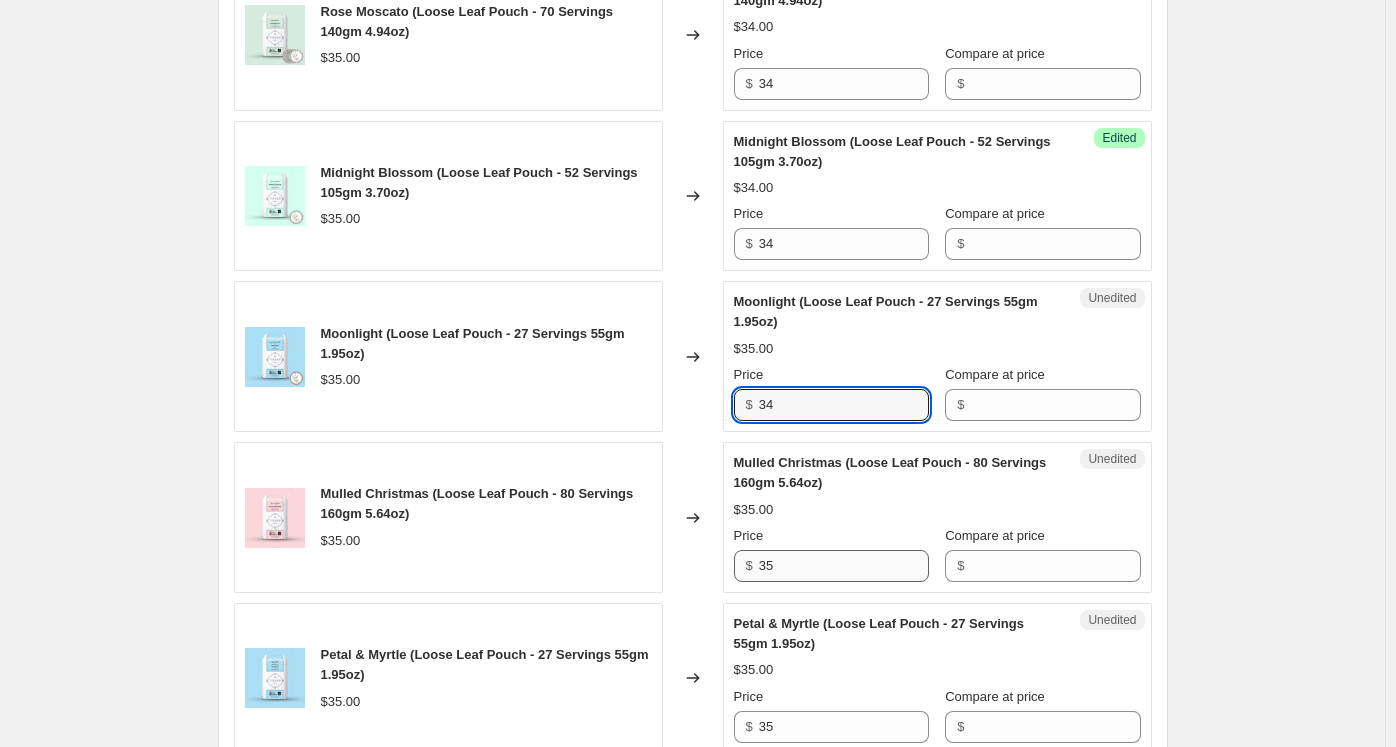 type on "34" 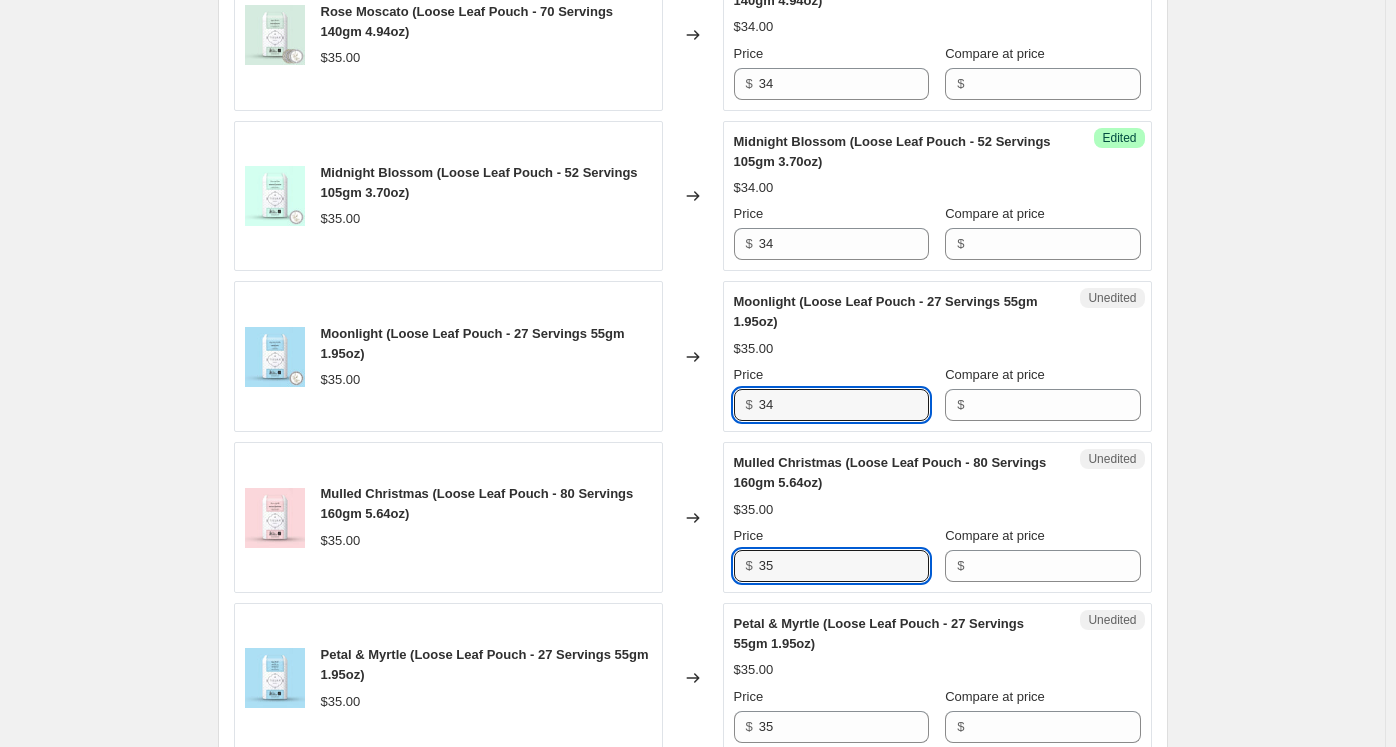 drag, startPoint x: 776, startPoint y: 559, endPoint x: 701, endPoint y: 561, distance: 75.026665 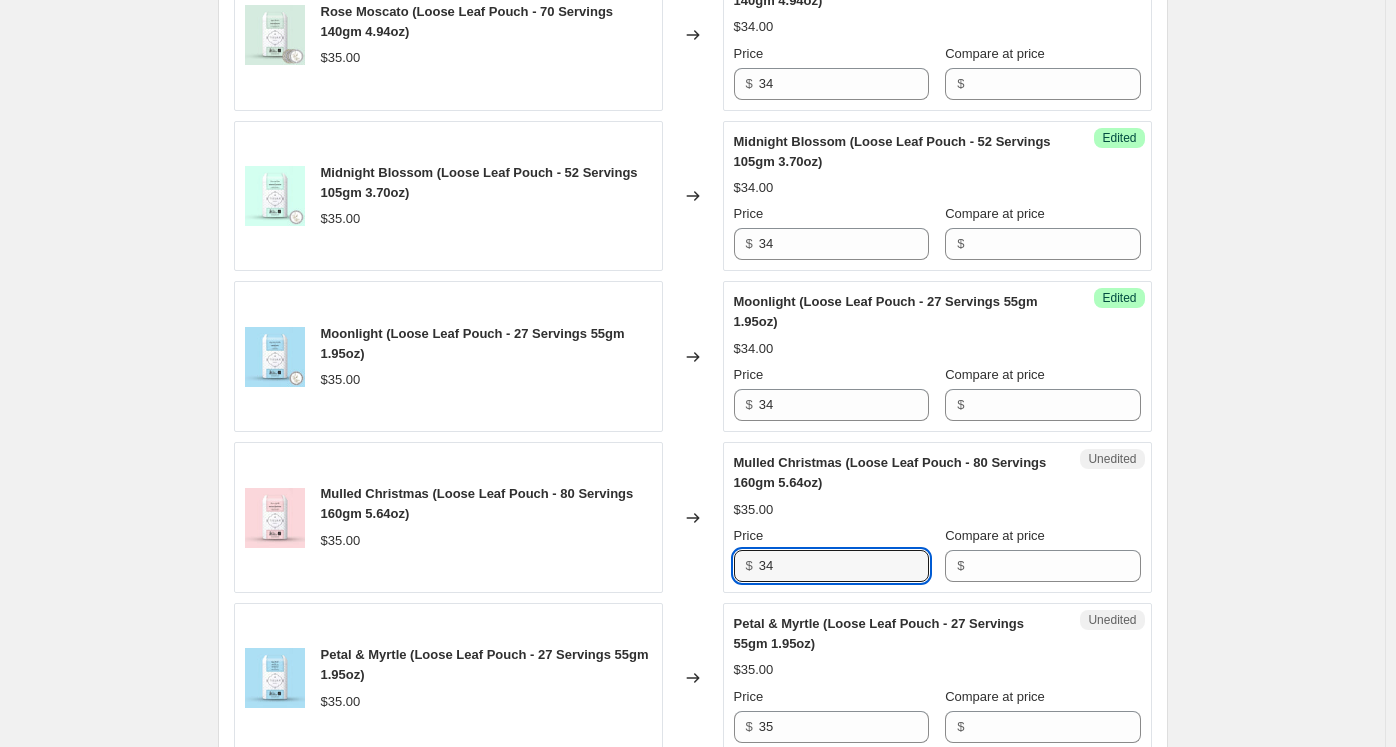 type on "34" 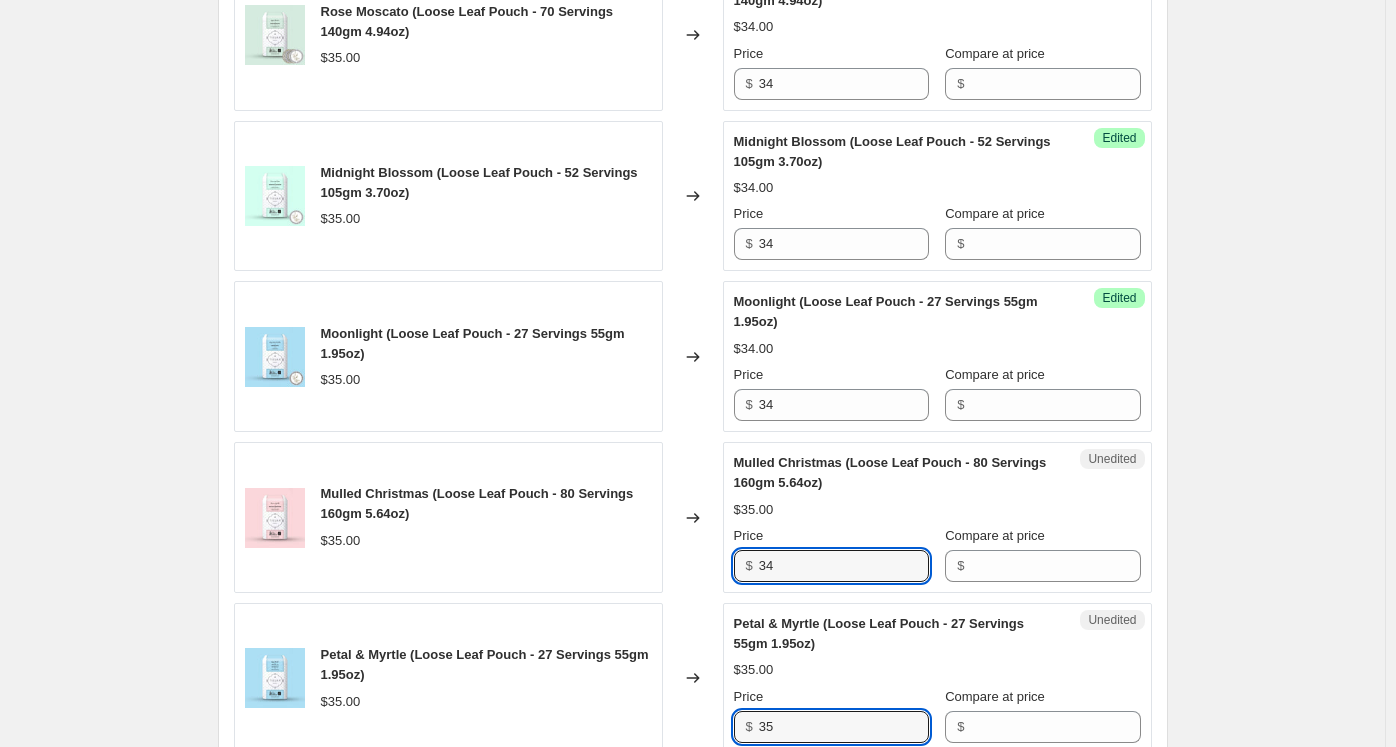 click on "Petal & Myrtle (Loose Leaf Pouch - 27 Servings 55gm 1.95oz) $35.00 Changed to Unedited Petal & Myrtle (Loose Leaf Pouch - 27 Servings 55gm 1.95oz) $35.00 Price $ 35 Compare at price $" at bounding box center (693, 678) 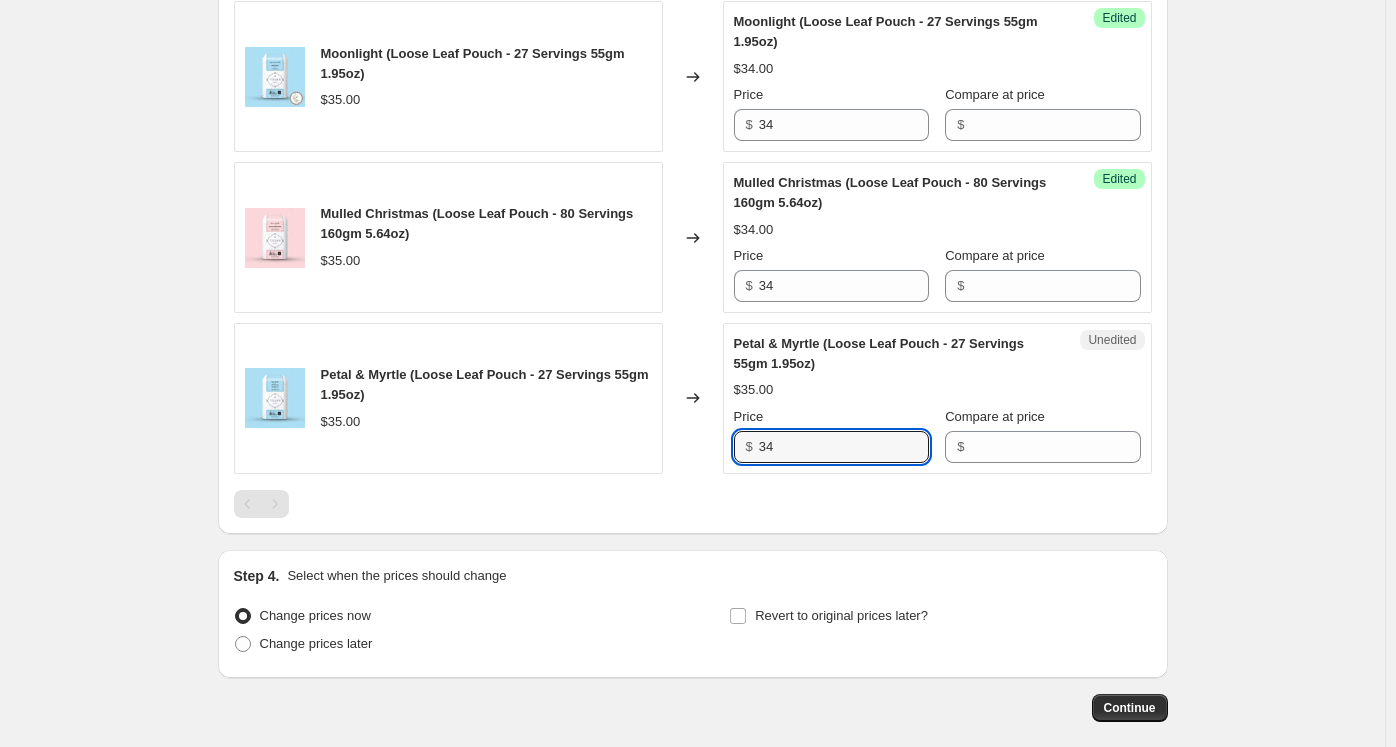 scroll, scrollTop: 2200, scrollLeft: 0, axis: vertical 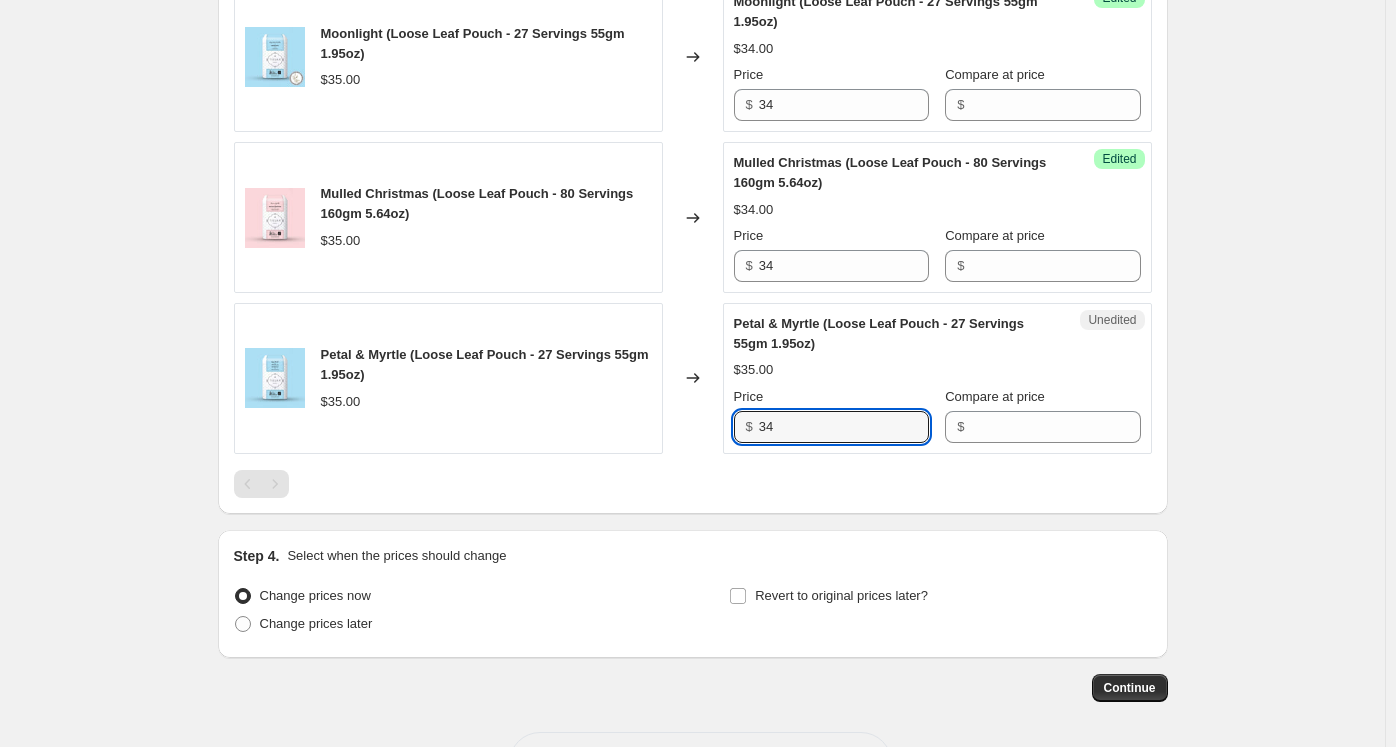 type on "34" 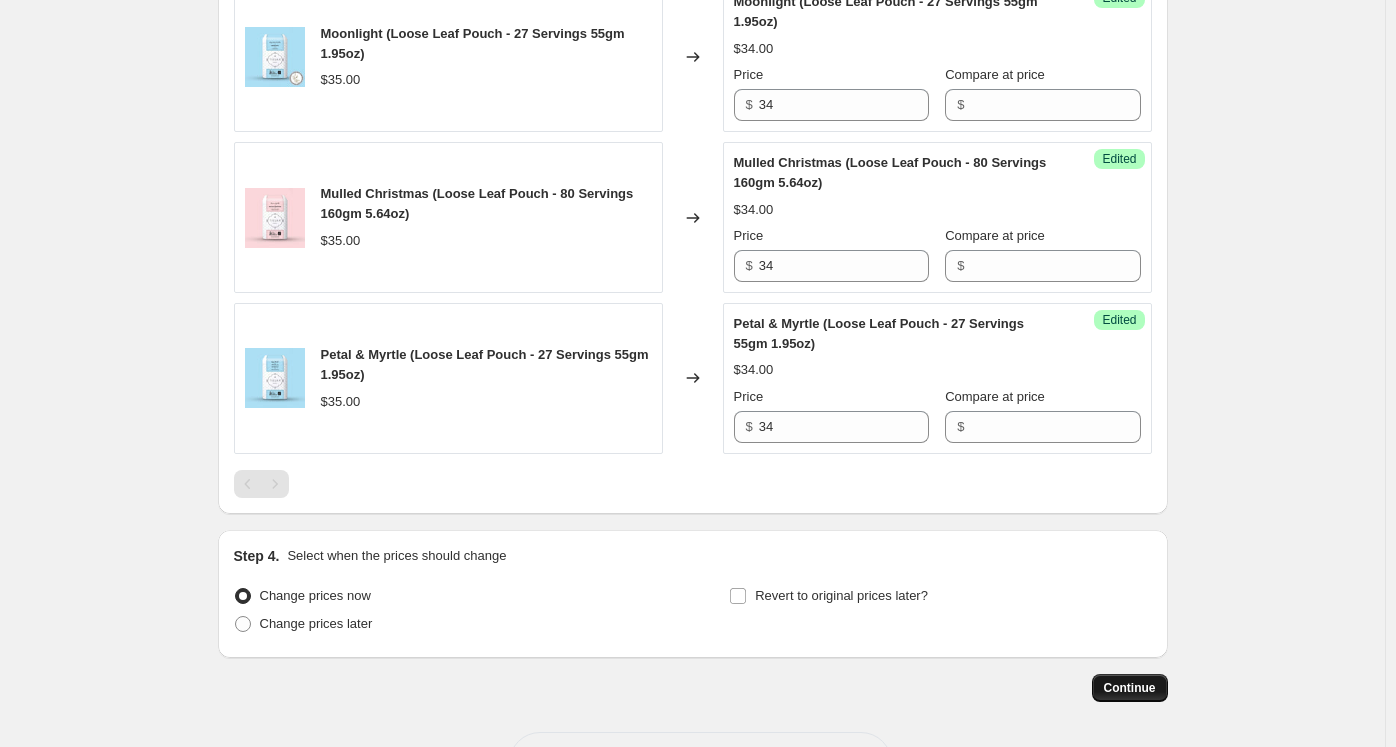click on "Continue" at bounding box center (1130, 688) 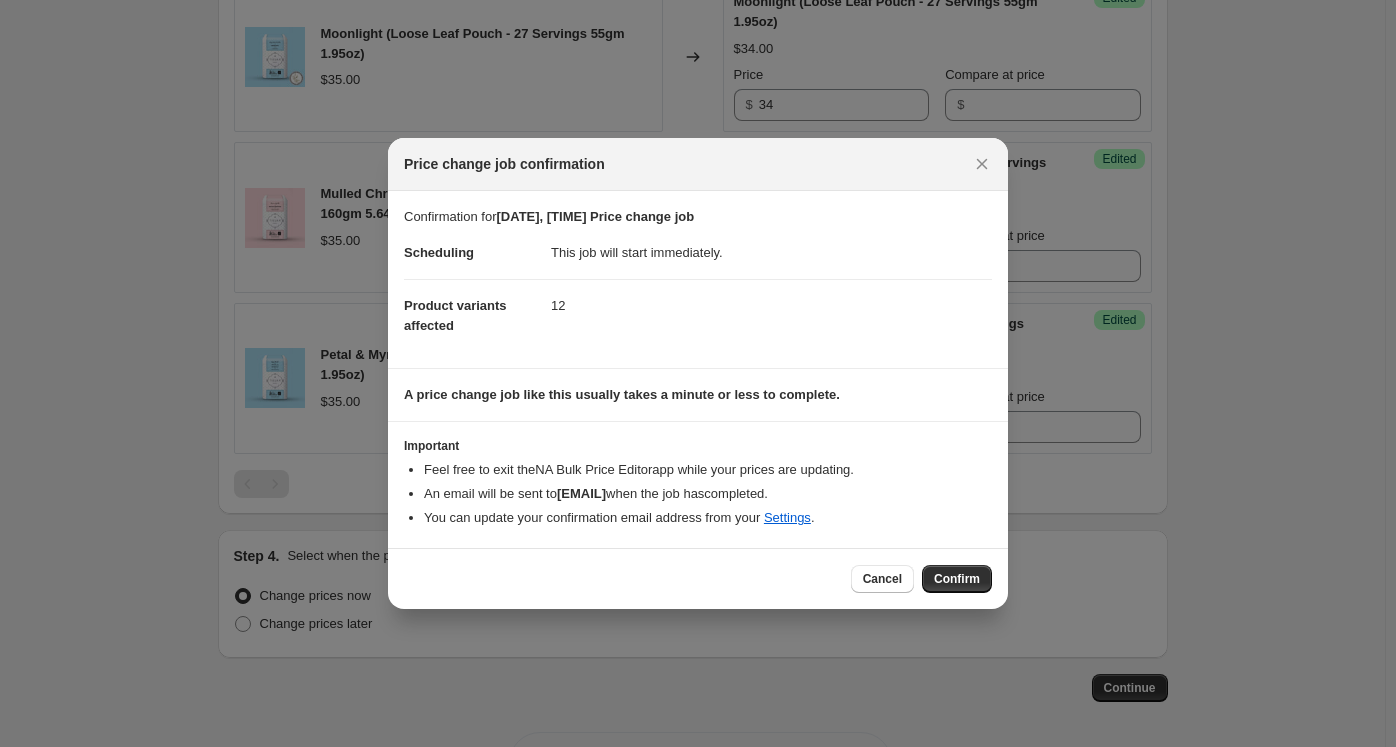 drag, startPoint x: 960, startPoint y: 580, endPoint x: 916, endPoint y: 535, distance: 62.936478 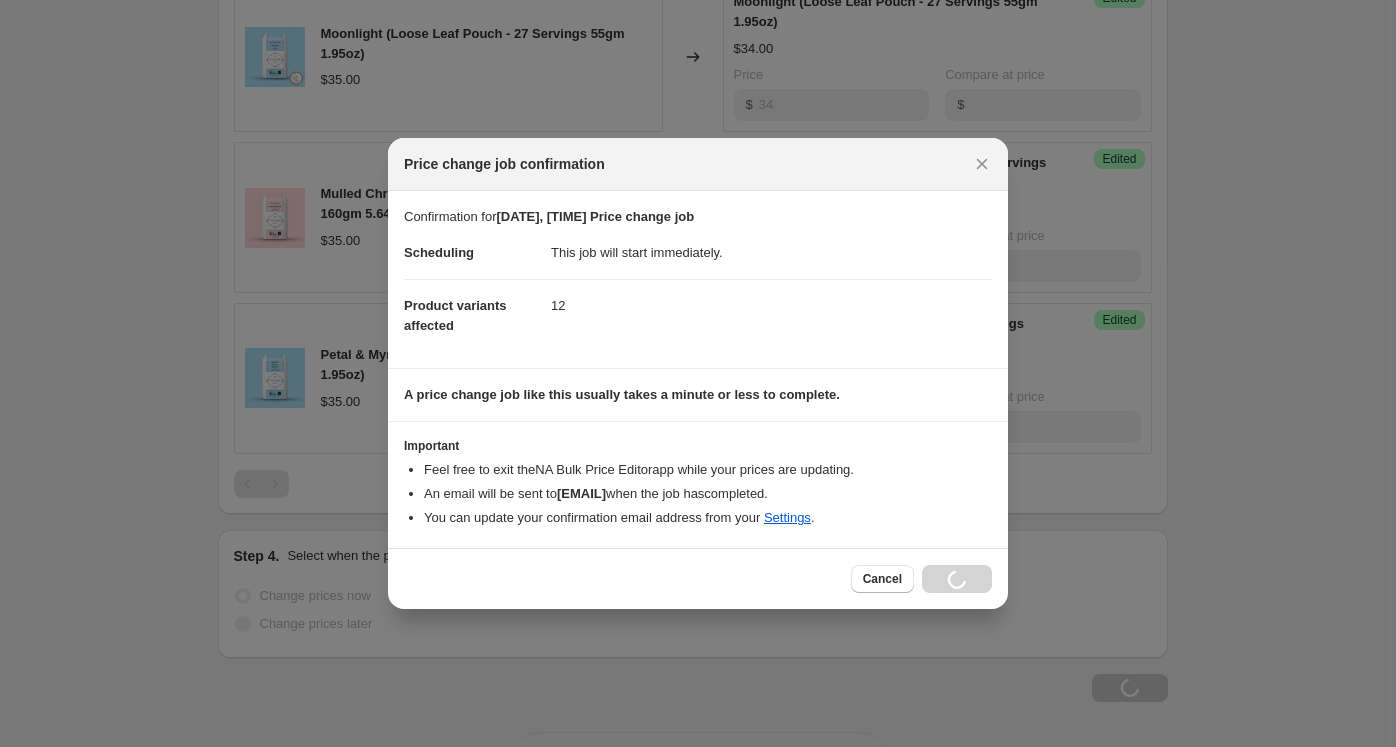 scroll, scrollTop: 2268, scrollLeft: 0, axis: vertical 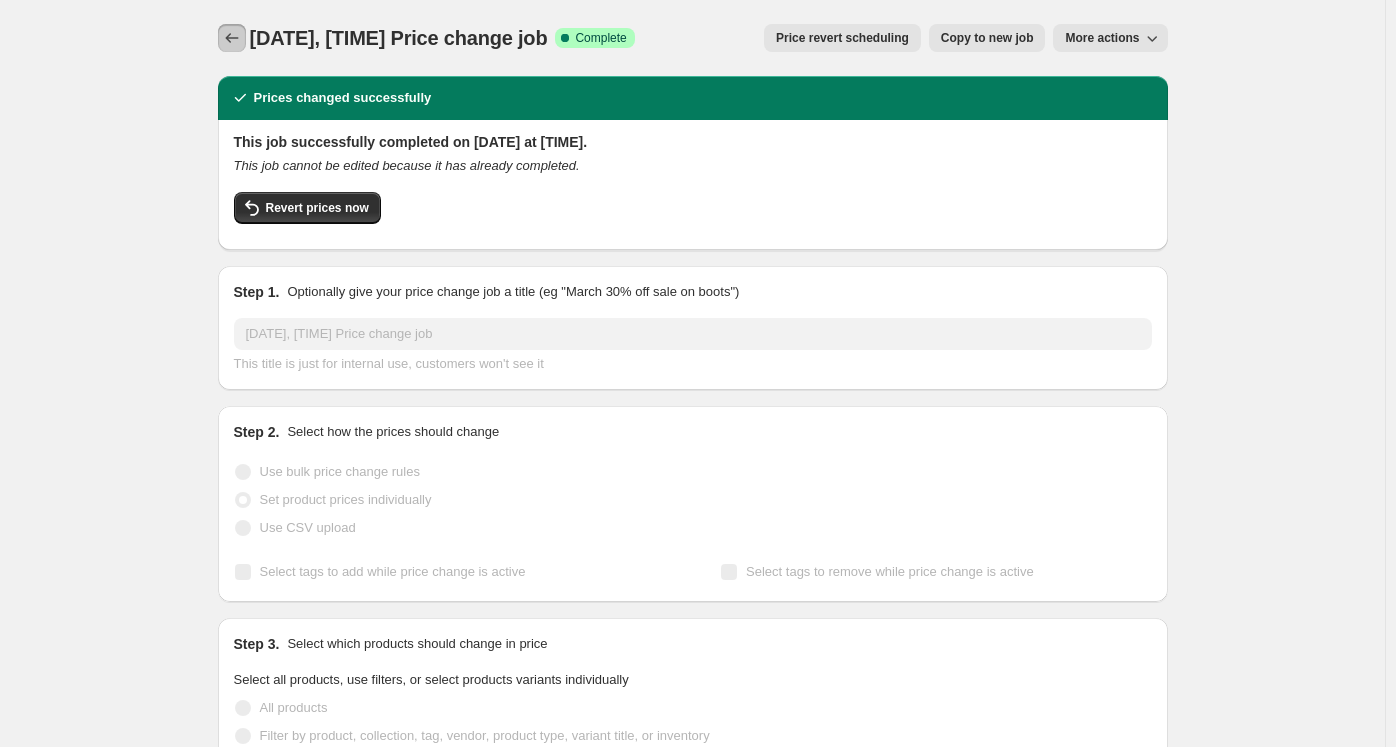 click 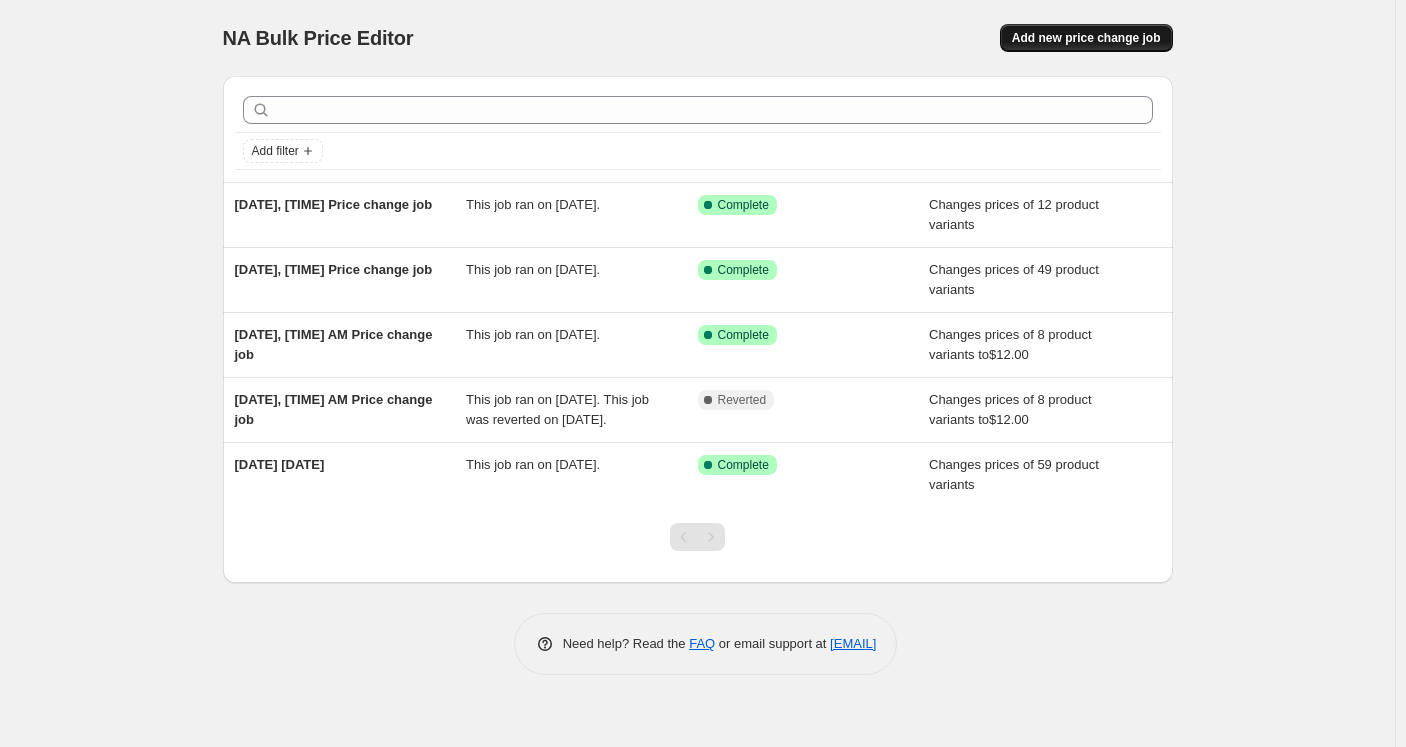 click on "Add new price change job" at bounding box center (1086, 38) 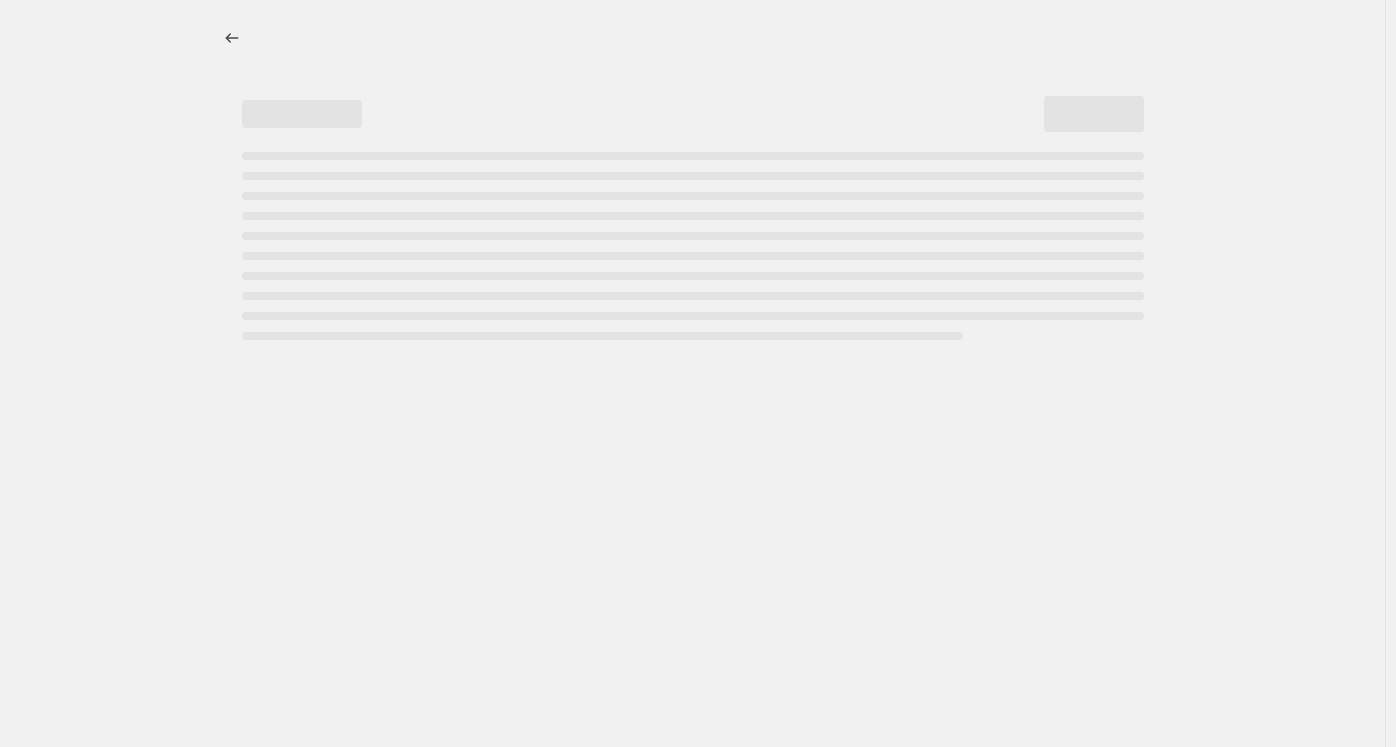 select on "percentage" 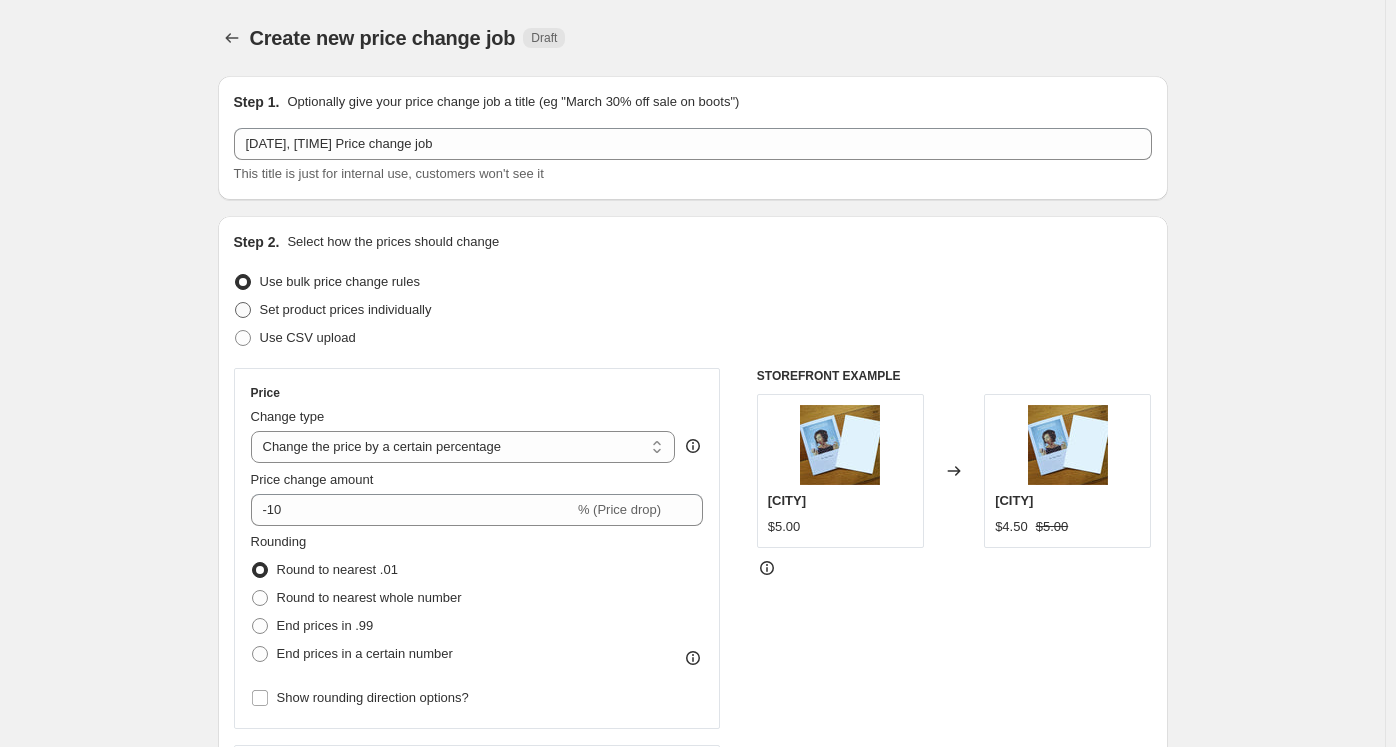 click on "Set product prices individually" at bounding box center (346, 309) 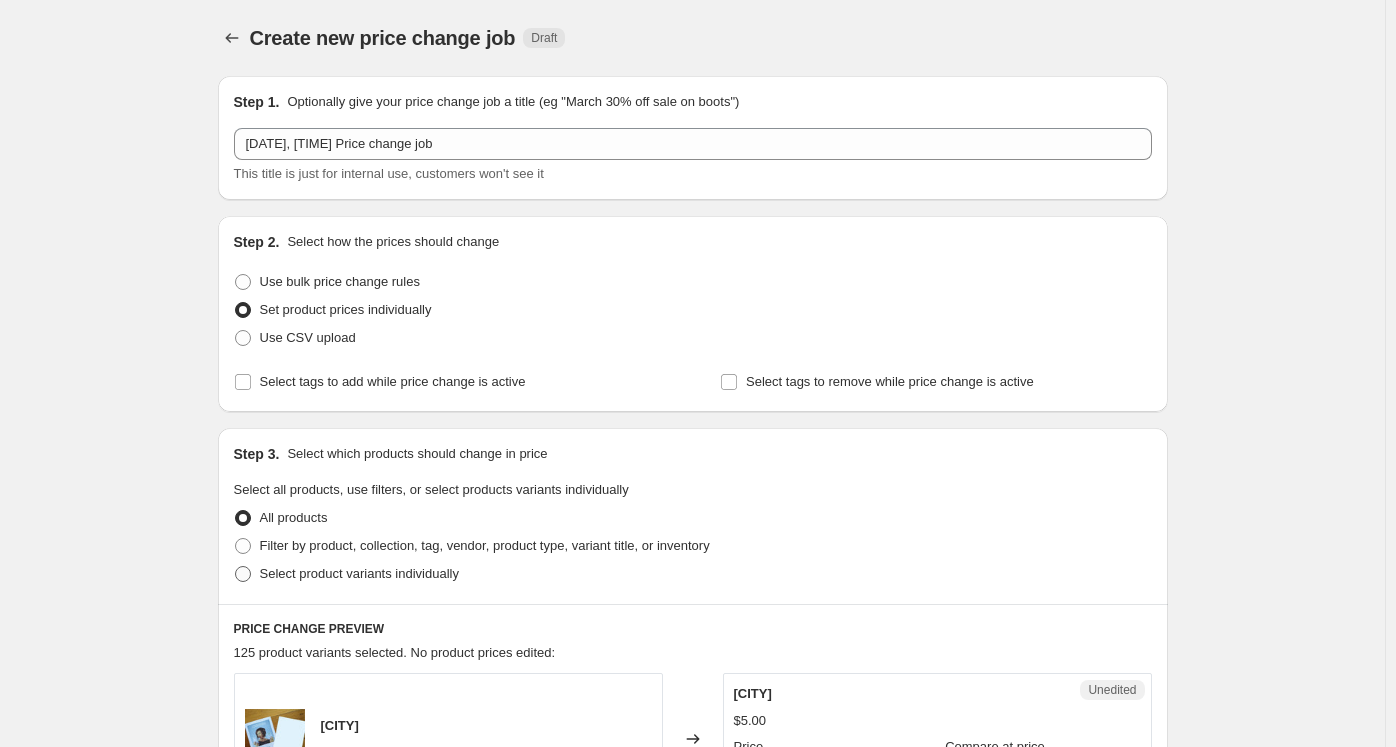 click on "Select product variants individually" at bounding box center (359, 573) 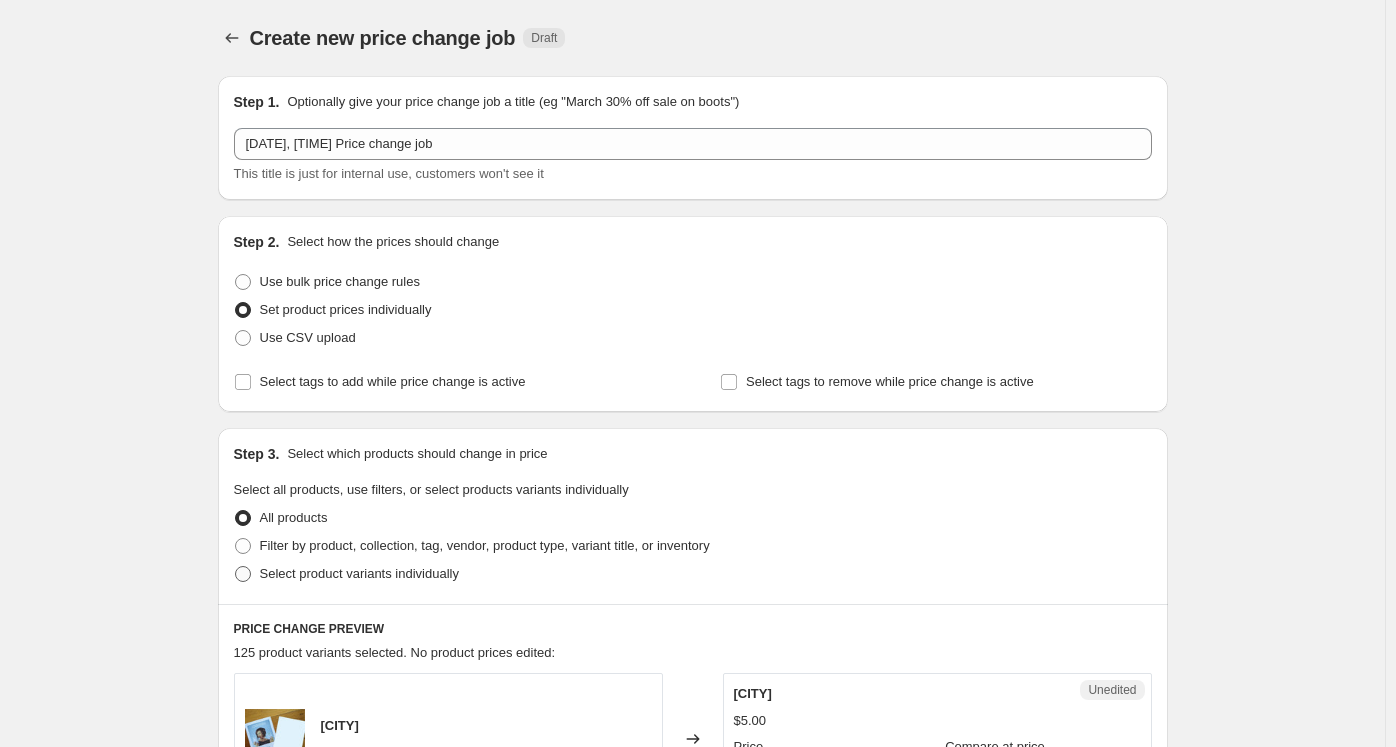 radio on "true" 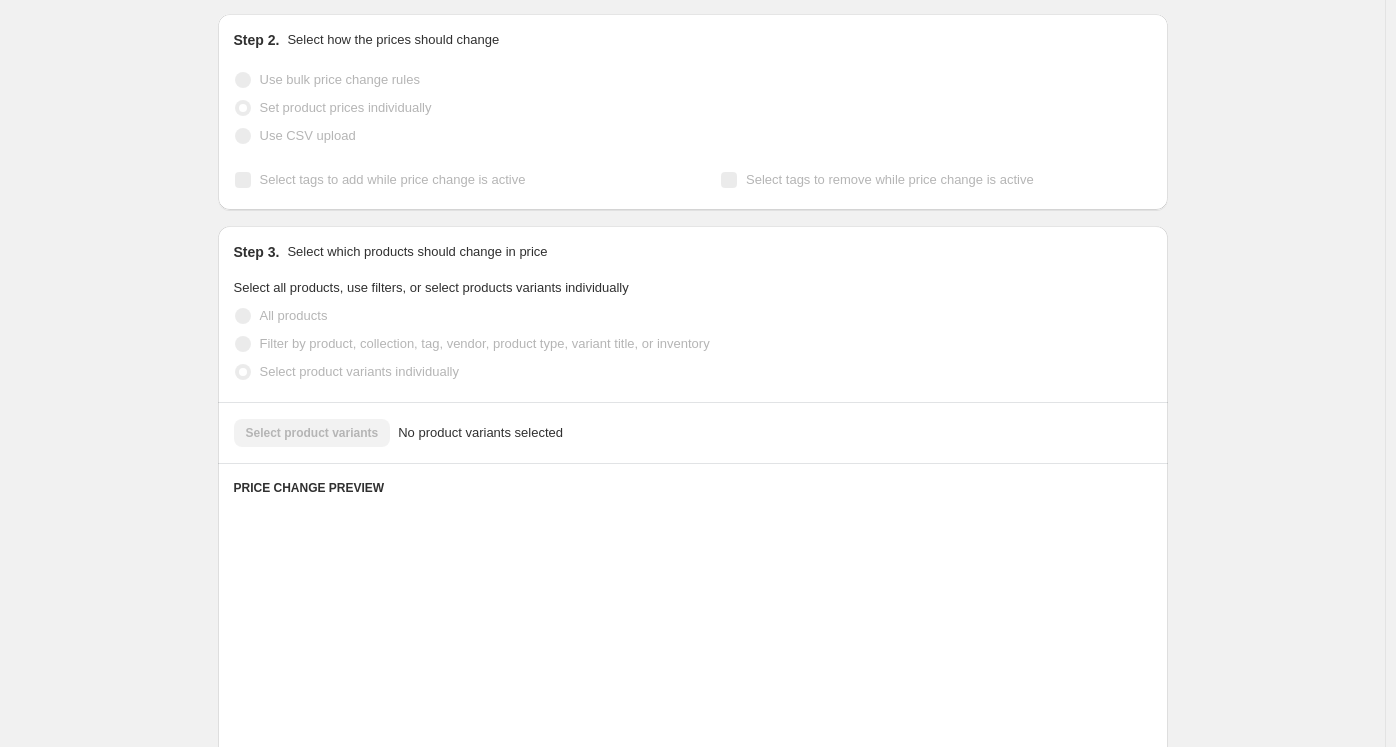 scroll, scrollTop: 300, scrollLeft: 0, axis: vertical 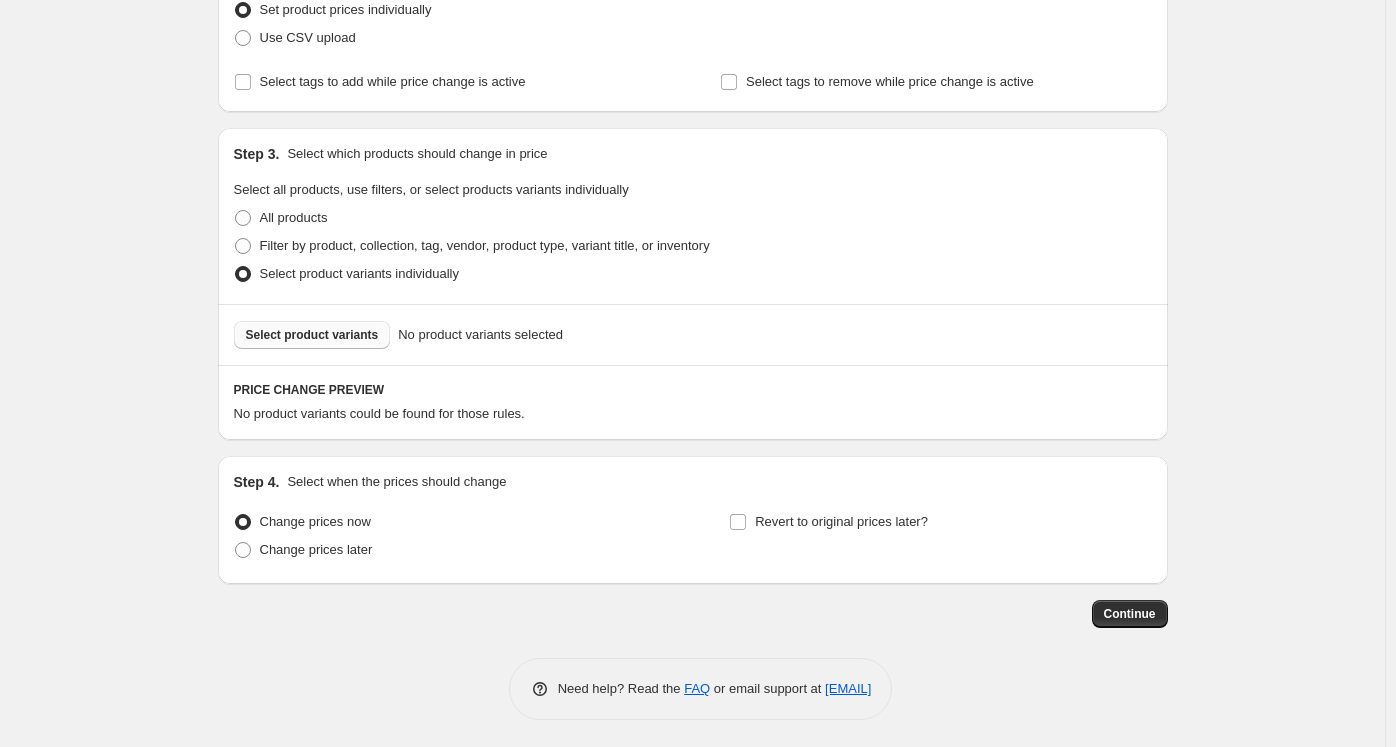 click on "Select product variants" at bounding box center [312, 335] 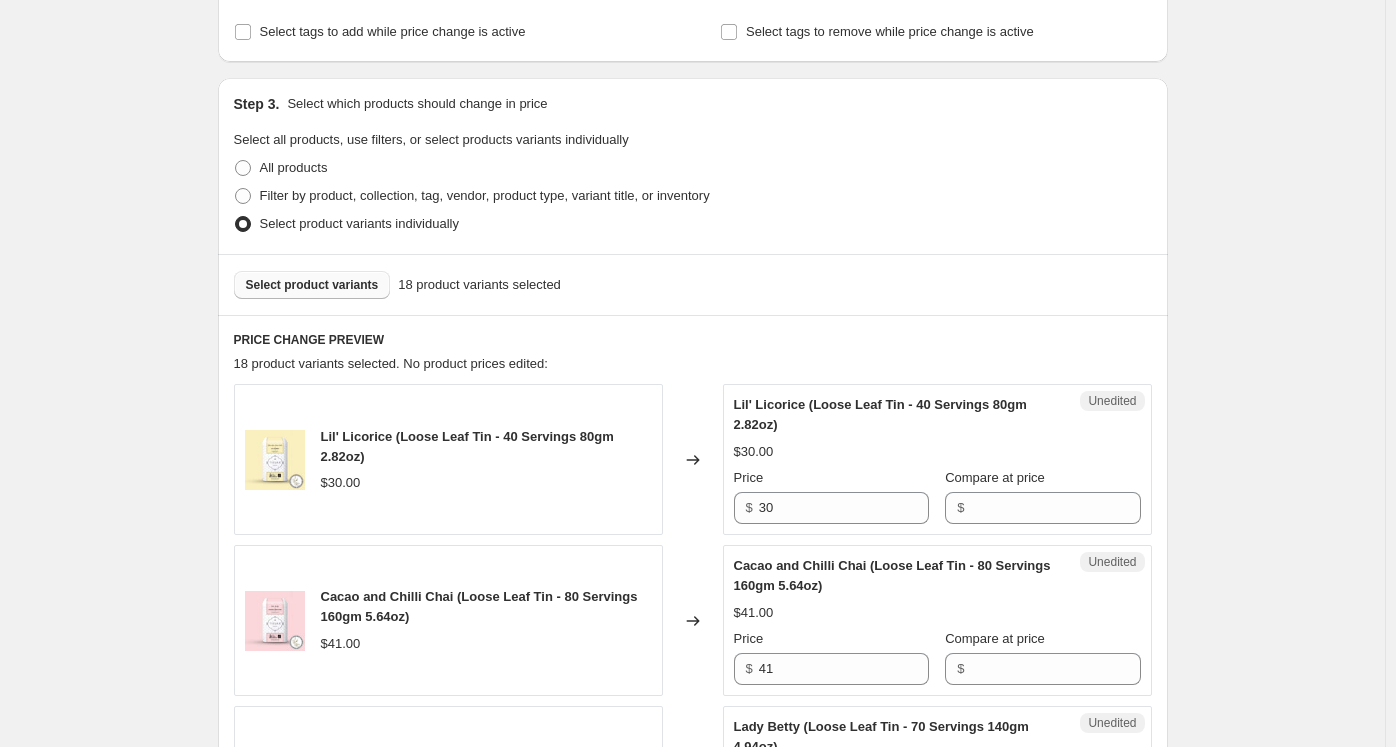 scroll, scrollTop: 500, scrollLeft: 0, axis: vertical 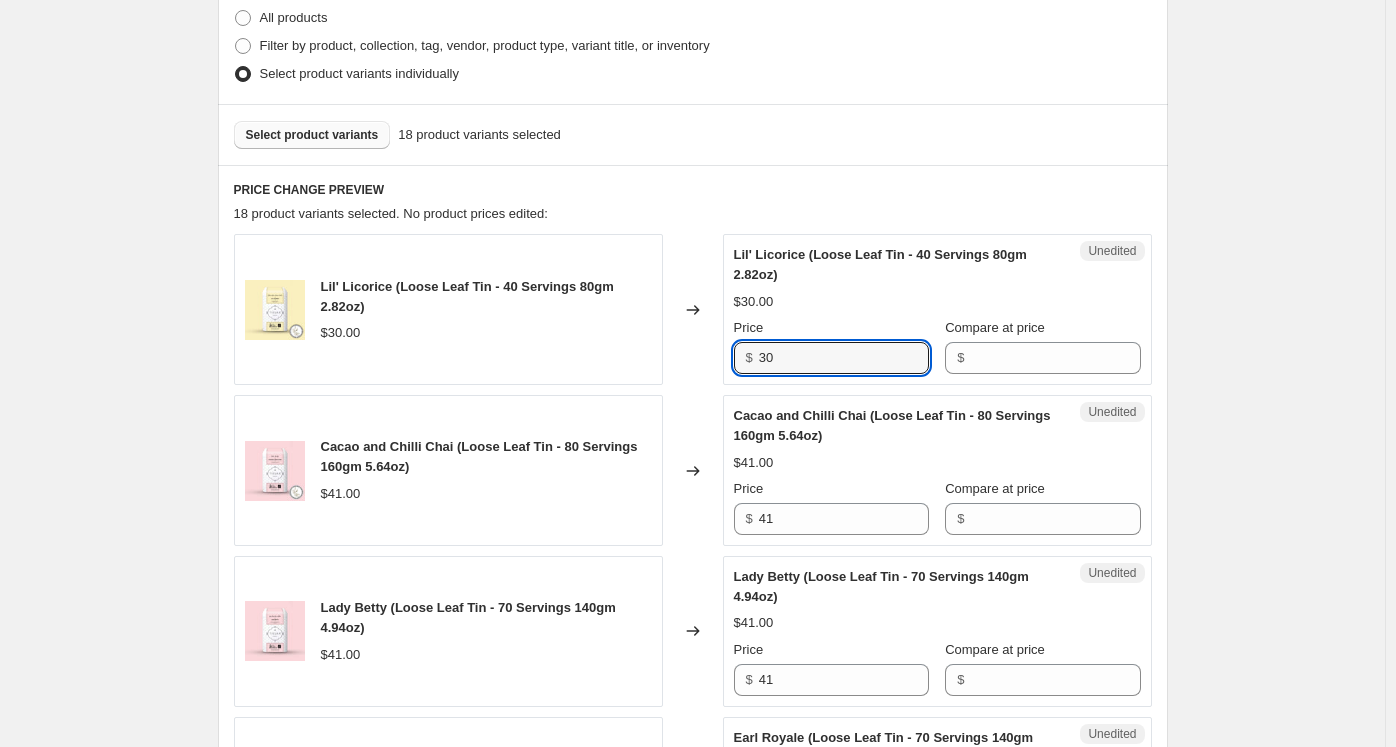 drag, startPoint x: 800, startPoint y: 349, endPoint x: 745, endPoint y: 349, distance: 55 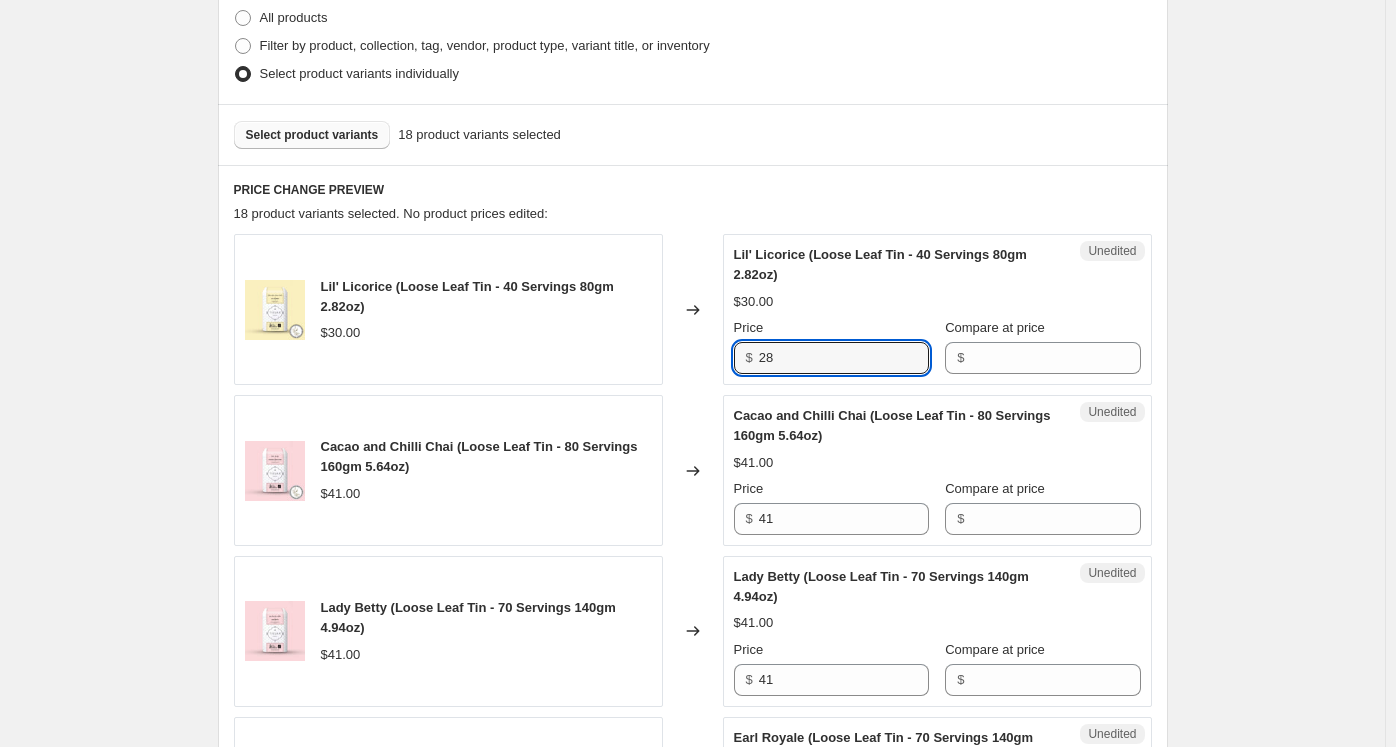 type on "28" 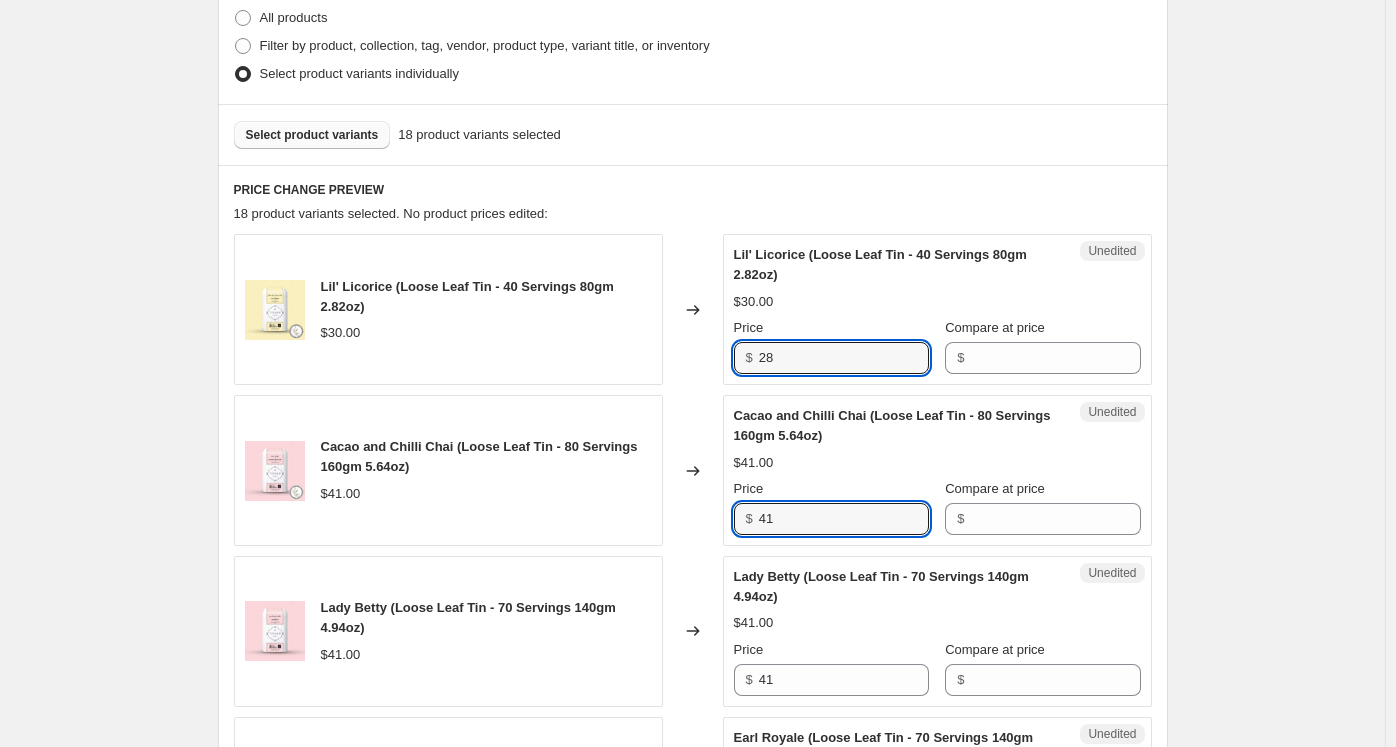 click on "Unedited Cacao and Chilli Chai (Loose Leaf Tin - 80 Servings 160gm 5.64oz) $41.00 Price $ 41 Compare at price $" at bounding box center (937, 470) 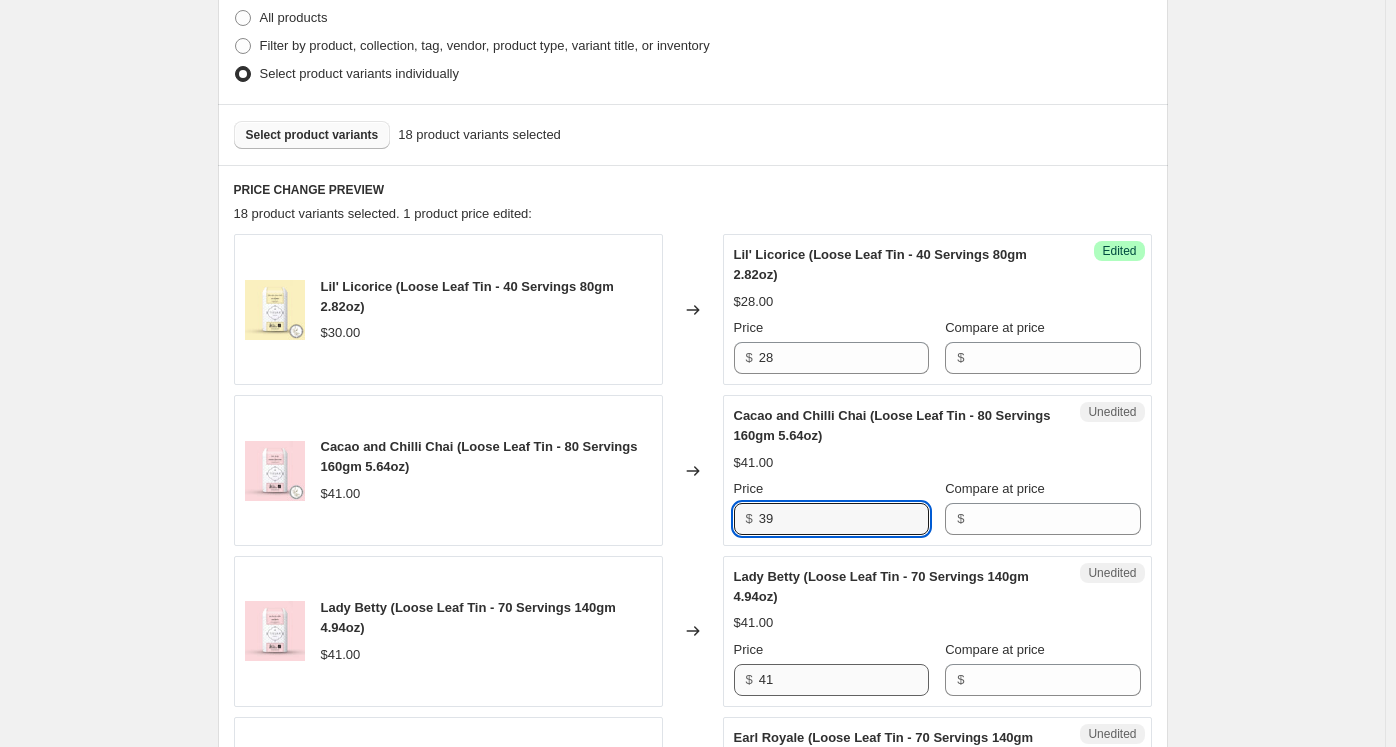 type on "39" 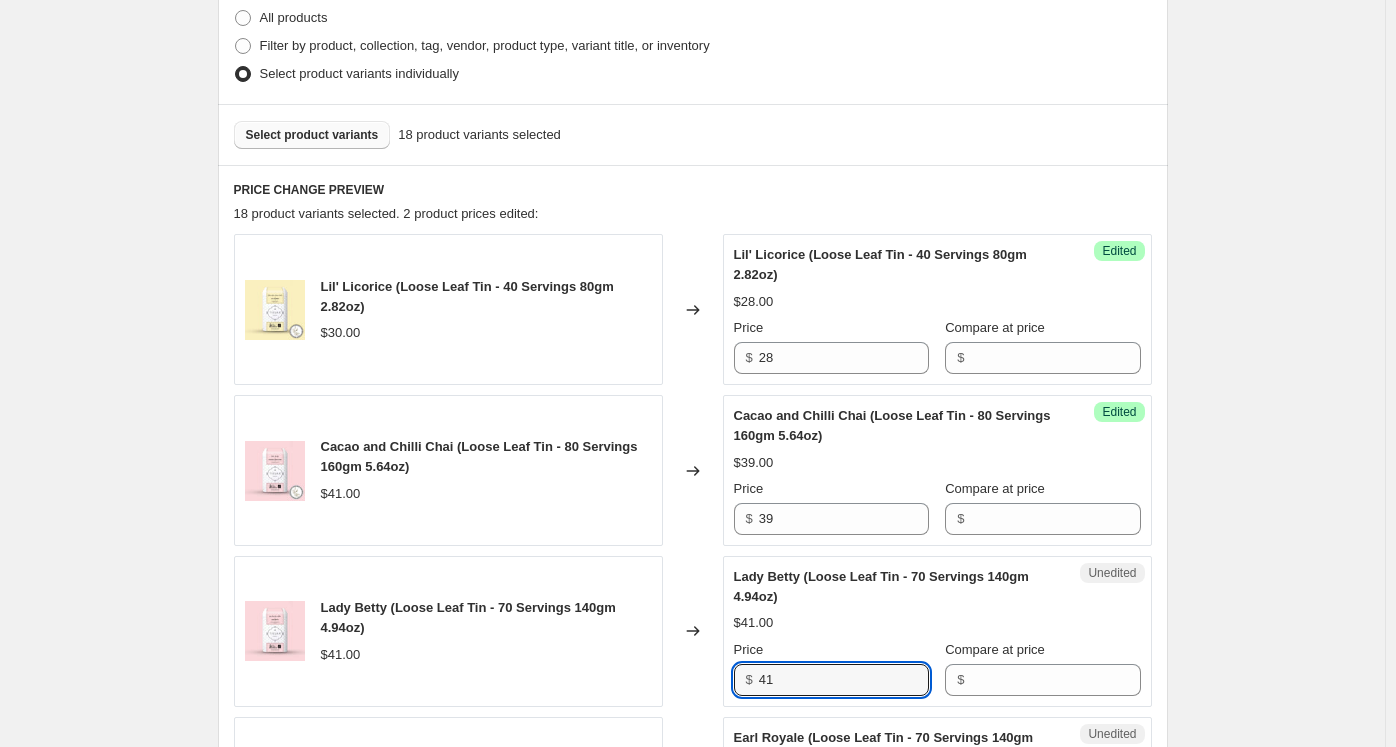 drag, startPoint x: 779, startPoint y: 667, endPoint x: 714, endPoint y: 657, distance: 65.76473 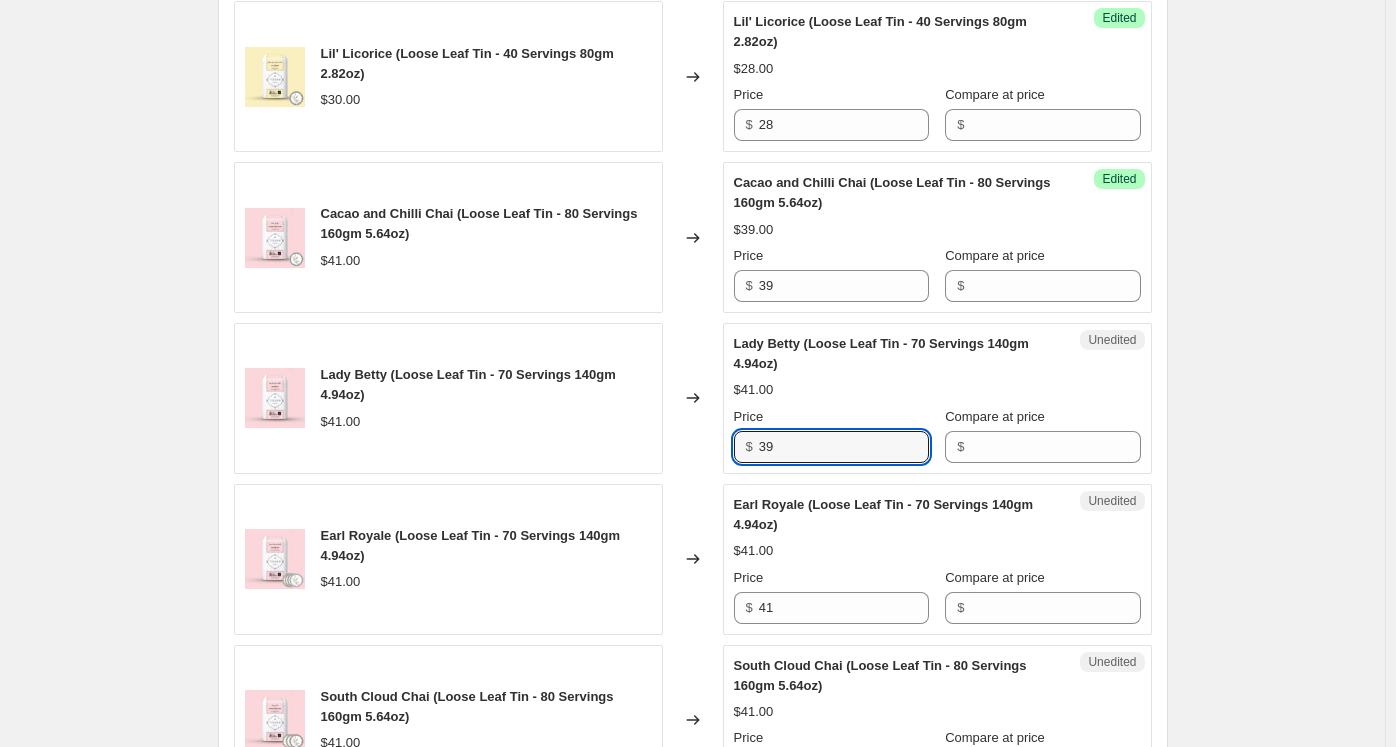 scroll, scrollTop: 800, scrollLeft: 0, axis: vertical 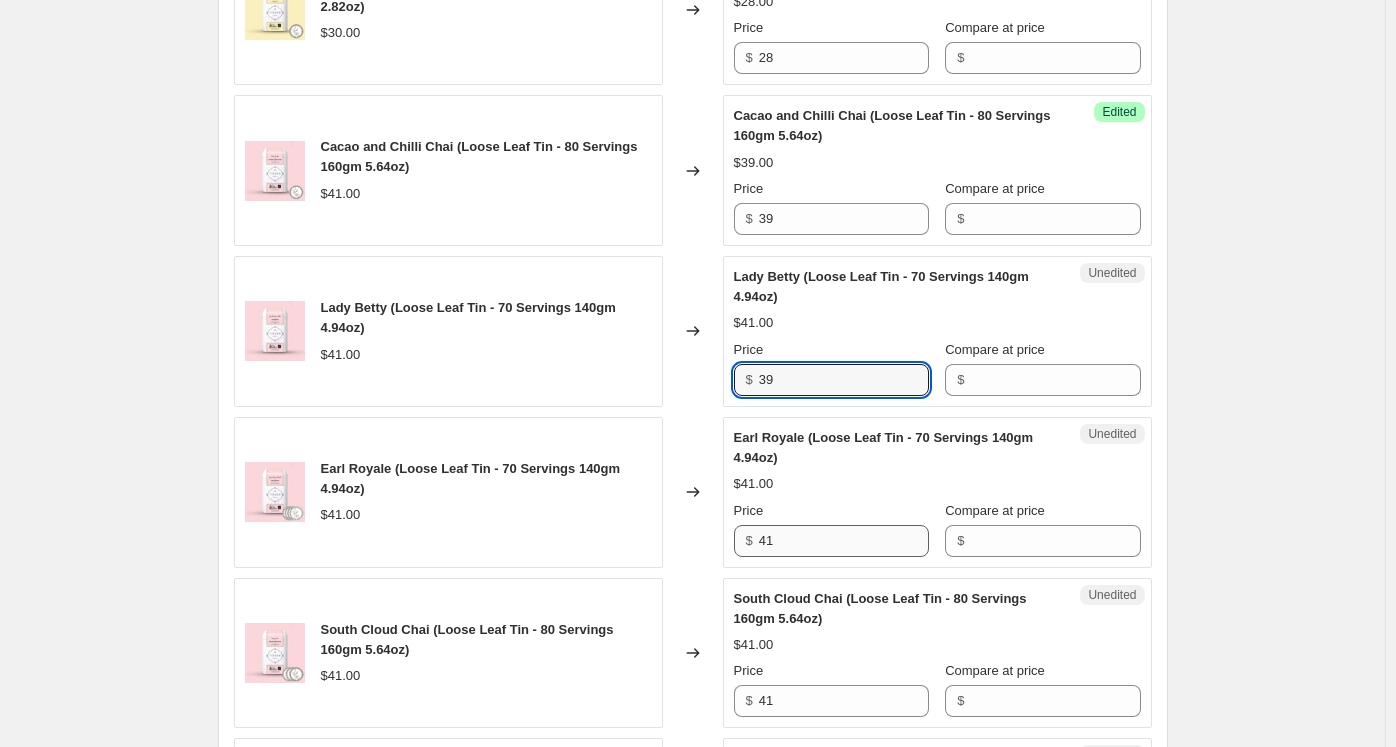 type on "39" 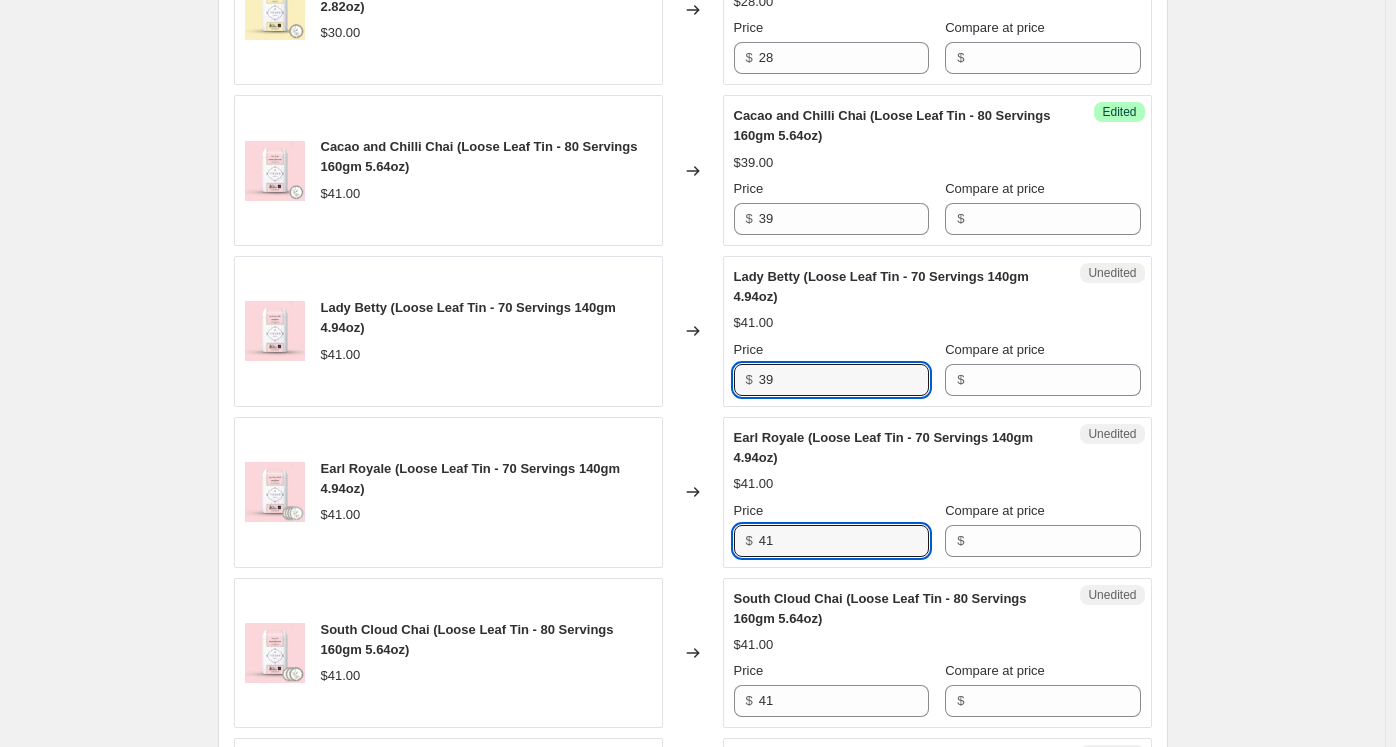 drag, startPoint x: 778, startPoint y: 536, endPoint x: 712, endPoint y: 536, distance: 66 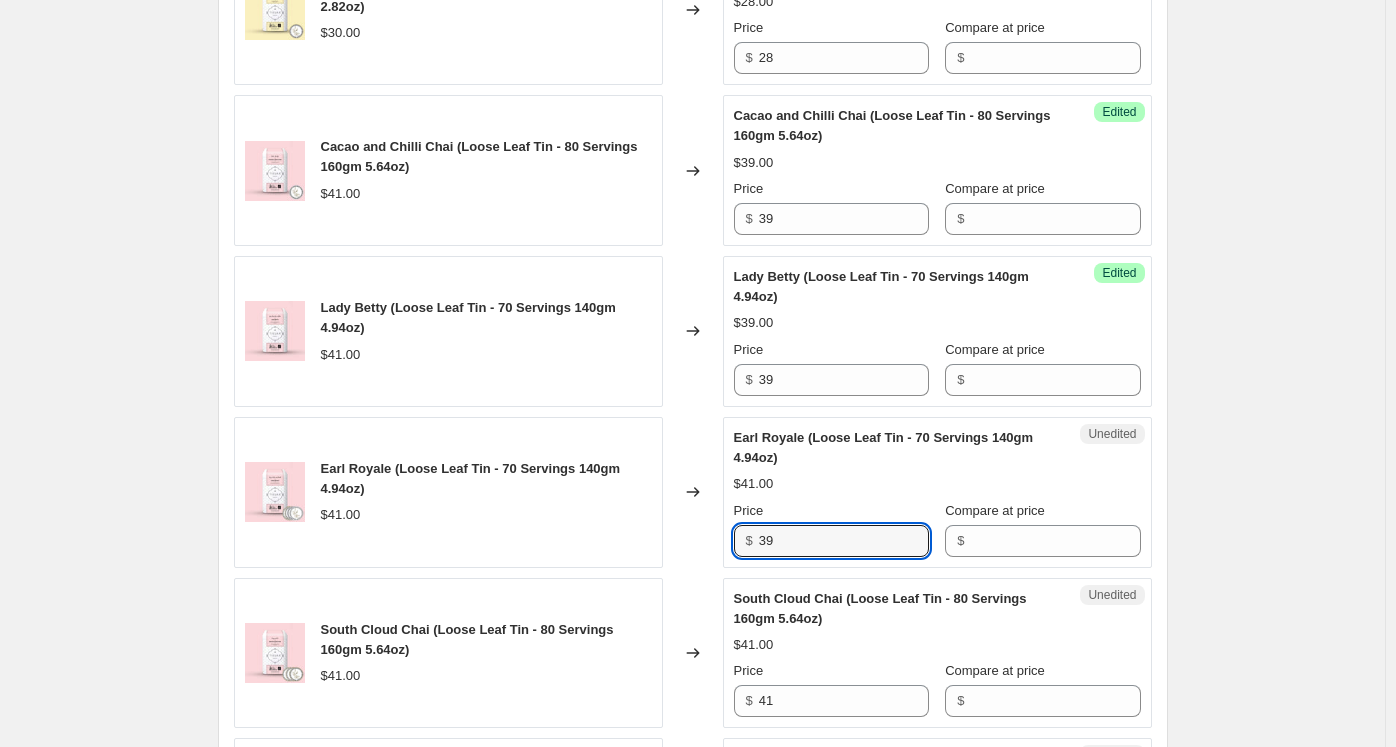 type on "39" 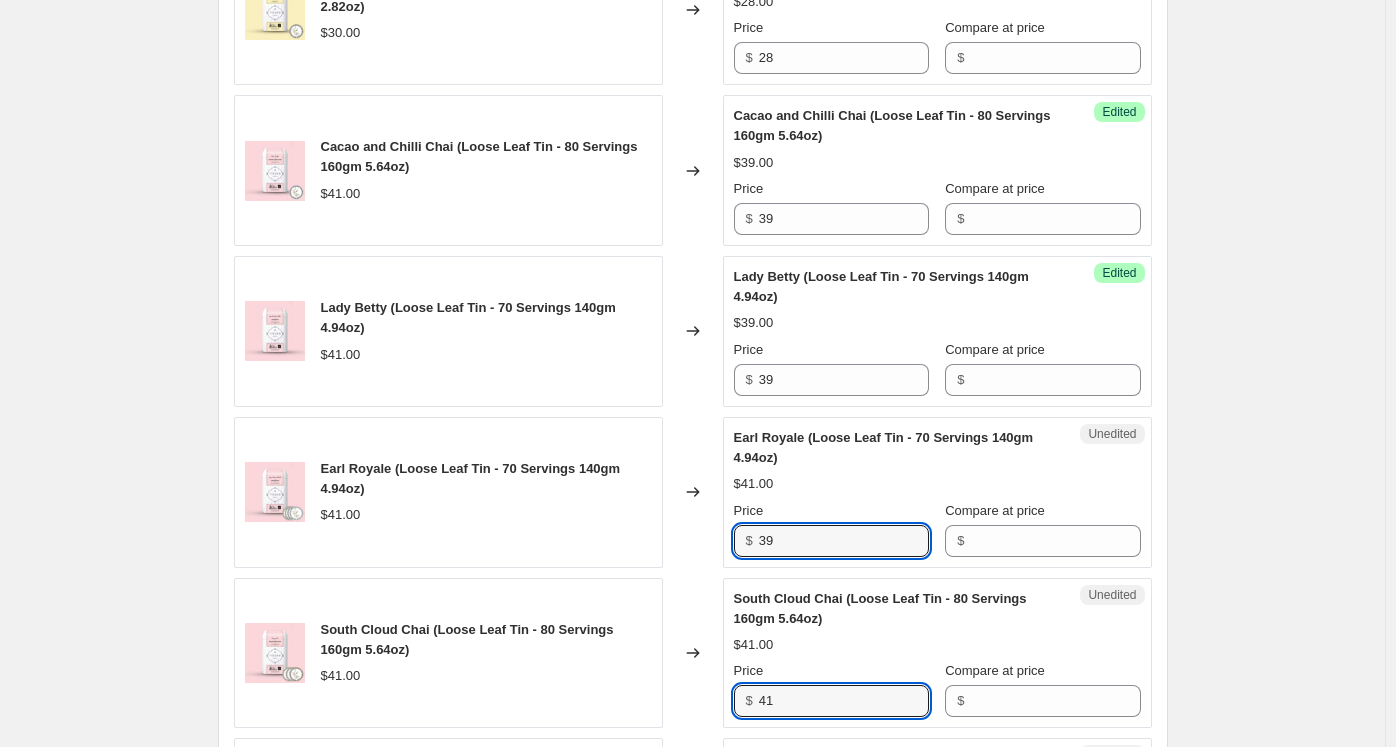 click on "South Cloud Chai (Loose Leaf Tin - 80 Servings 160gm 5.64oz) $41.00 Changed to Unedited South Cloud Chai (Loose Leaf Tin - 80 Servings 160gm 5.64oz) $41.00 Price $ 41 Compare at price $" at bounding box center [693, 653] 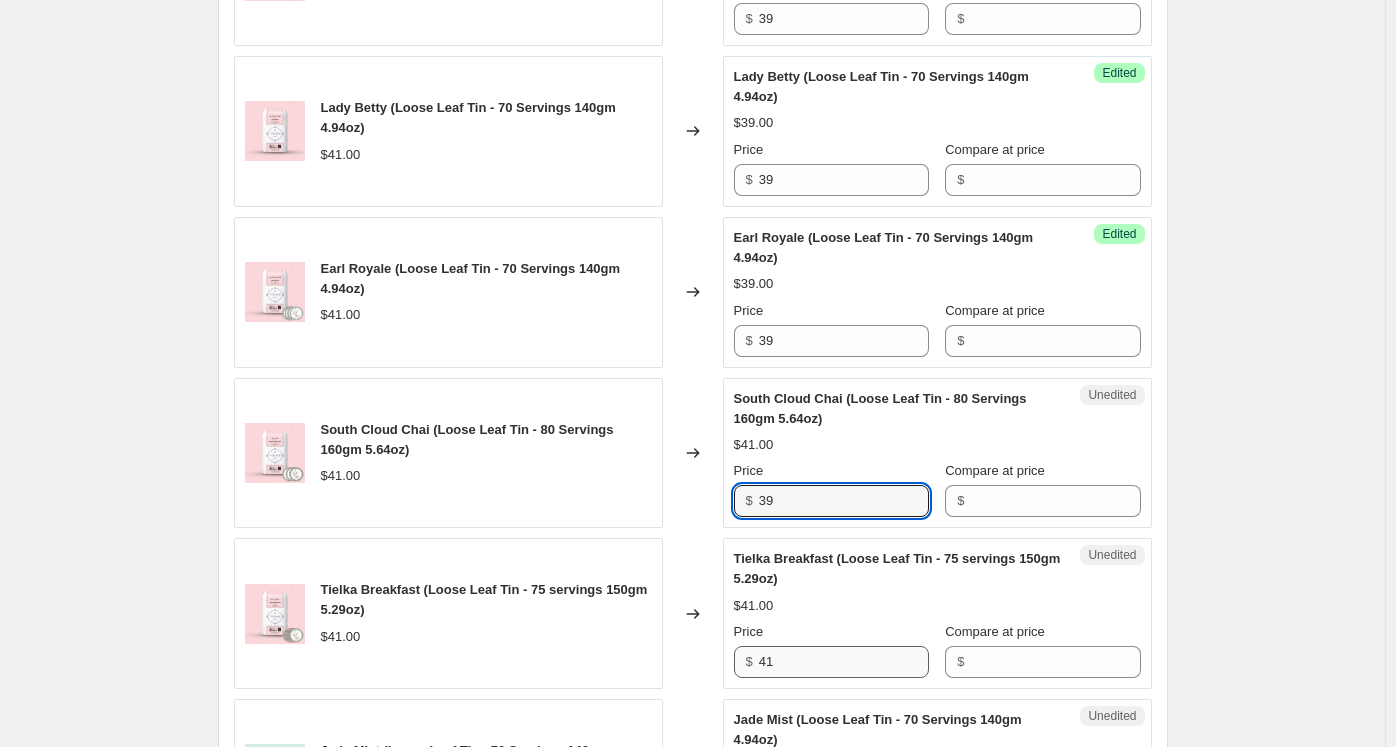 type on "39" 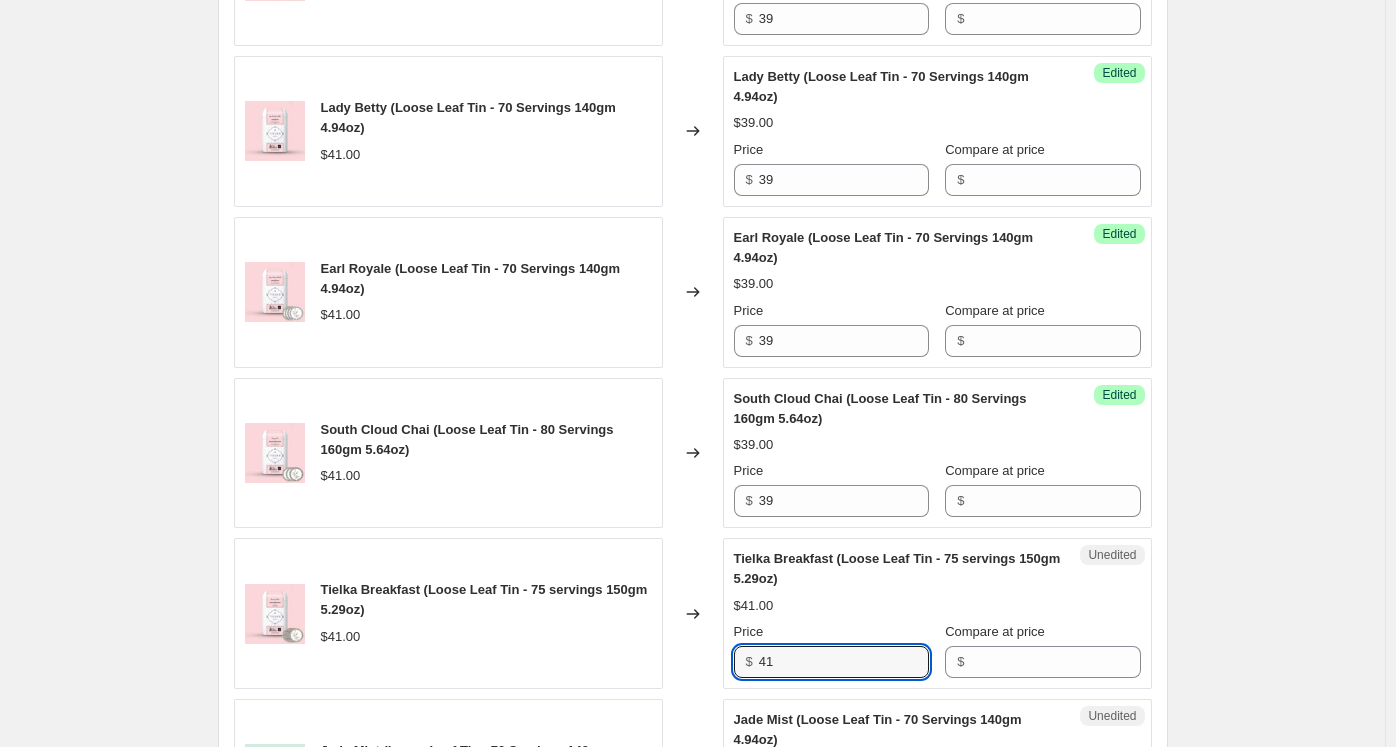 drag, startPoint x: 796, startPoint y: 648, endPoint x: 744, endPoint y: 646, distance: 52.03845 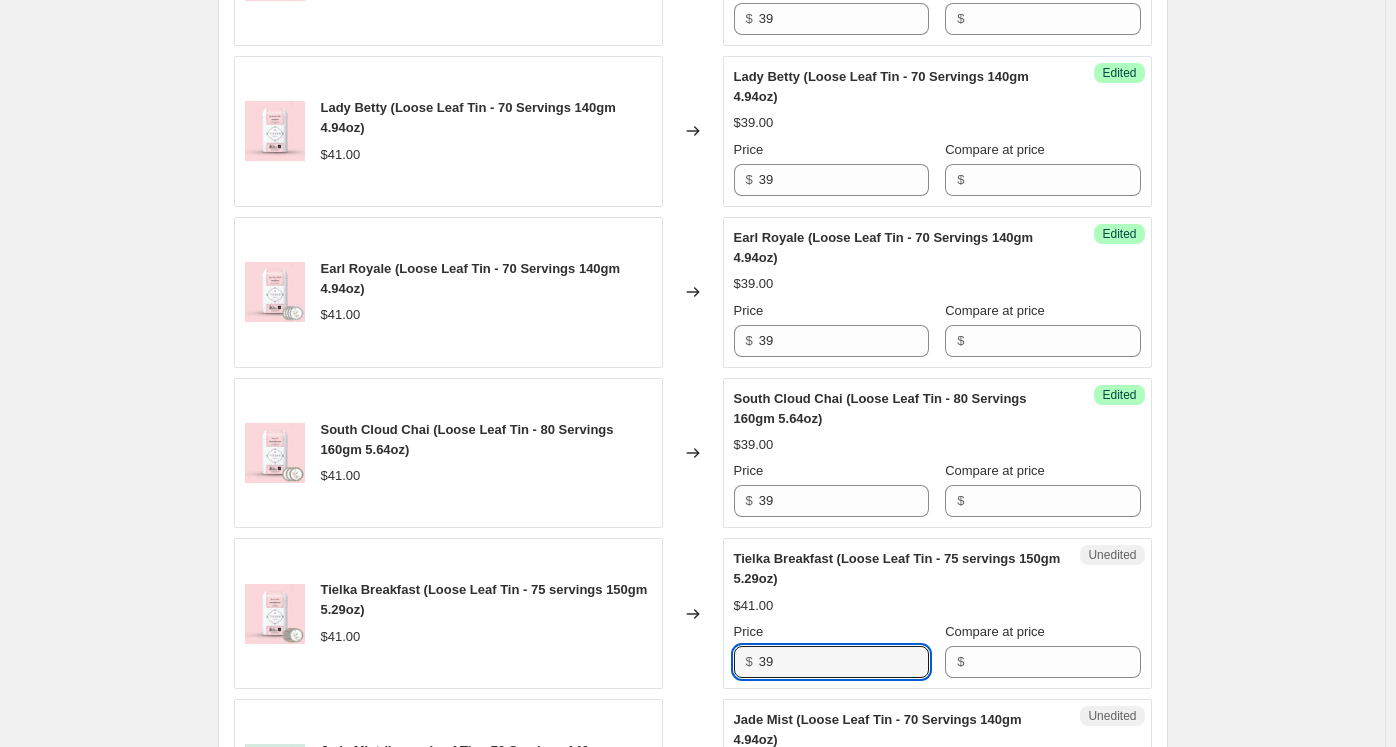 scroll, scrollTop: 1200, scrollLeft: 0, axis: vertical 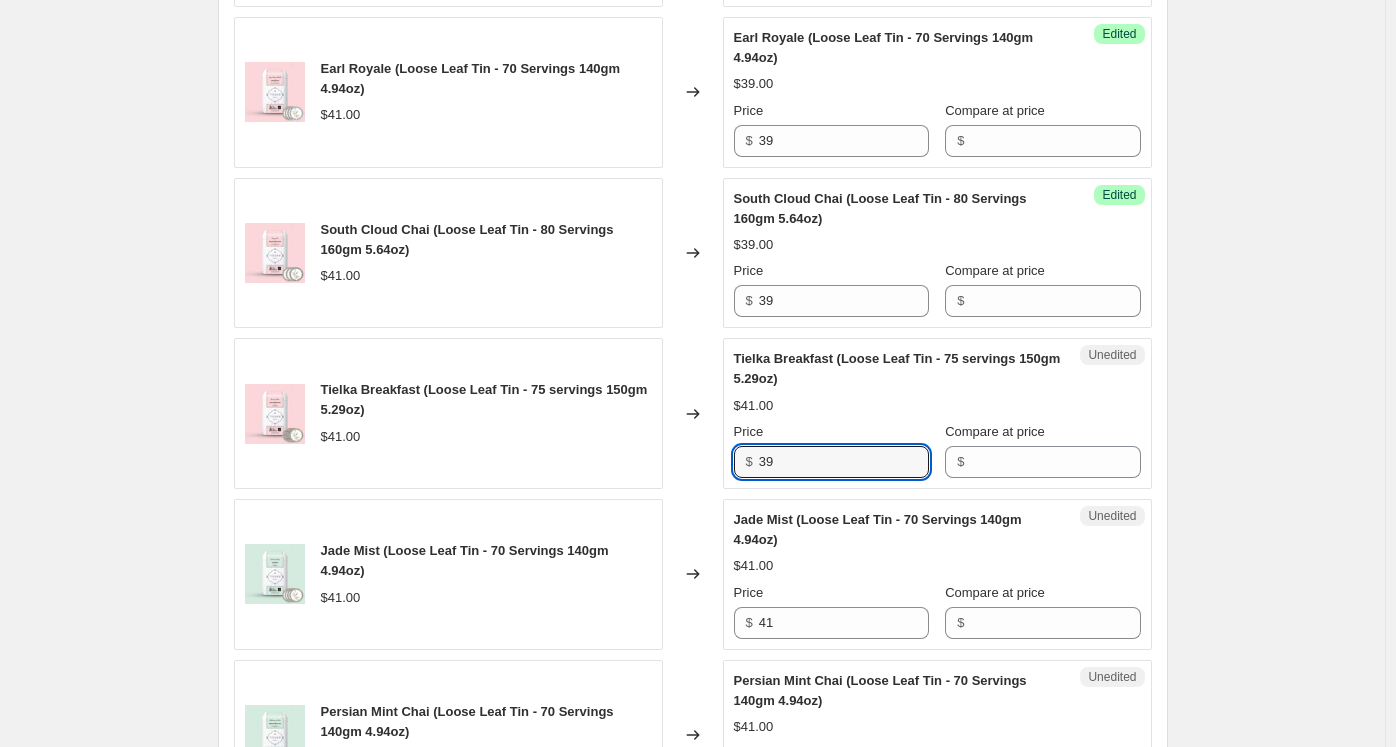 type on "39" 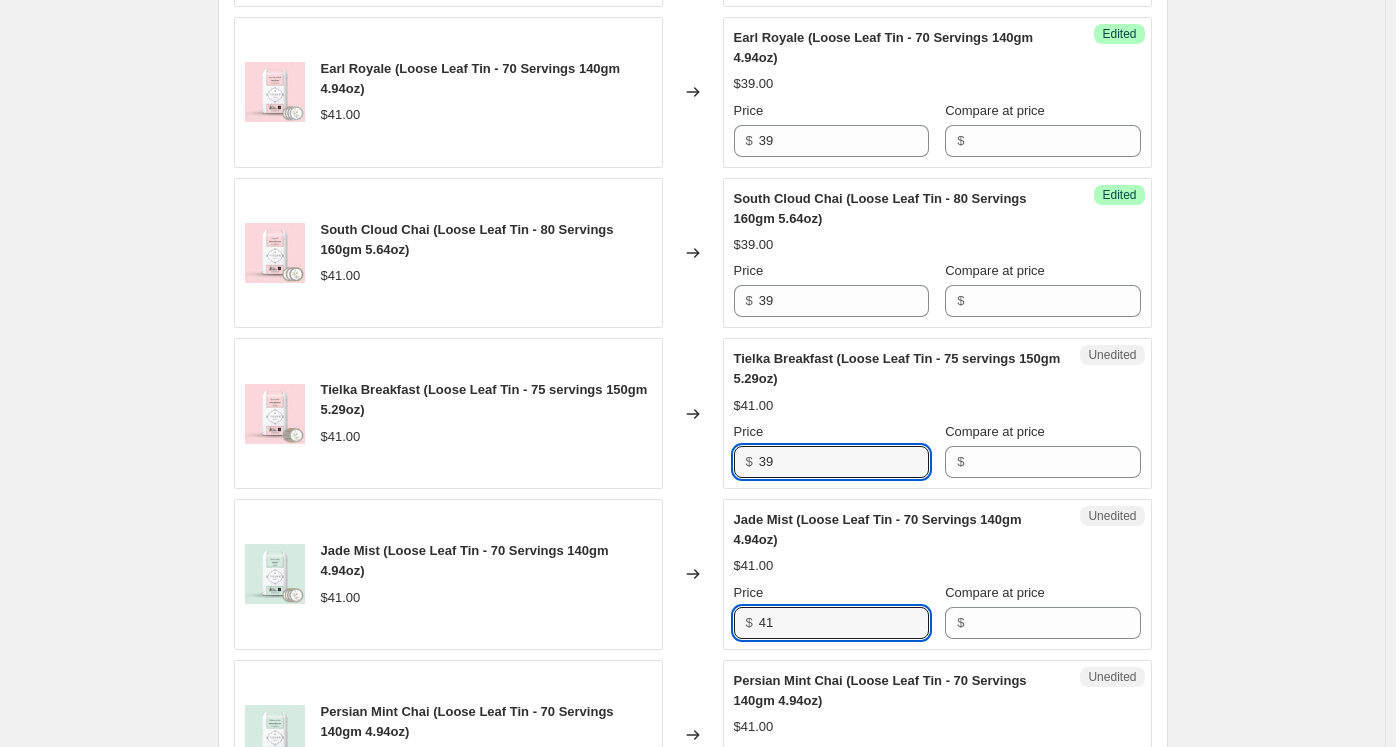 click on "$ 41" at bounding box center [831, 623] 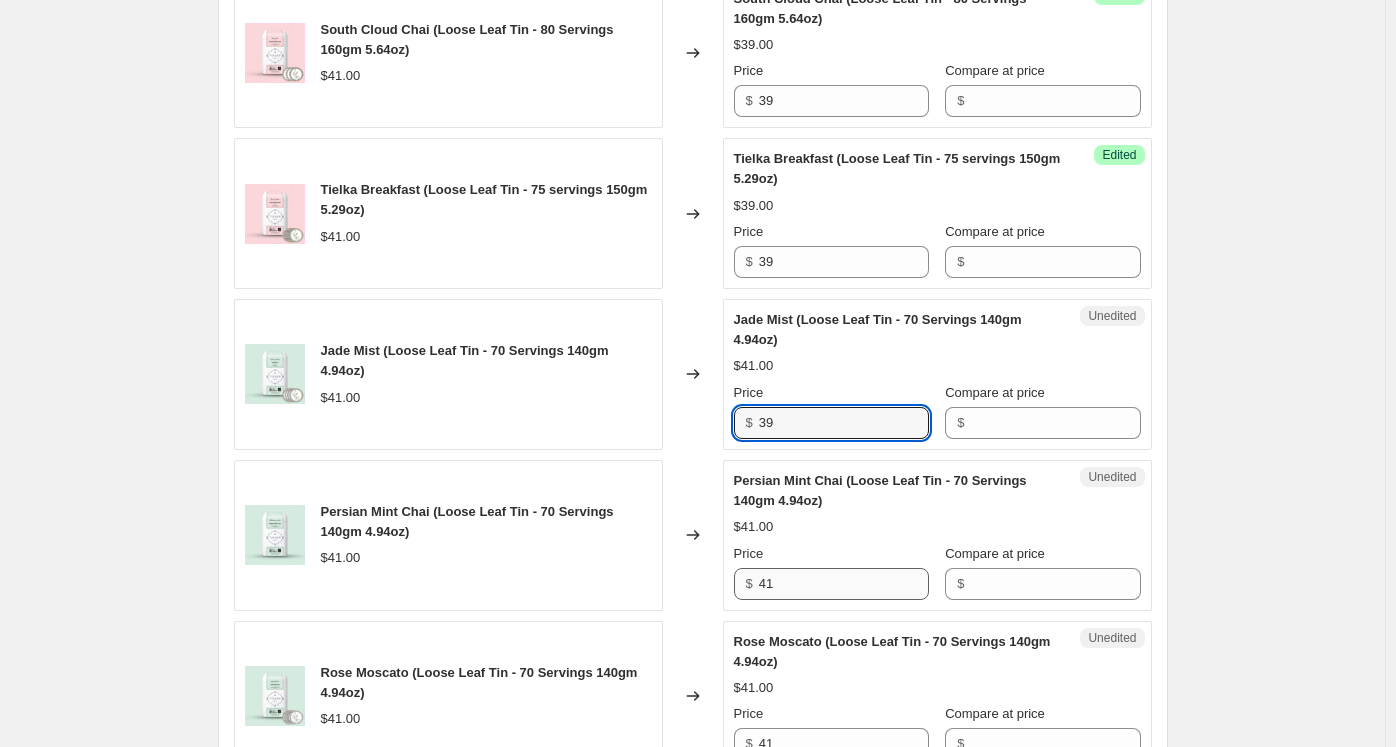 type on "39" 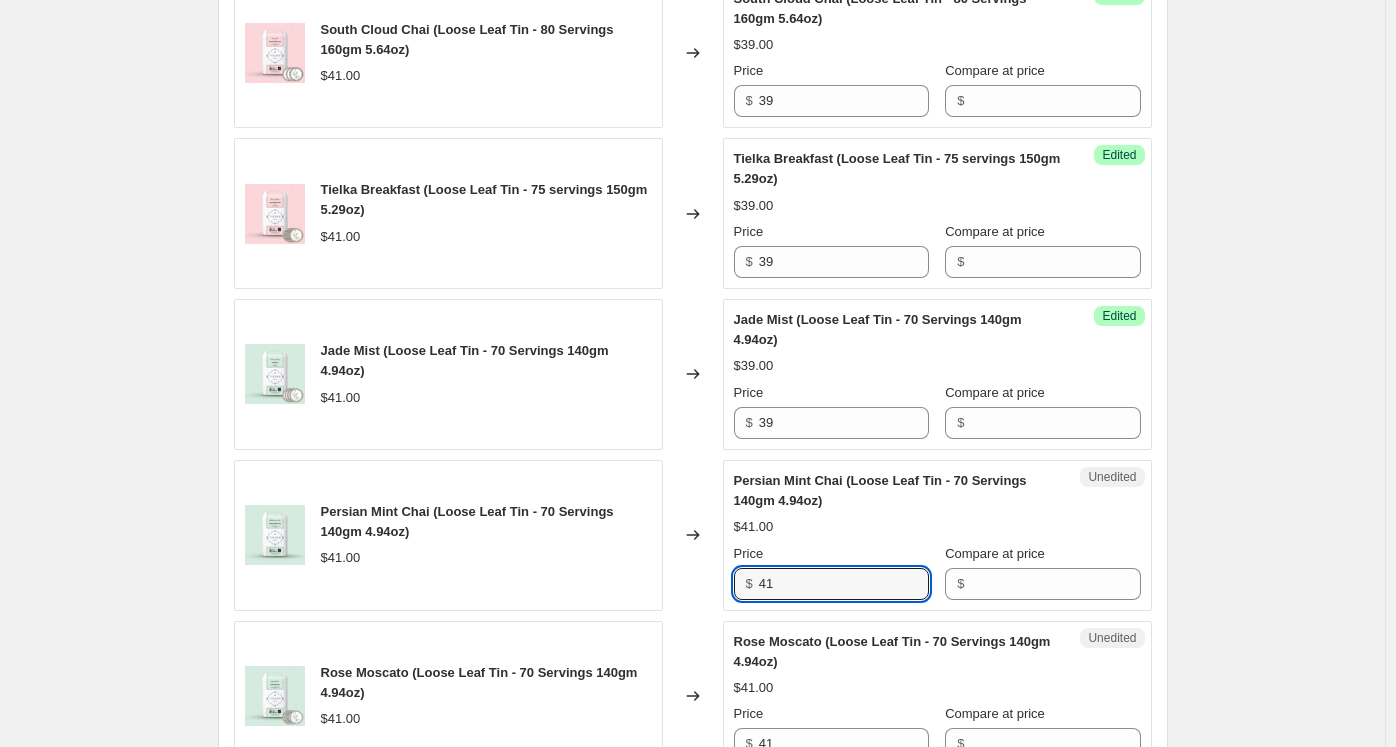 drag, startPoint x: 781, startPoint y: 576, endPoint x: 728, endPoint y: 576, distance: 53 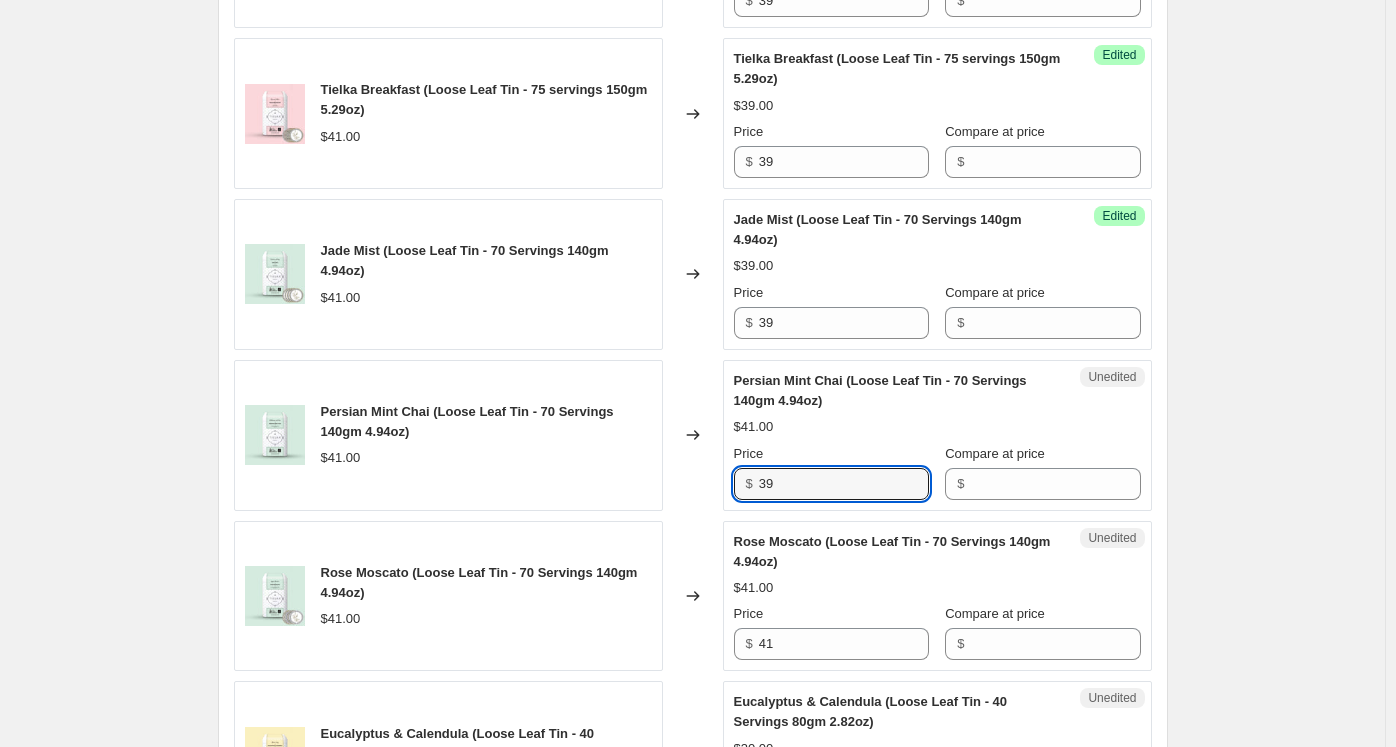 type on "39" 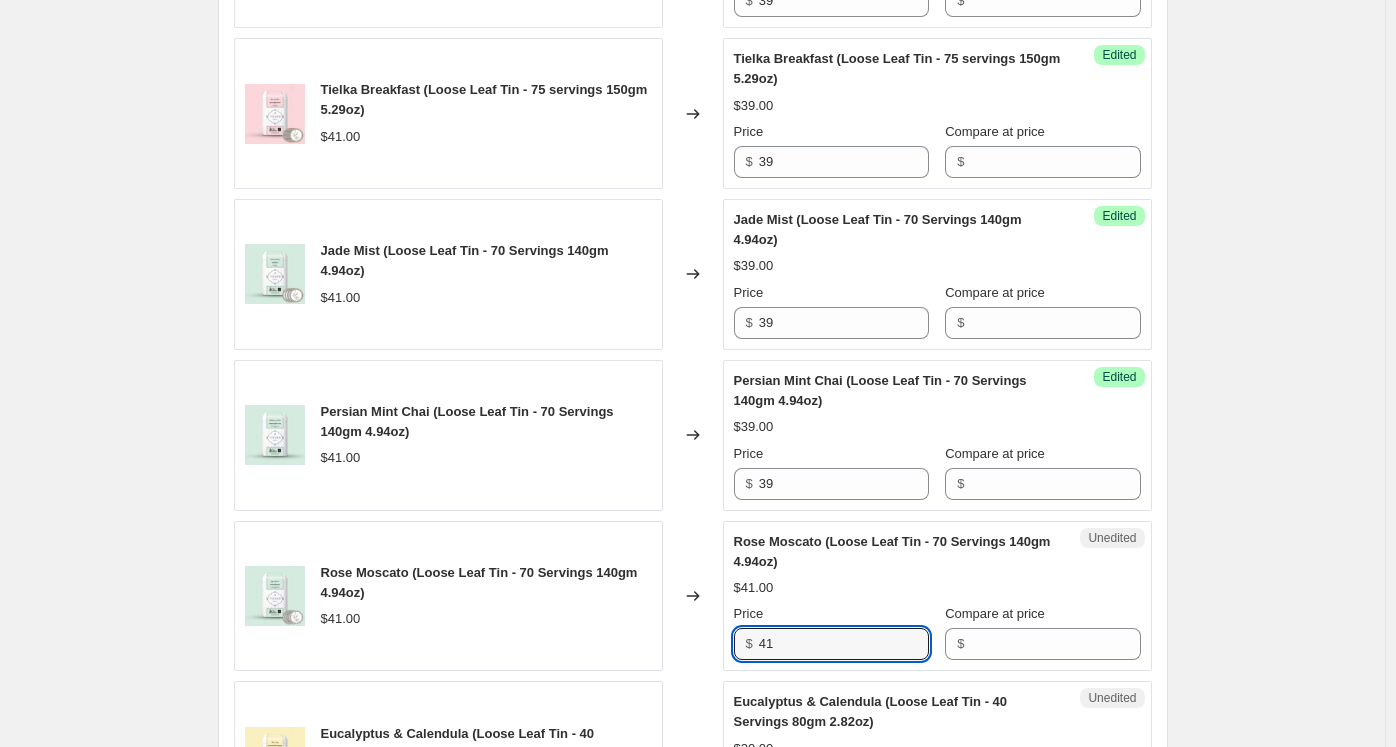 drag, startPoint x: 706, startPoint y: 625, endPoint x: 691, endPoint y: 625, distance: 15 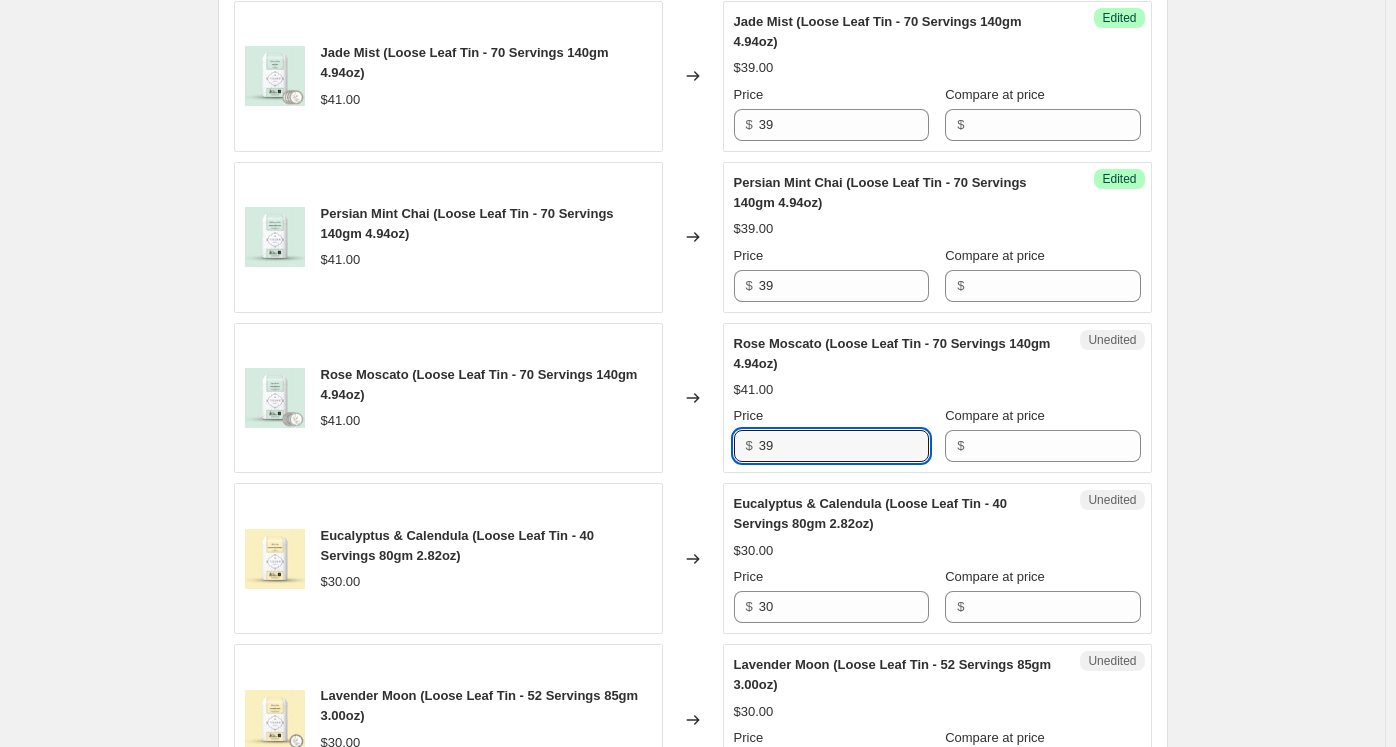 scroll, scrollTop: 1700, scrollLeft: 0, axis: vertical 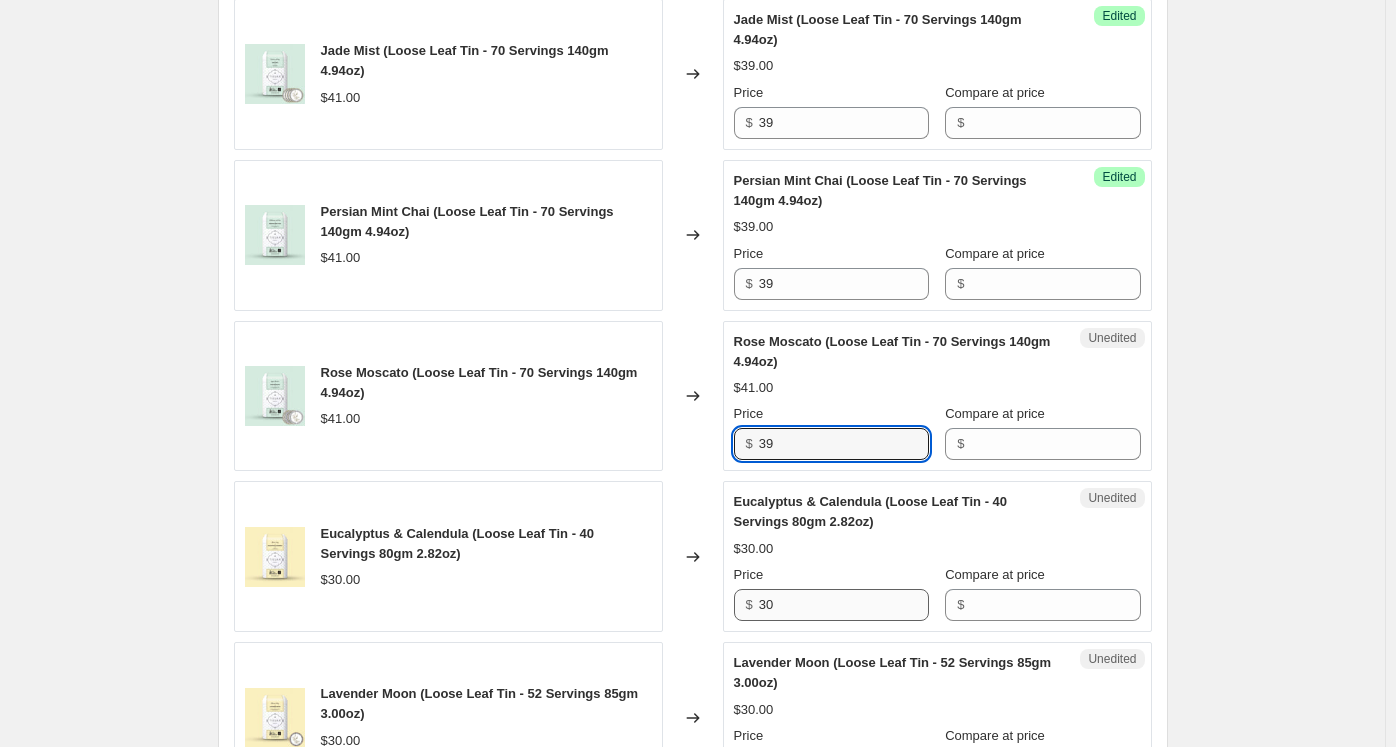 type on "39" 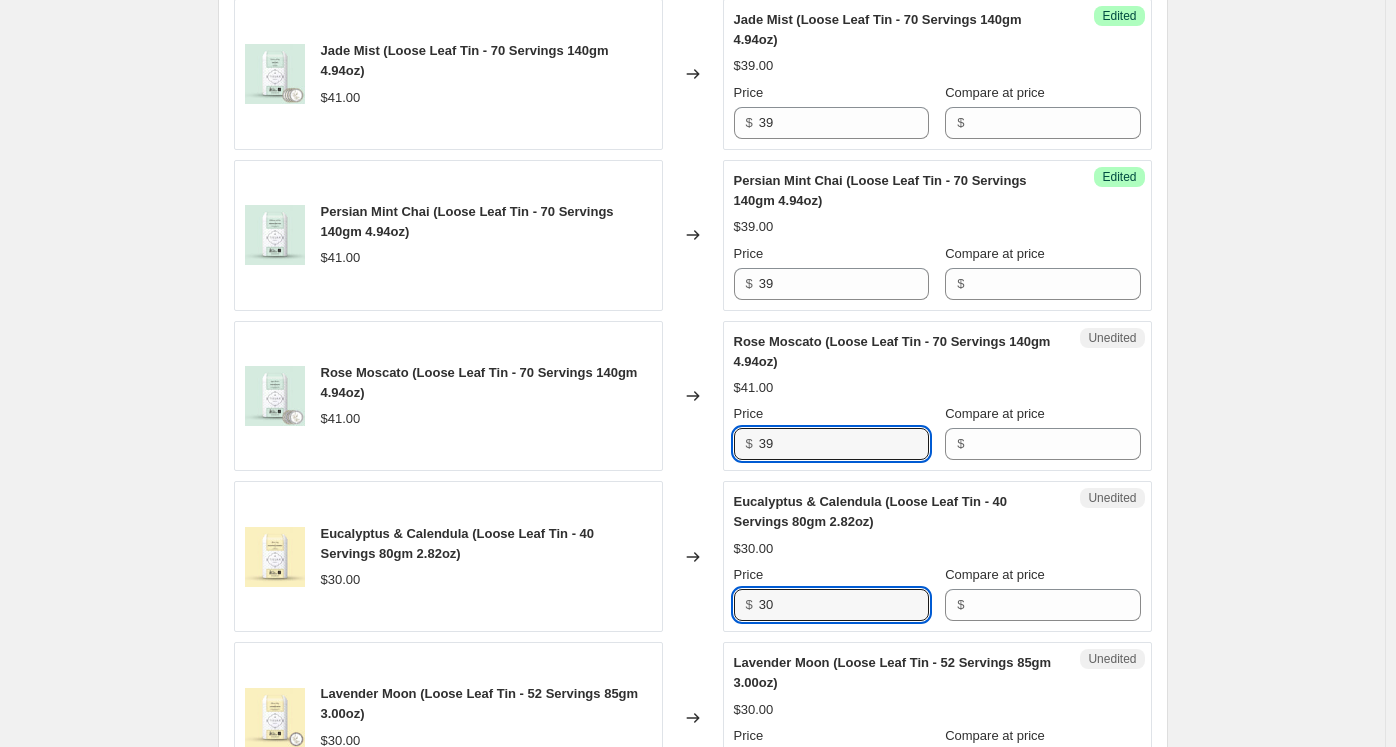 drag, startPoint x: 791, startPoint y: 589, endPoint x: 738, endPoint y: 593, distance: 53.15073 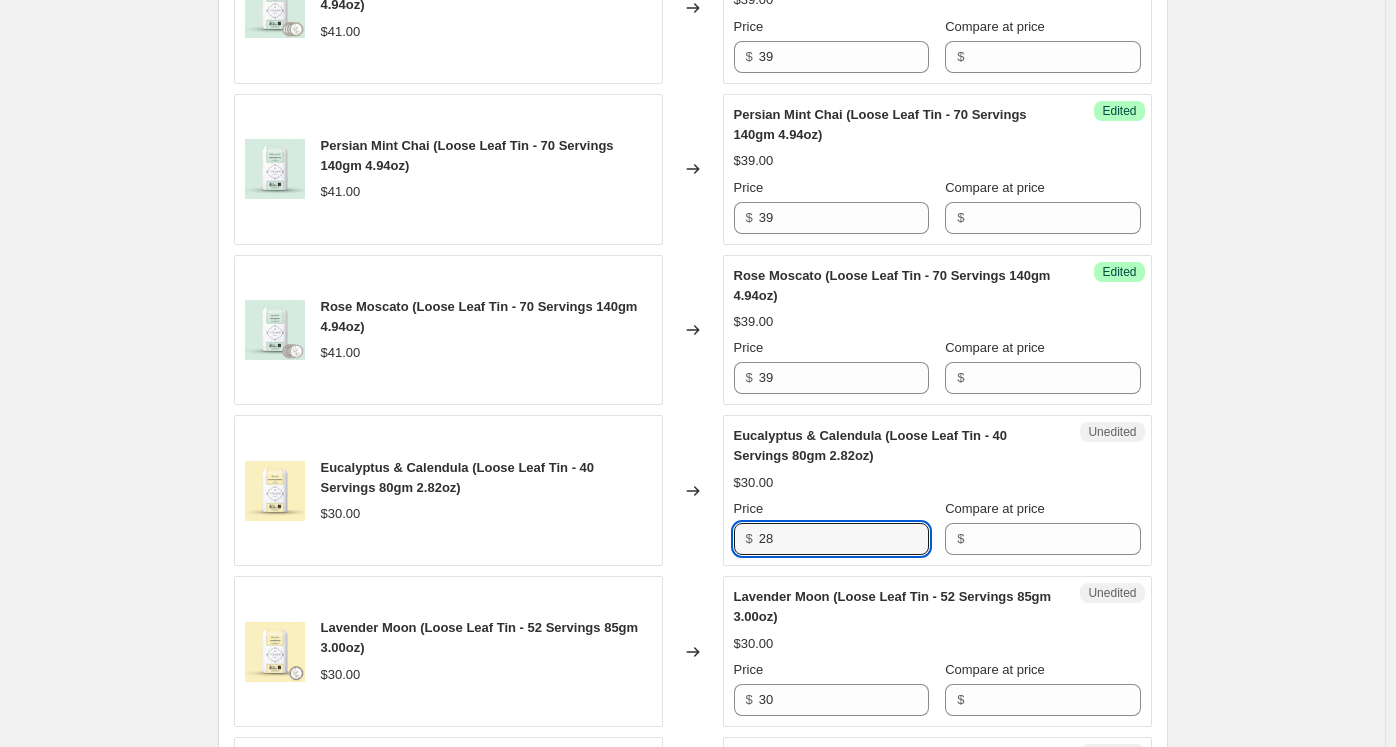 scroll, scrollTop: 1800, scrollLeft: 0, axis: vertical 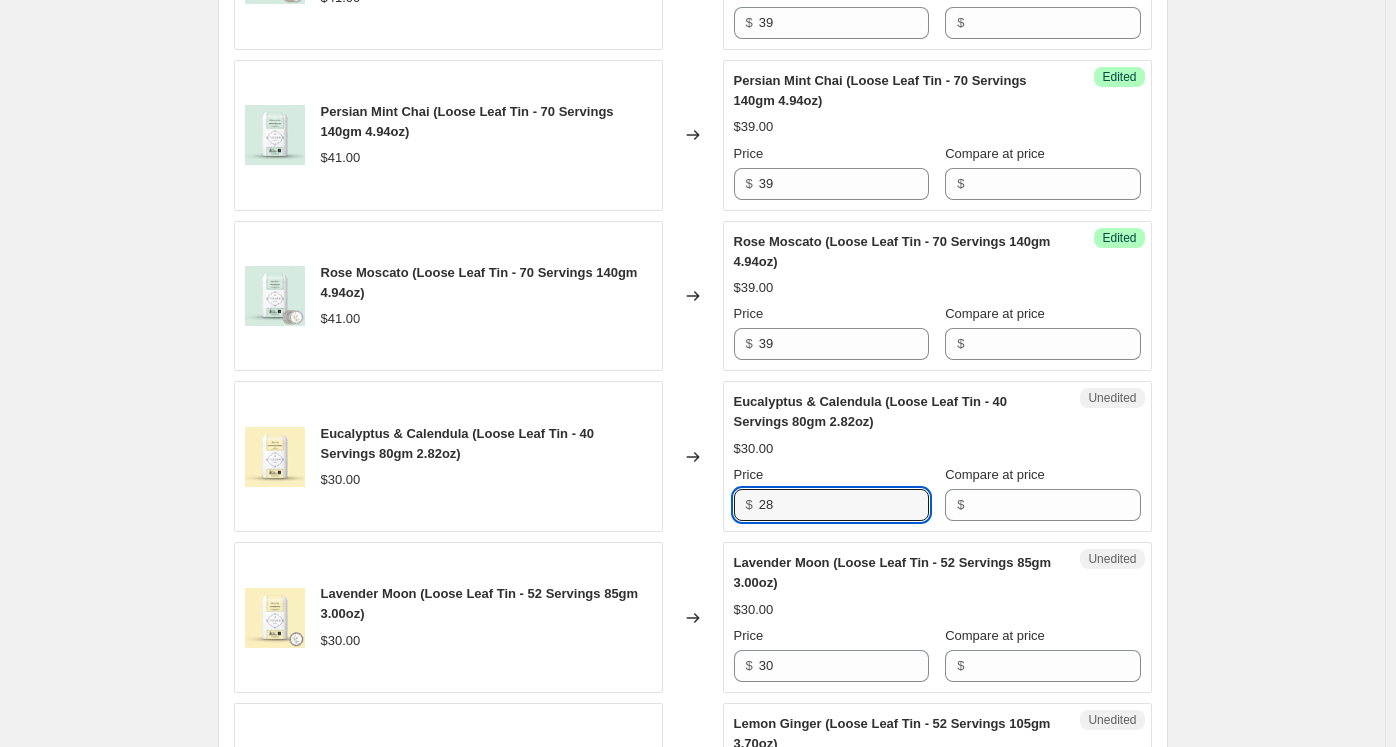 type on "28" 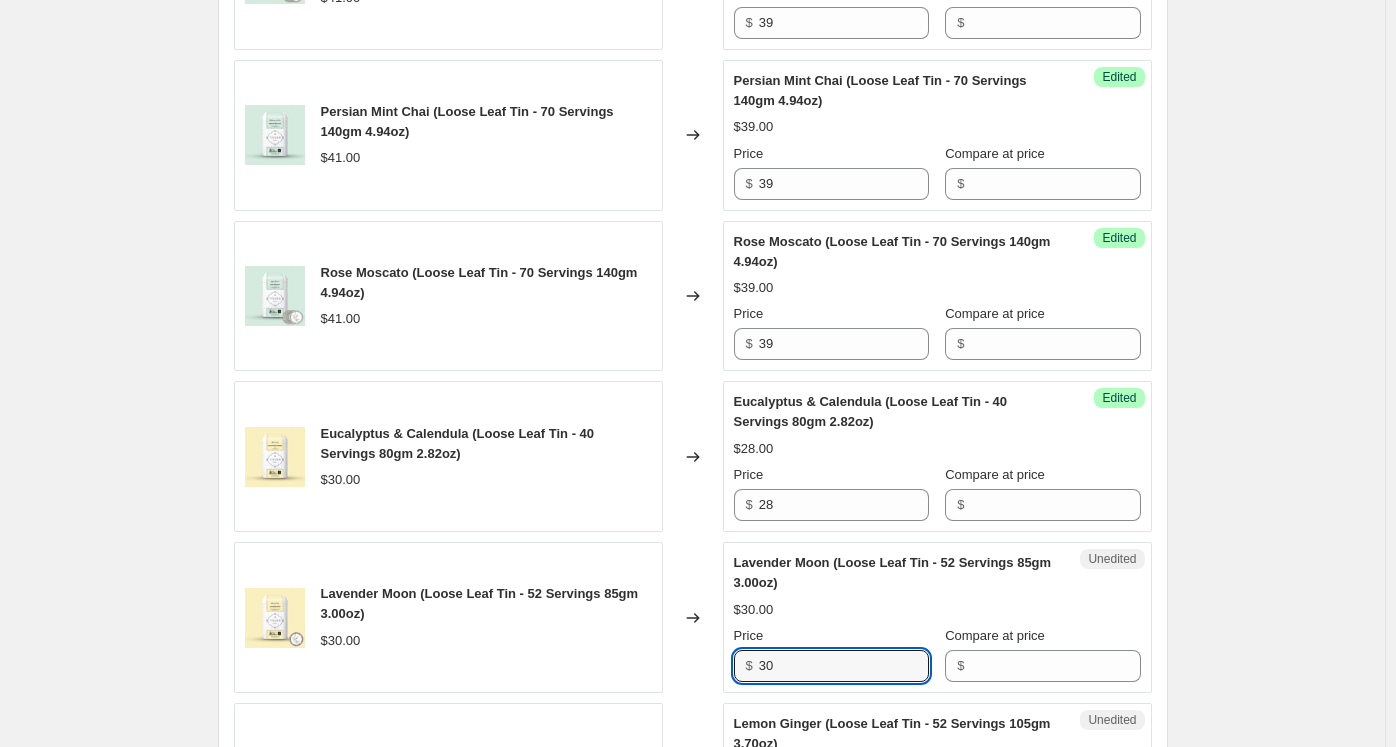 drag, startPoint x: 747, startPoint y: 653, endPoint x: 732, endPoint y: 653, distance: 15 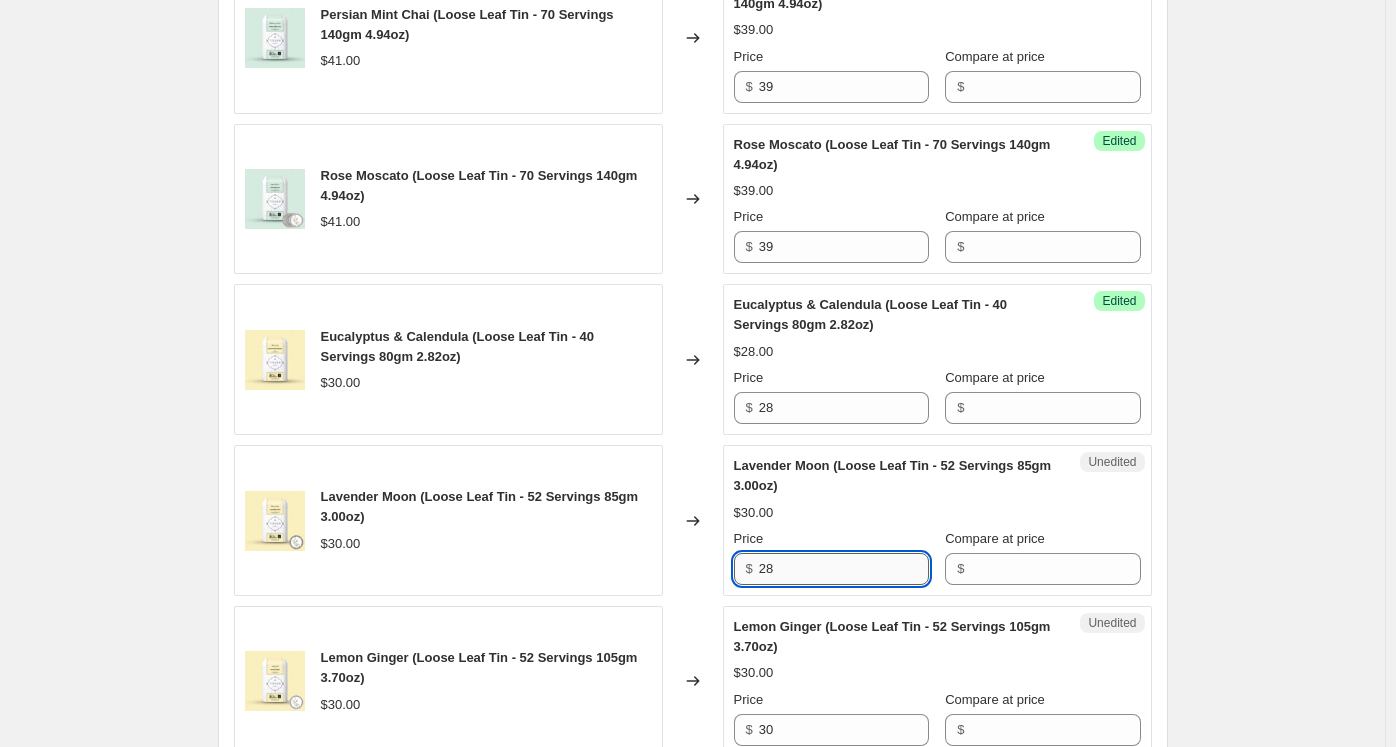 scroll, scrollTop: 2000, scrollLeft: 0, axis: vertical 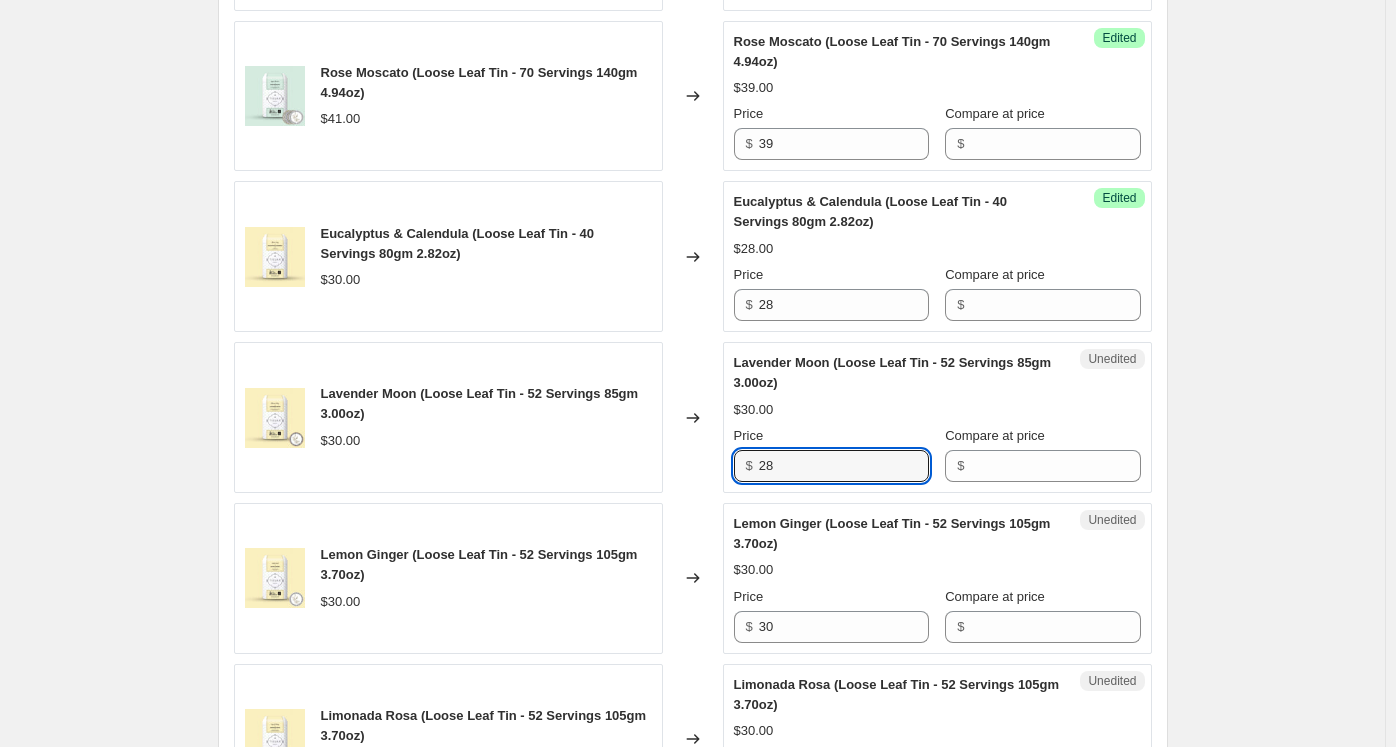 type on "28" 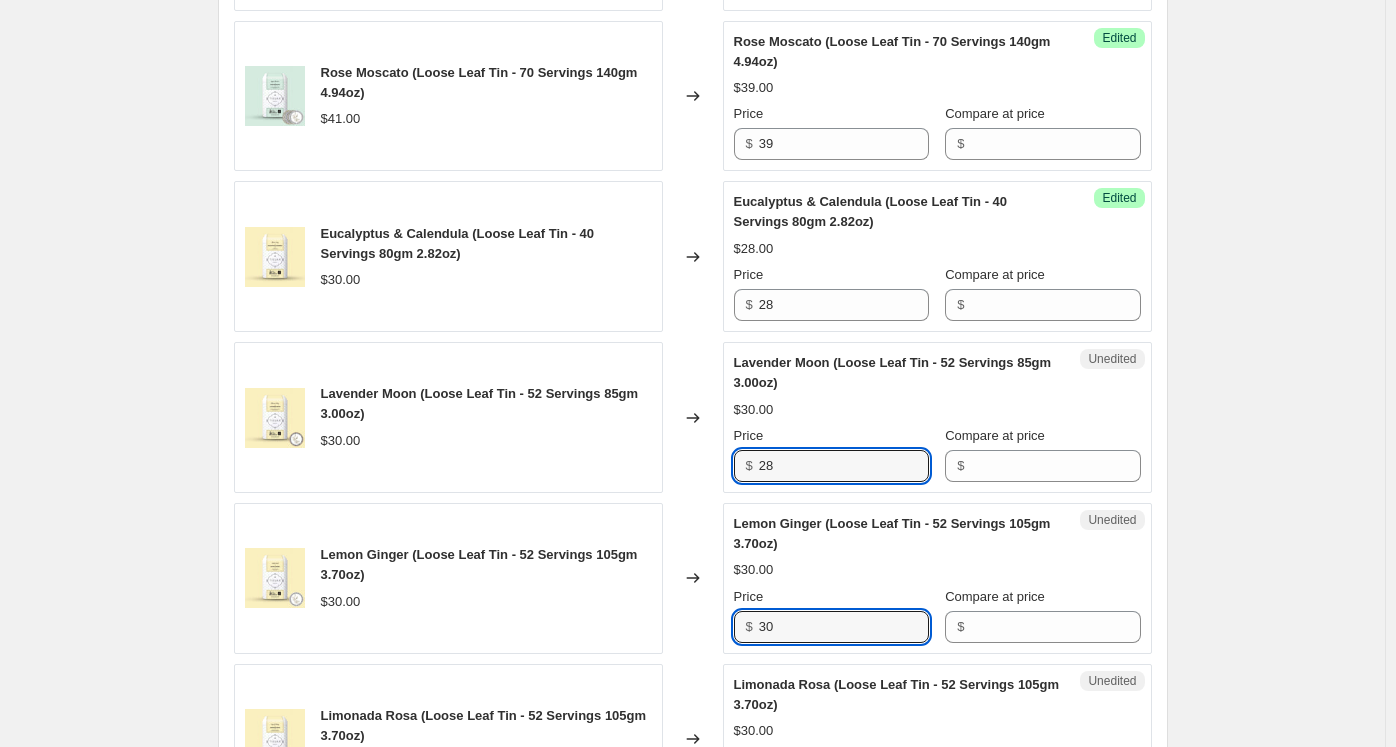 click on "Lemon Ginger (Loose Leaf Tin - 52 Servings 105gm 3.70oz) $30.00 Changed to Unedited Lemon Ginger (Loose Leaf Tin - 52 Servings 105gm 3.70oz) $30.00 Price $ 30 Compare at price $" at bounding box center [693, 578] 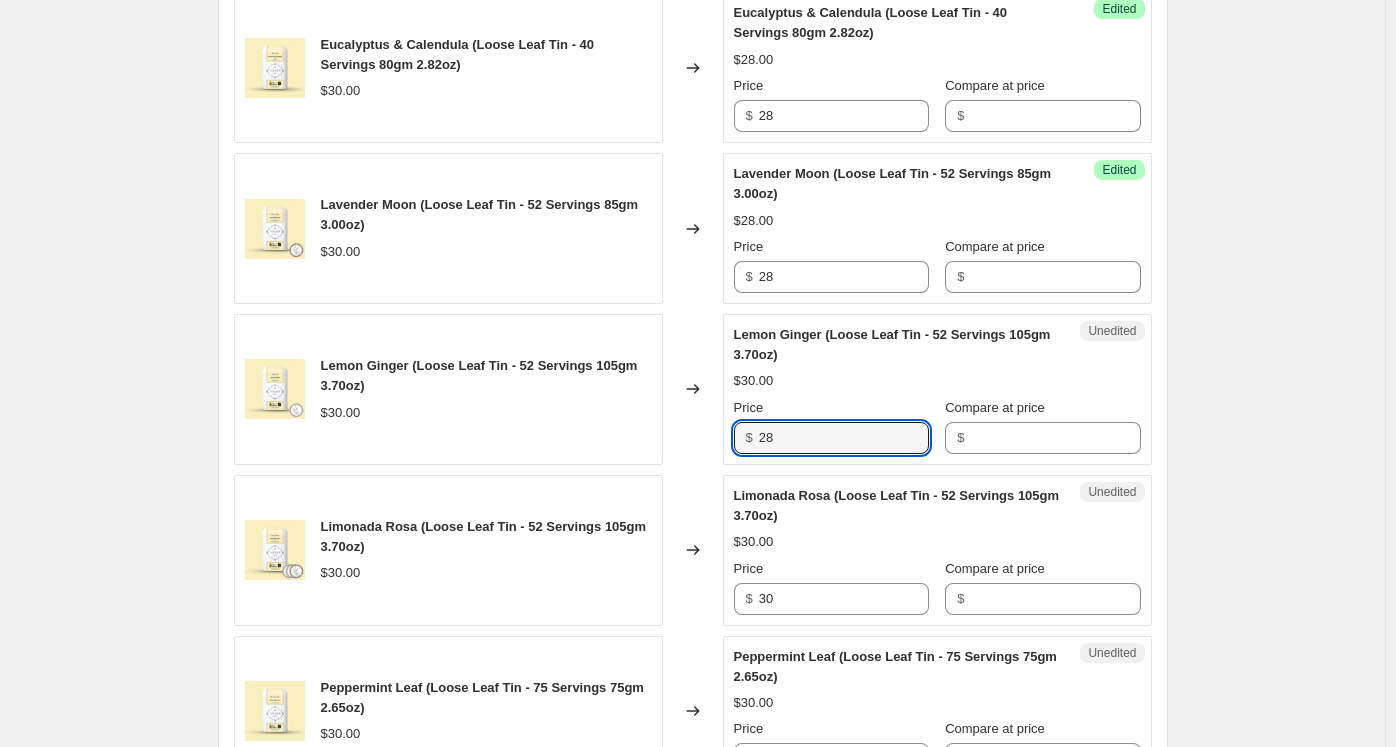 scroll, scrollTop: 2200, scrollLeft: 0, axis: vertical 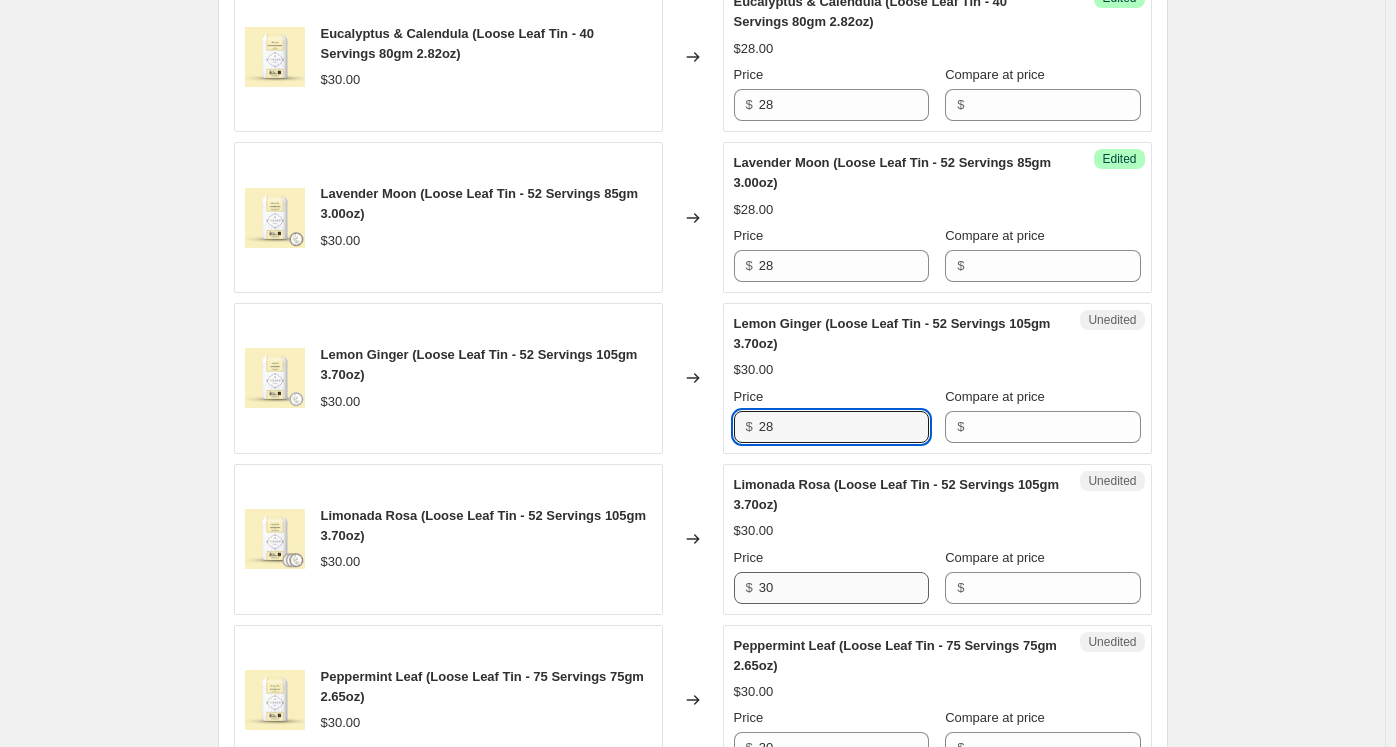 type on "28" 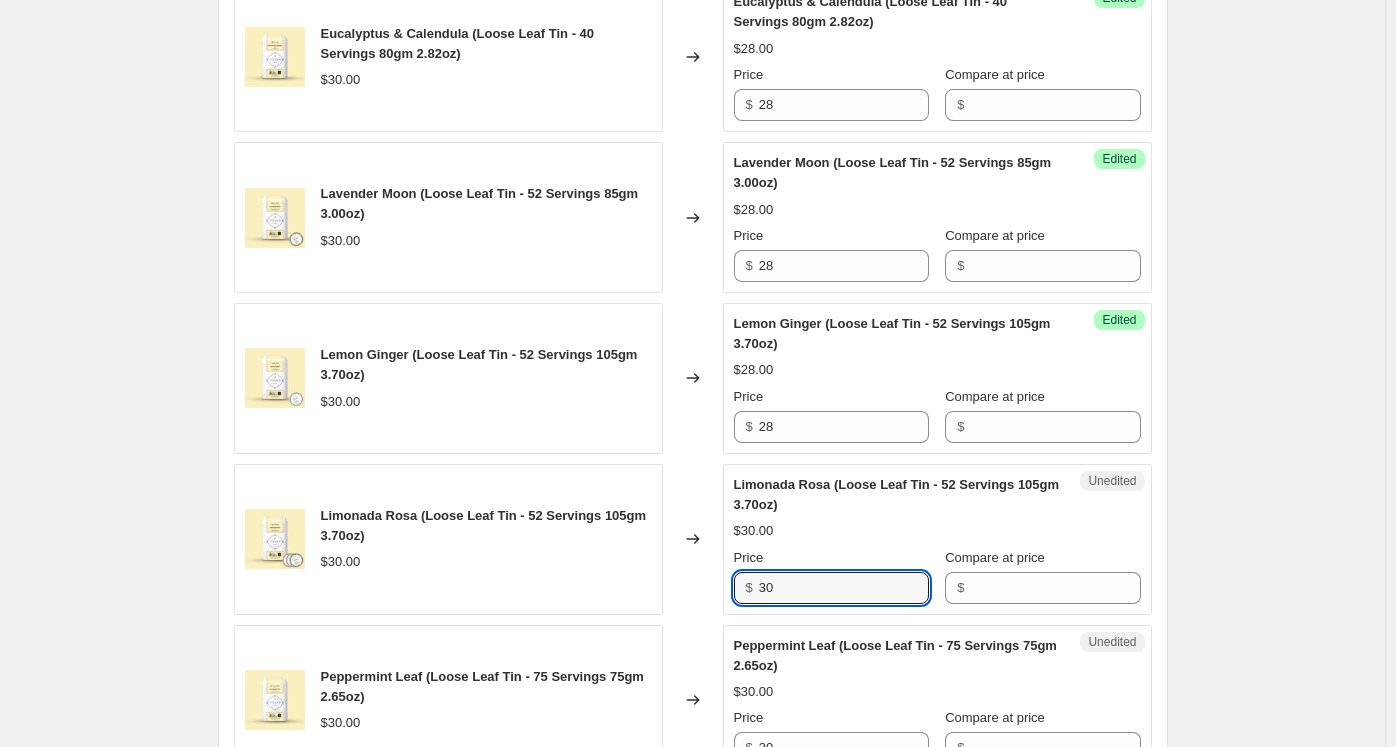drag, startPoint x: 812, startPoint y: 576, endPoint x: 706, endPoint y: 573, distance: 106.04244 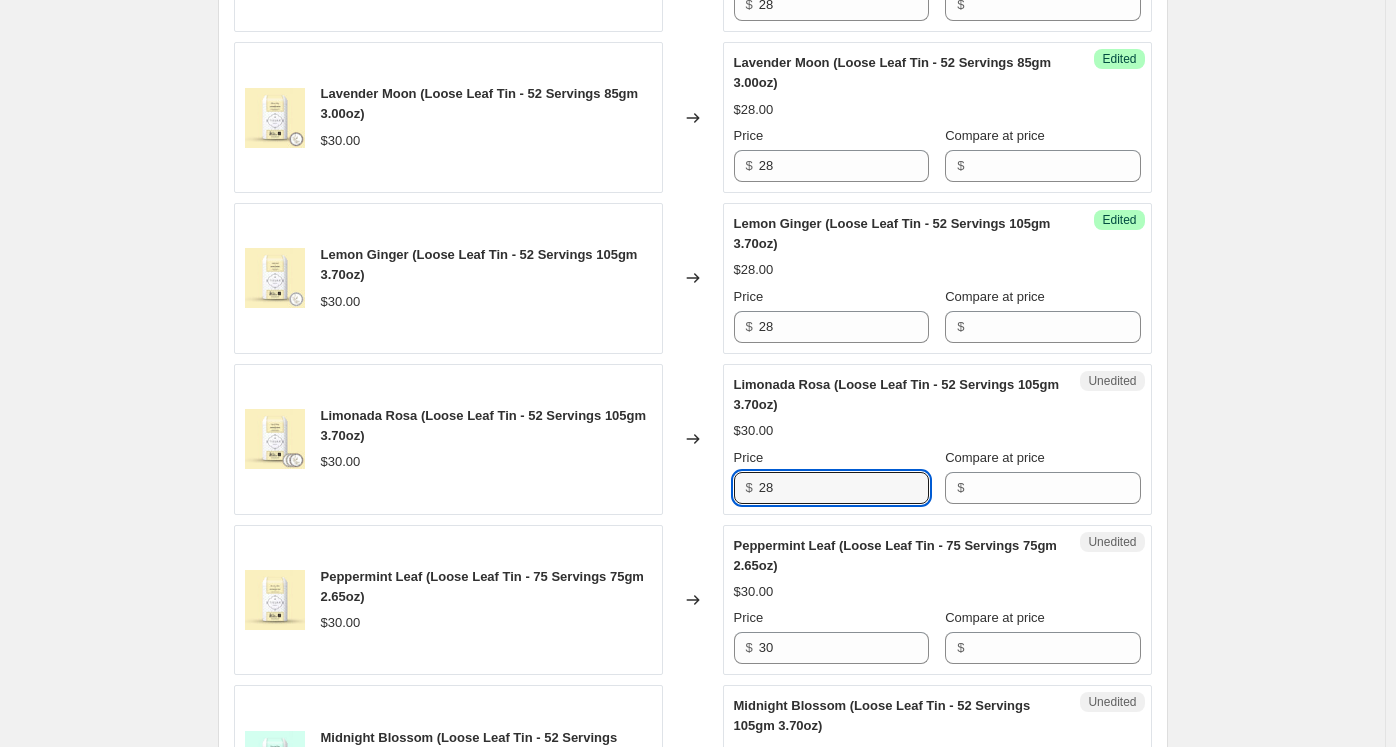 type on "28" 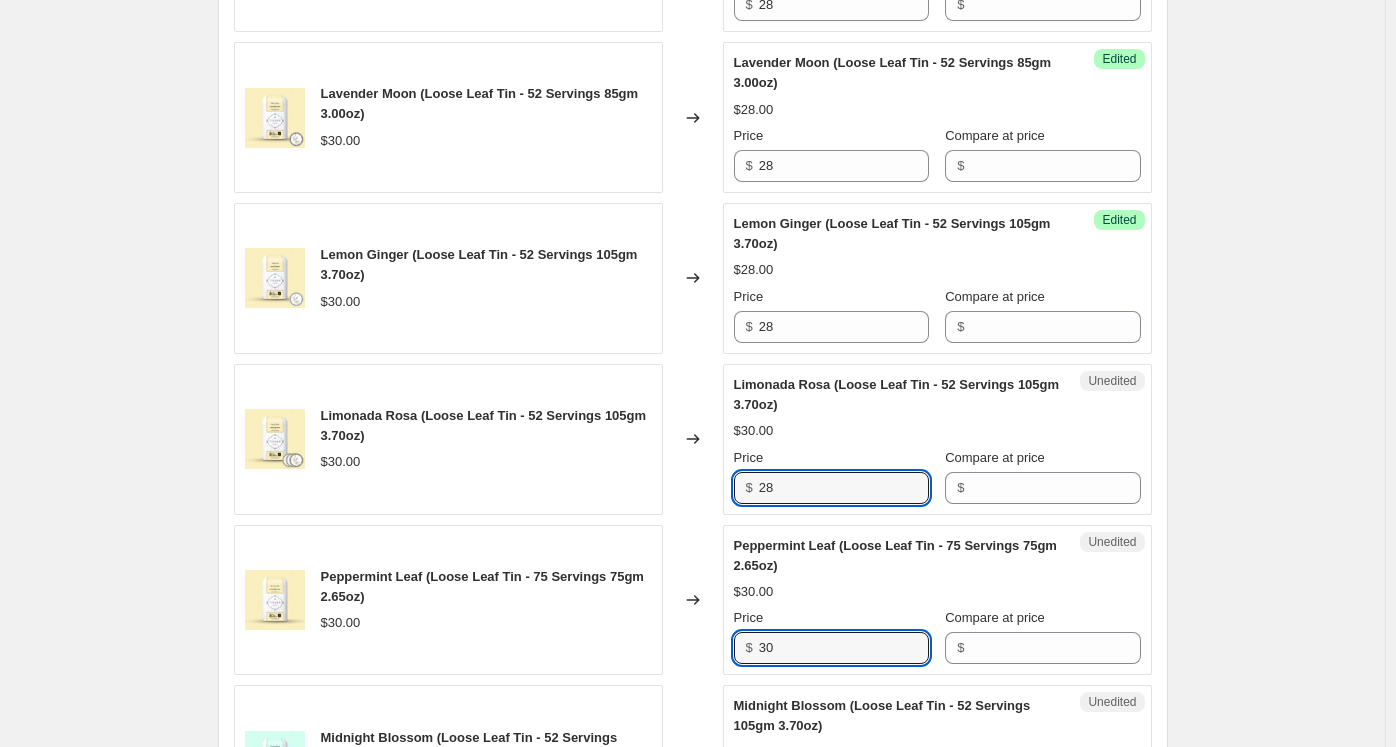 click on "Peppermint Leaf (Loose Leaf Tin - 75 Servings 75gm 2.65oz) $30.00 Changed to Unedited Peppermint Leaf (Loose Leaf Tin - 75 Servings 75gm 2.65oz) $30.00 Price $ 30 Compare at price $" at bounding box center (693, 600) 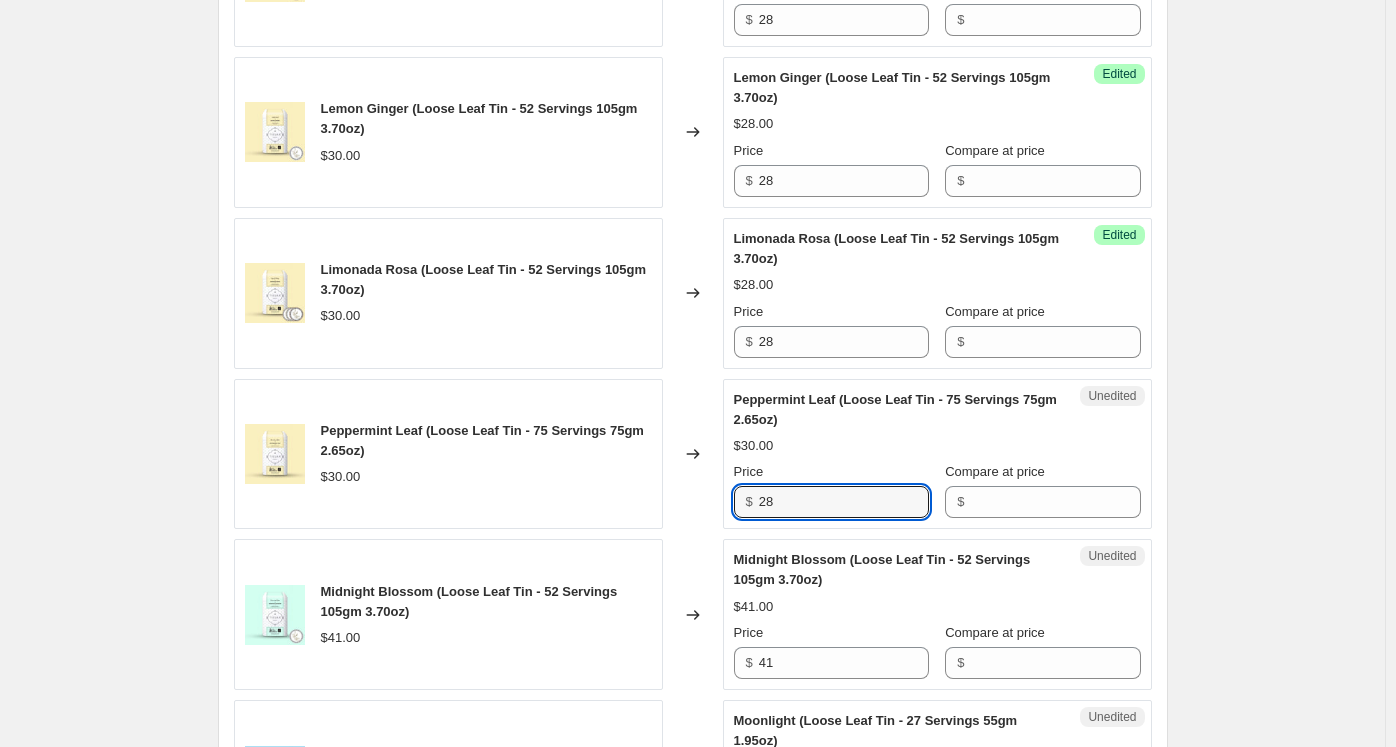 scroll, scrollTop: 2500, scrollLeft: 0, axis: vertical 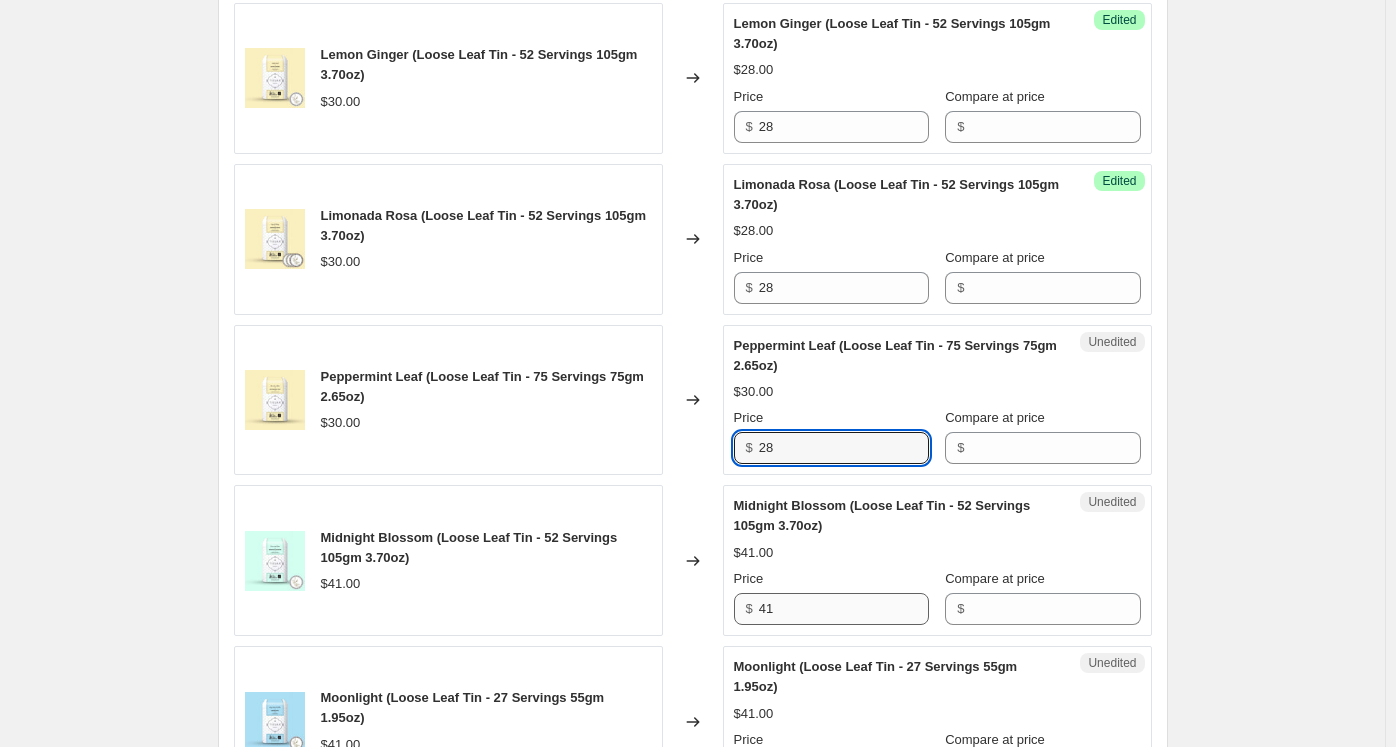 type on "28" 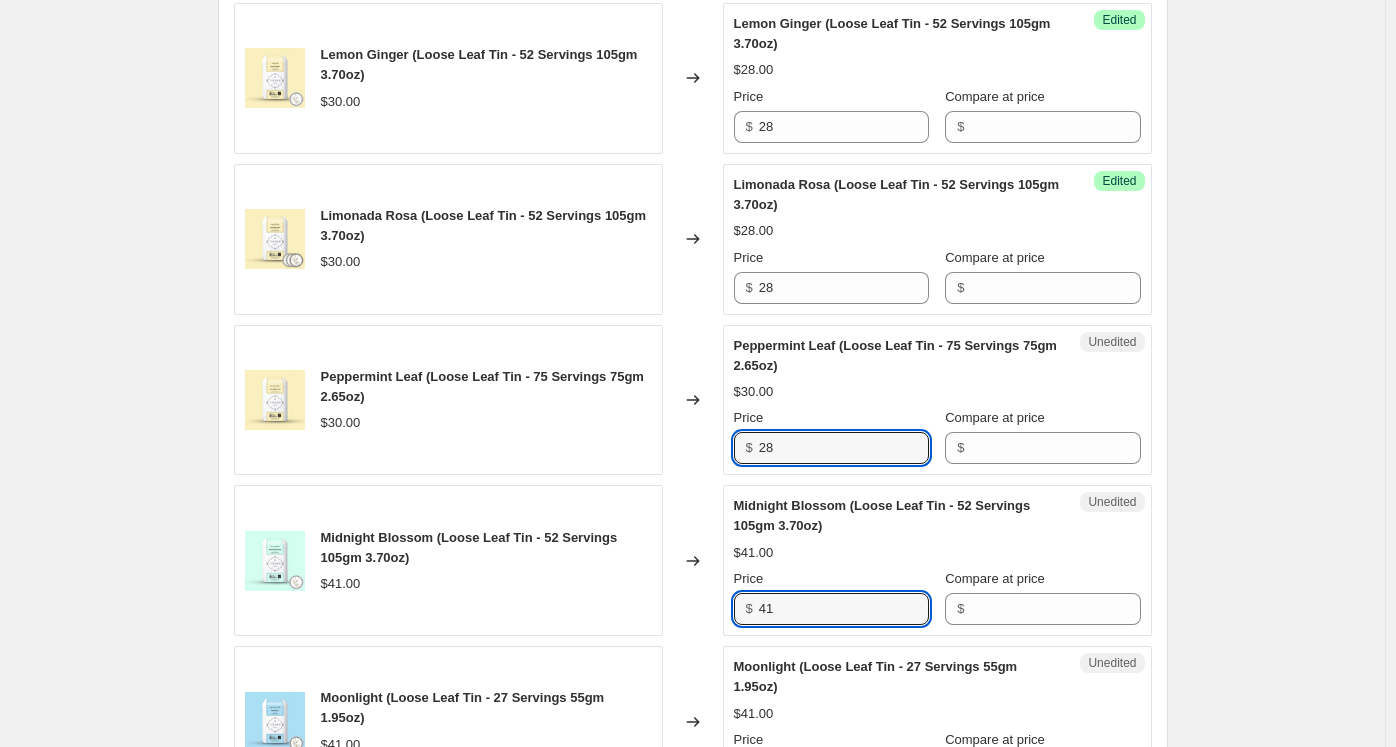 drag, startPoint x: 792, startPoint y: 589, endPoint x: 724, endPoint y: 589, distance: 68 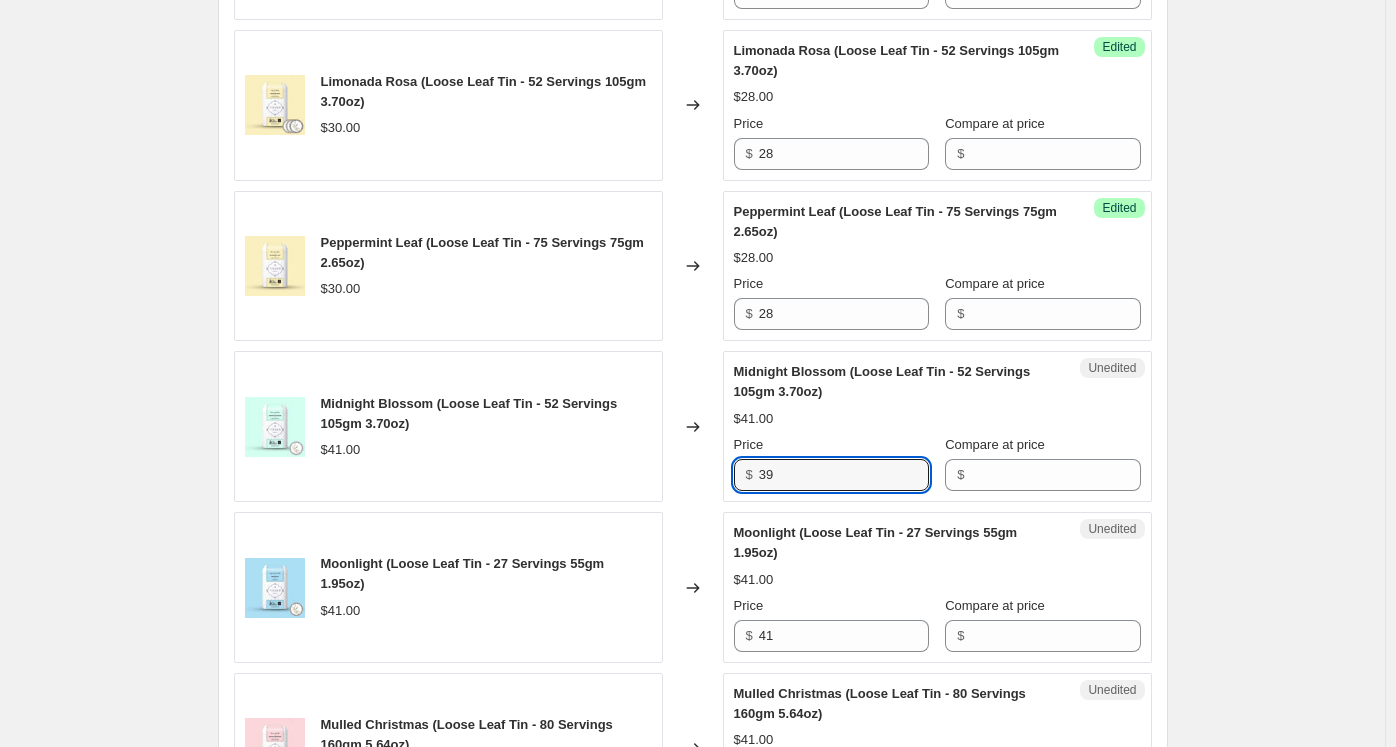scroll, scrollTop: 2700, scrollLeft: 0, axis: vertical 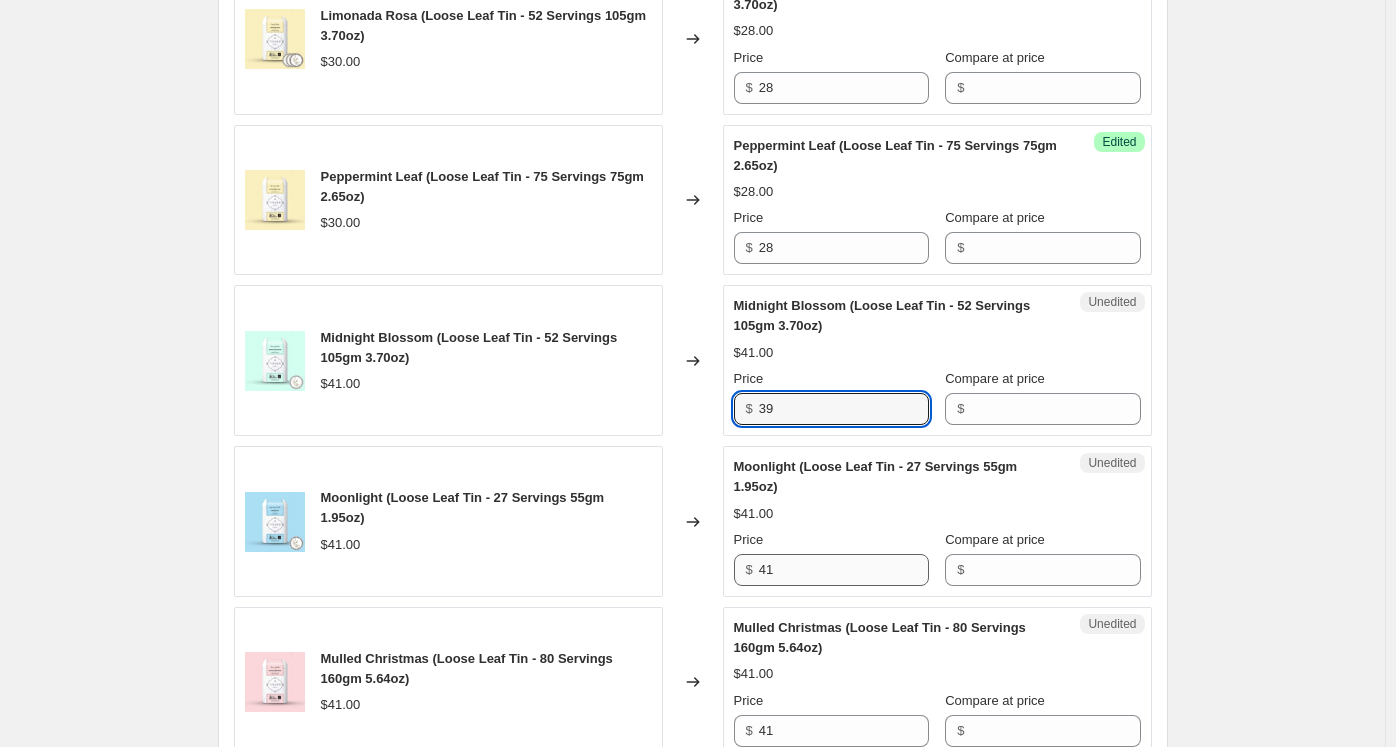 type on "39" 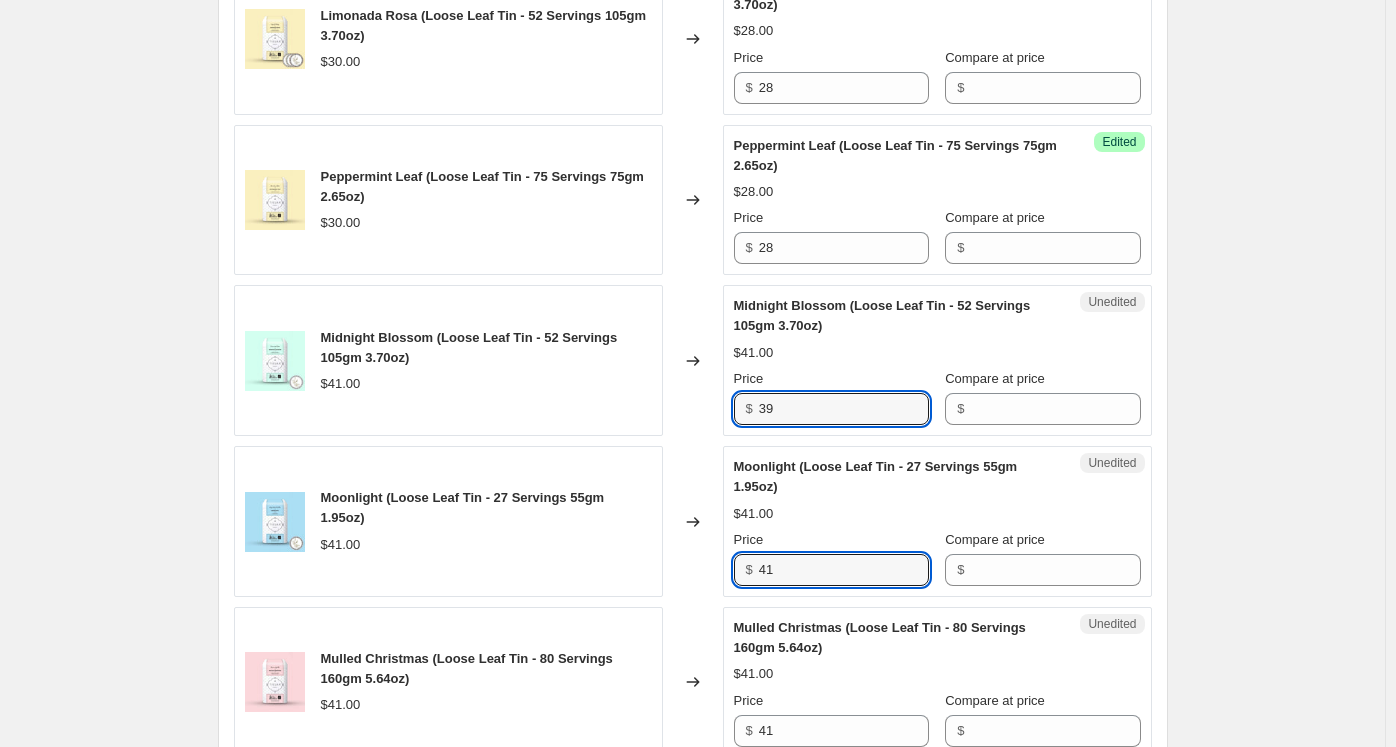 drag, startPoint x: 778, startPoint y: 552, endPoint x: 711, endPoint y: 559, distance: 67.36468 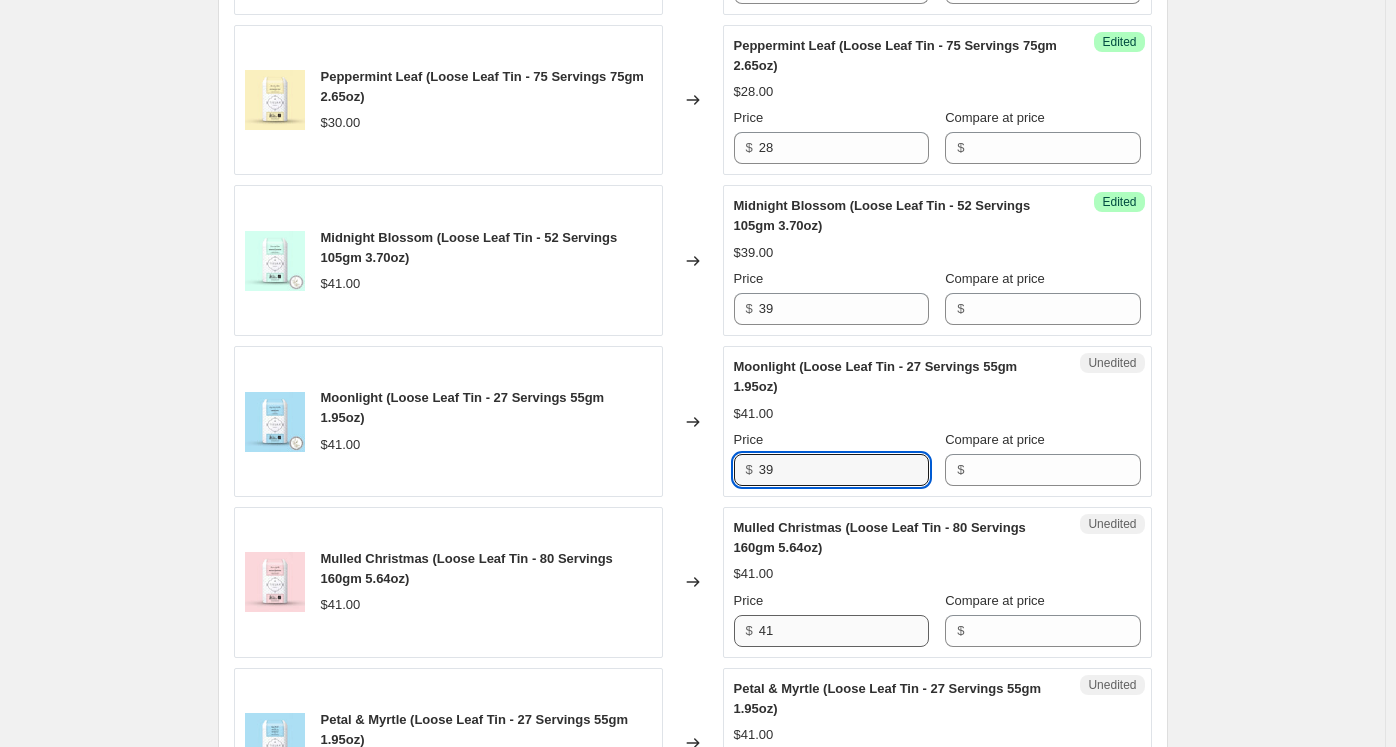 type on "39" 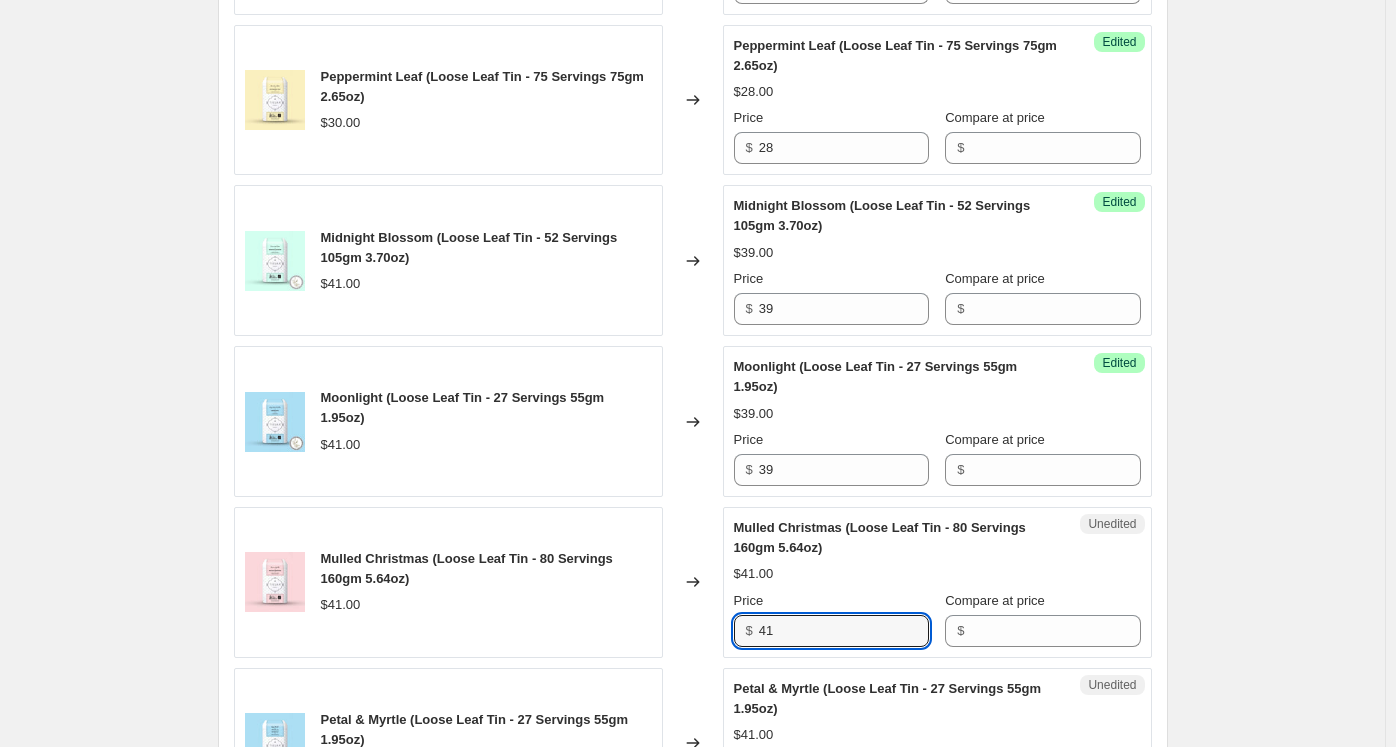 drag, startPoint x: 768, startPoint y: 605, endPoint x: 645, endPoint y: 600, distance: 123.101585 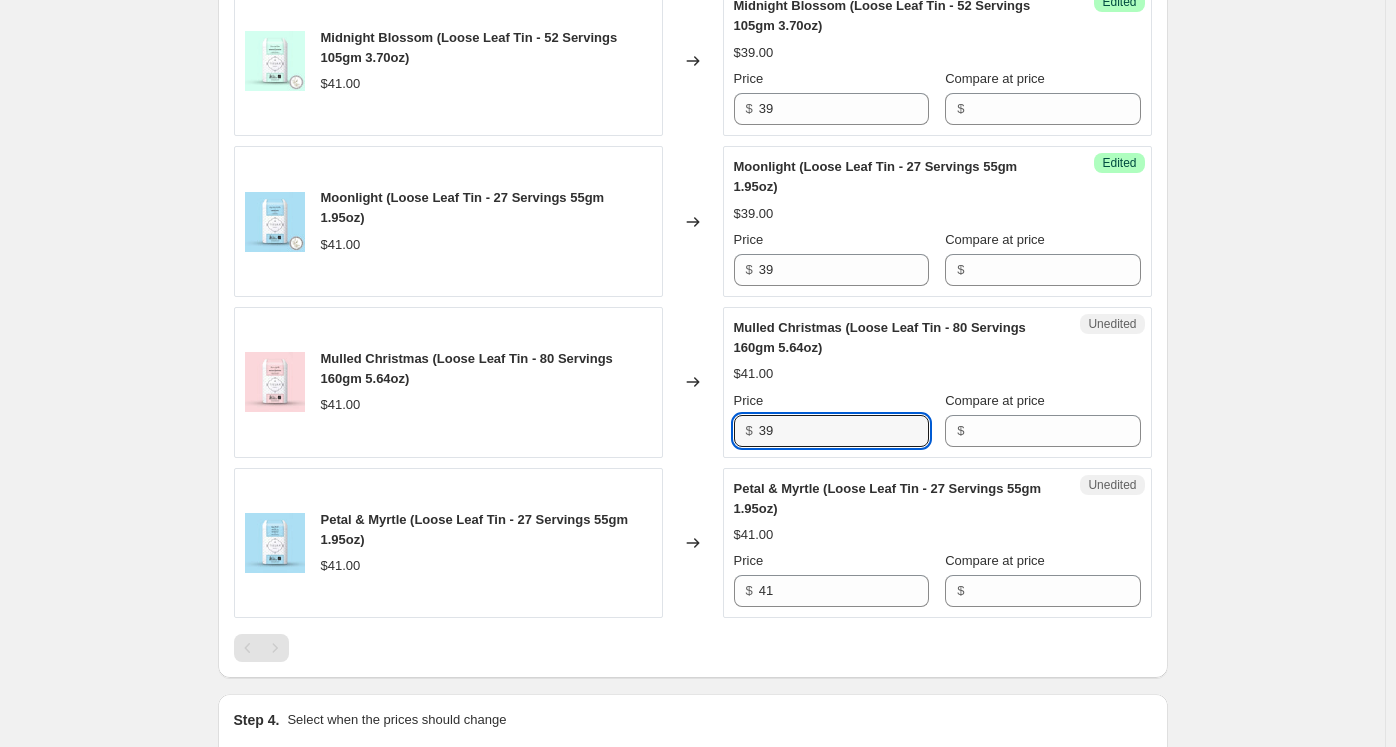 type on "39" 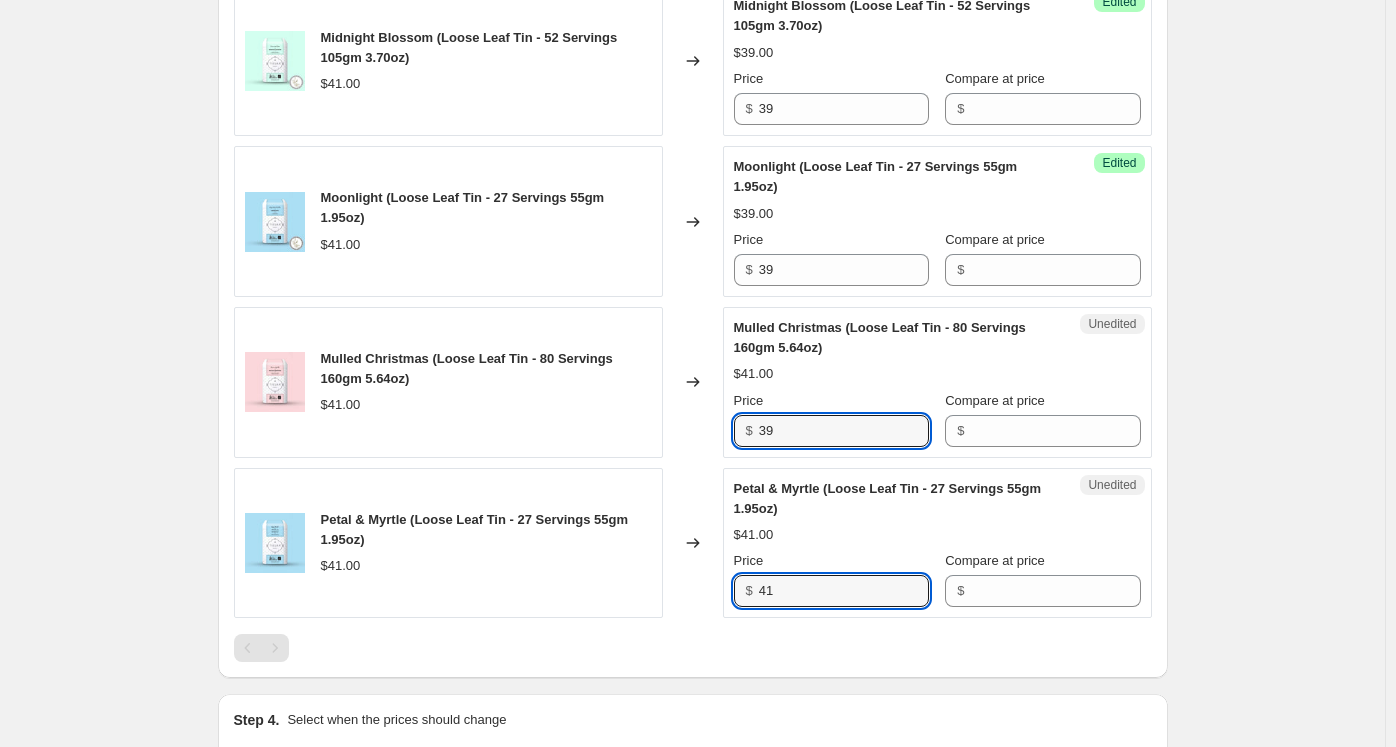 click on "Petal & Myrtle (Loose Leaf Tin - 27 Servings 55gm 1.95oz) $41.00 Changed to Unedited Petal & Myrtle (Loose Leaf Tin - 27 Servings 55gm 1.95oz) $41.00 Price $ 41 Compare at price $" at bounding box center (693, 543) 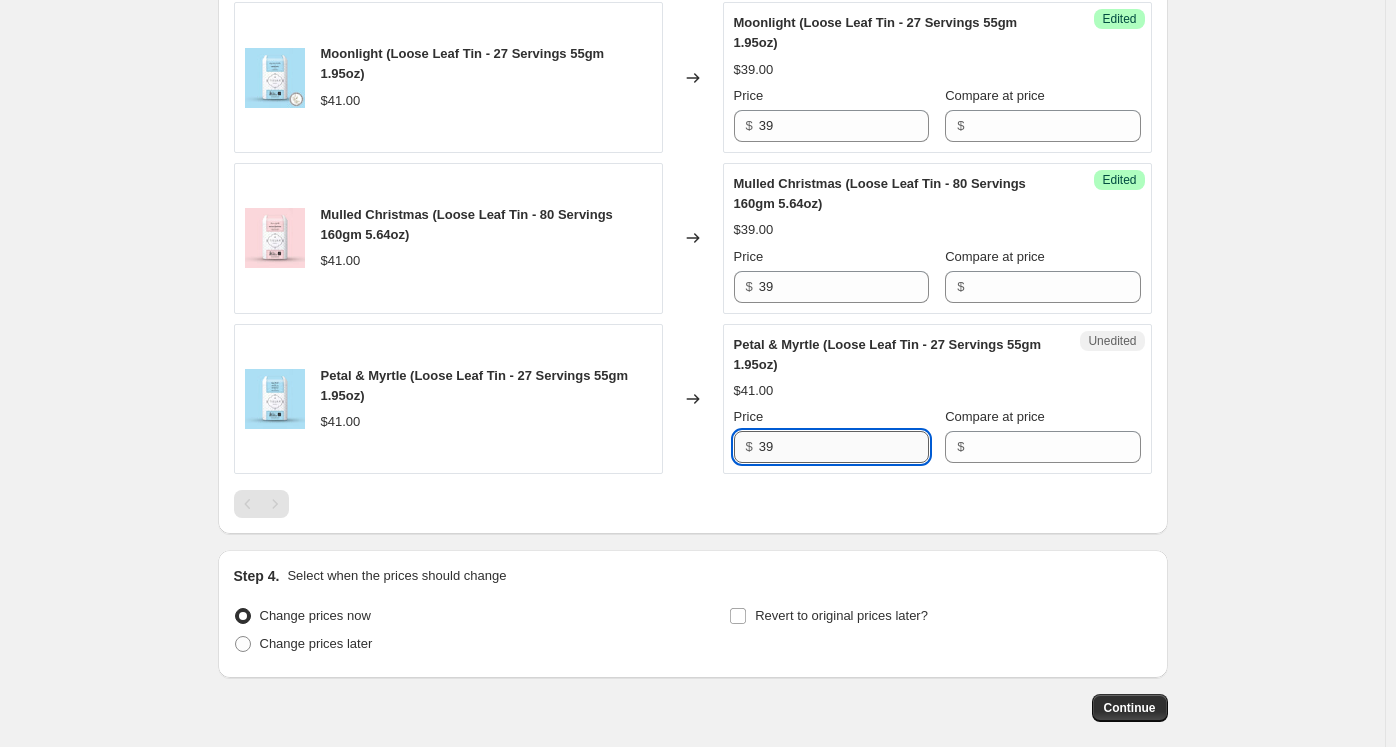 scroll, scrollTop: 3224, scrollLeft: 0, axis: vertical 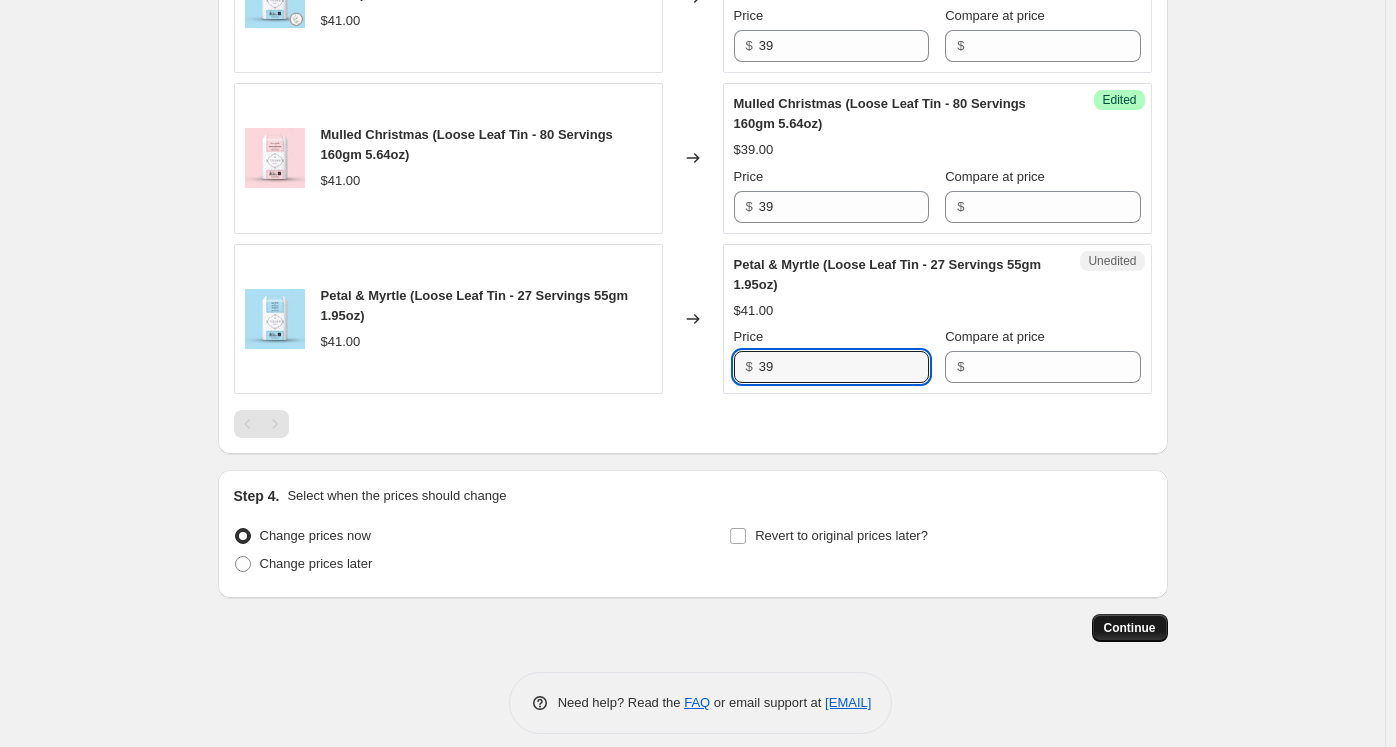 type on "39" 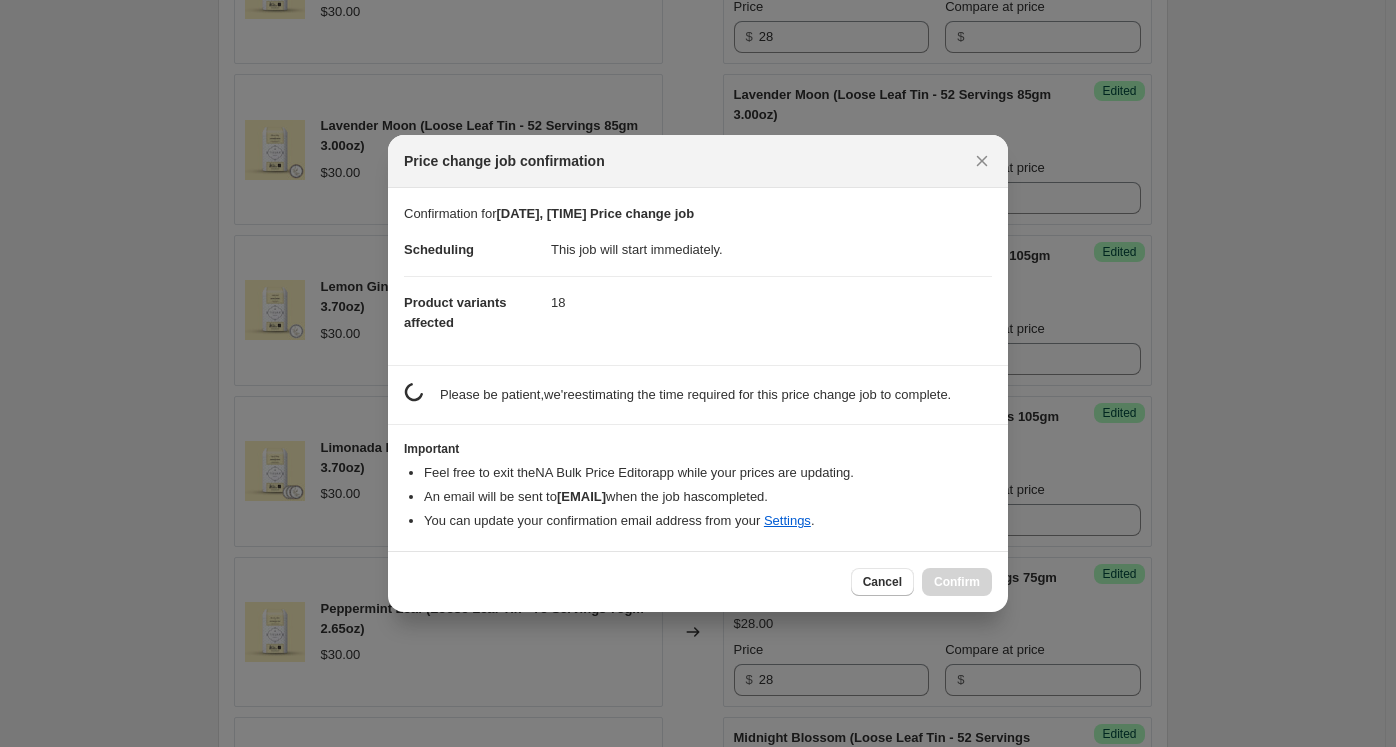 scroll, scrollTop: 3224, scrollLeft: 0, axis: vertical 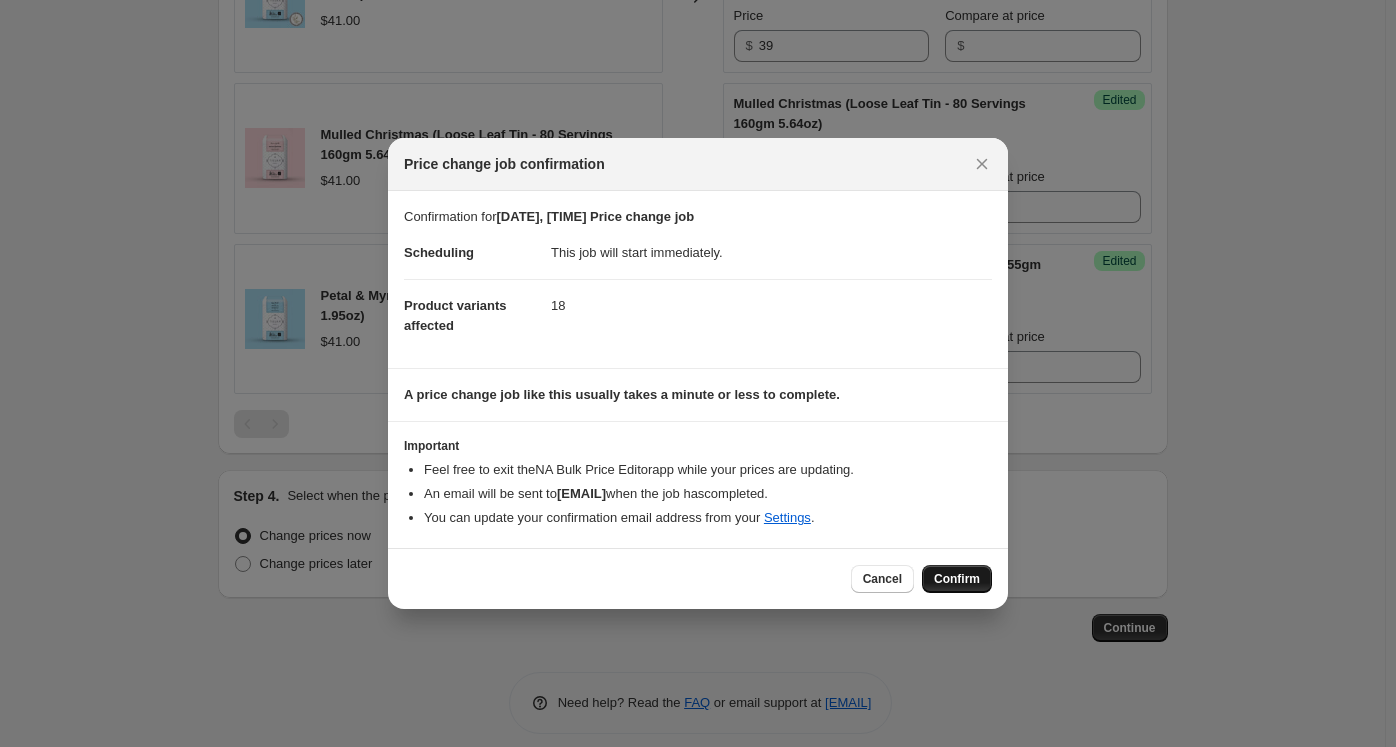 click on "Confirm" at bounding box center [957, 579] 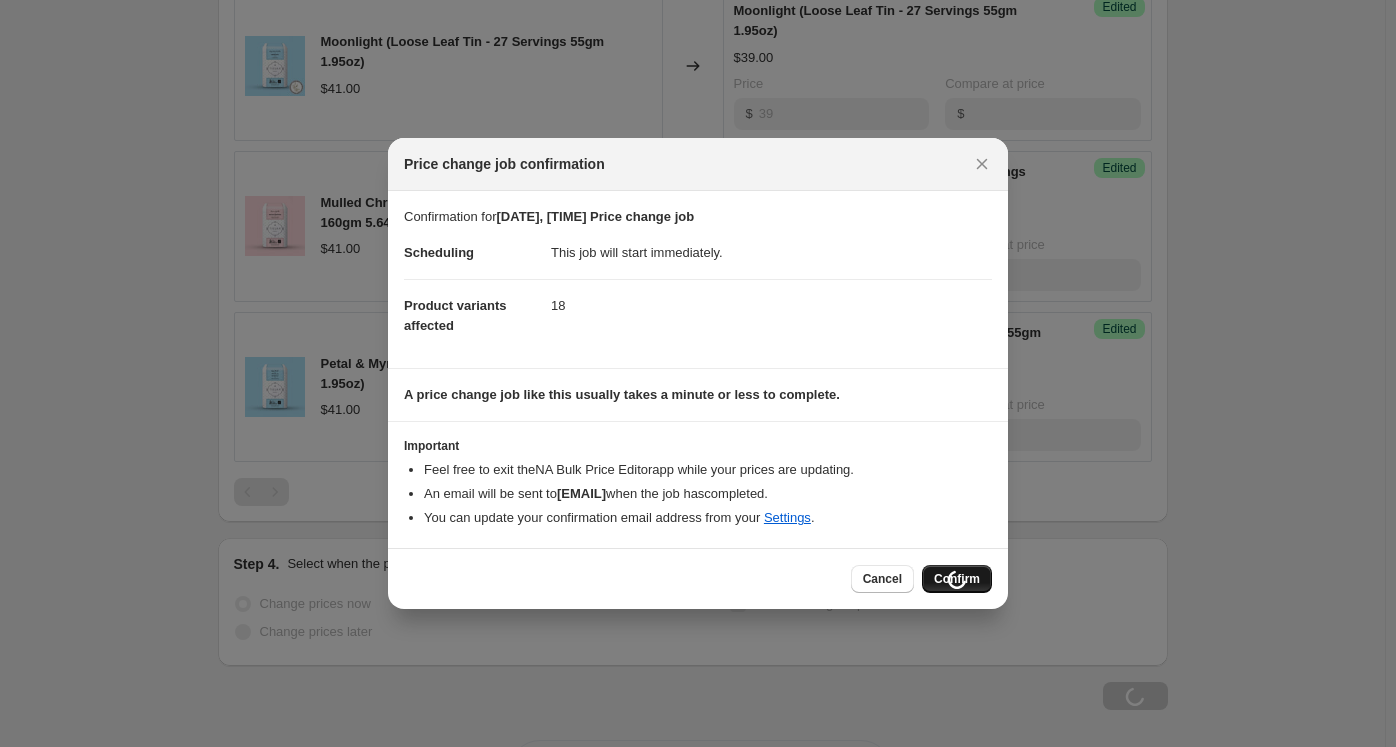 scroll, scrollTop: 3292, scrollLeft: 0, axis: vertical 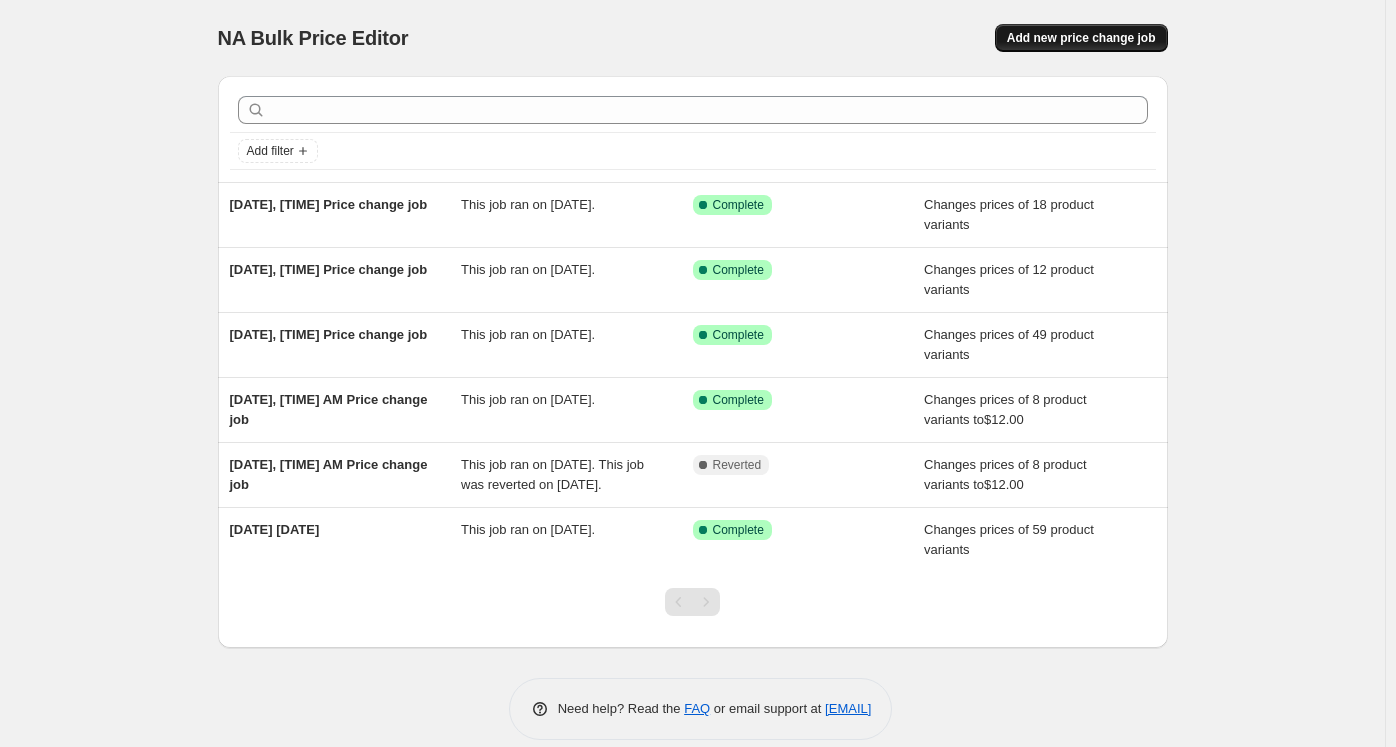 click on "Add new price change job" at bounding box center [1081, 38] 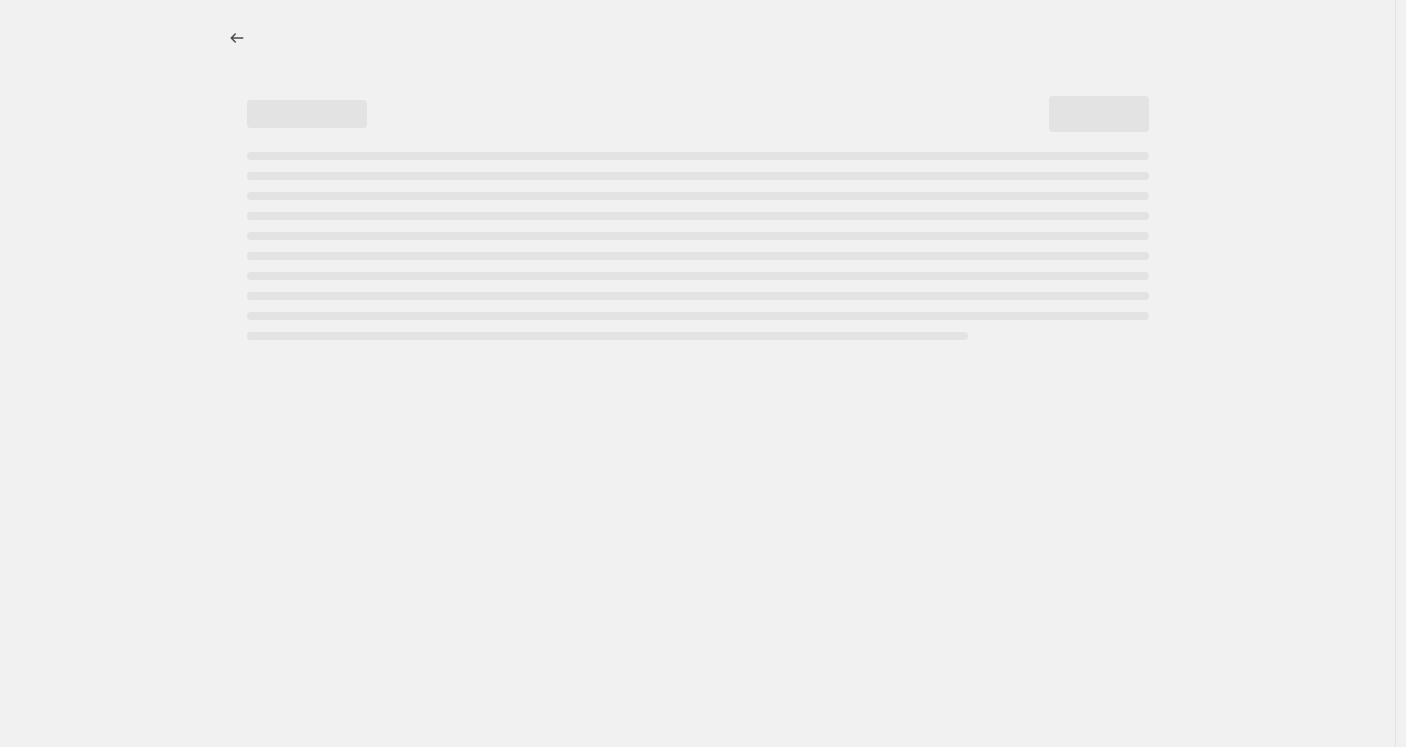 select on "percentage" 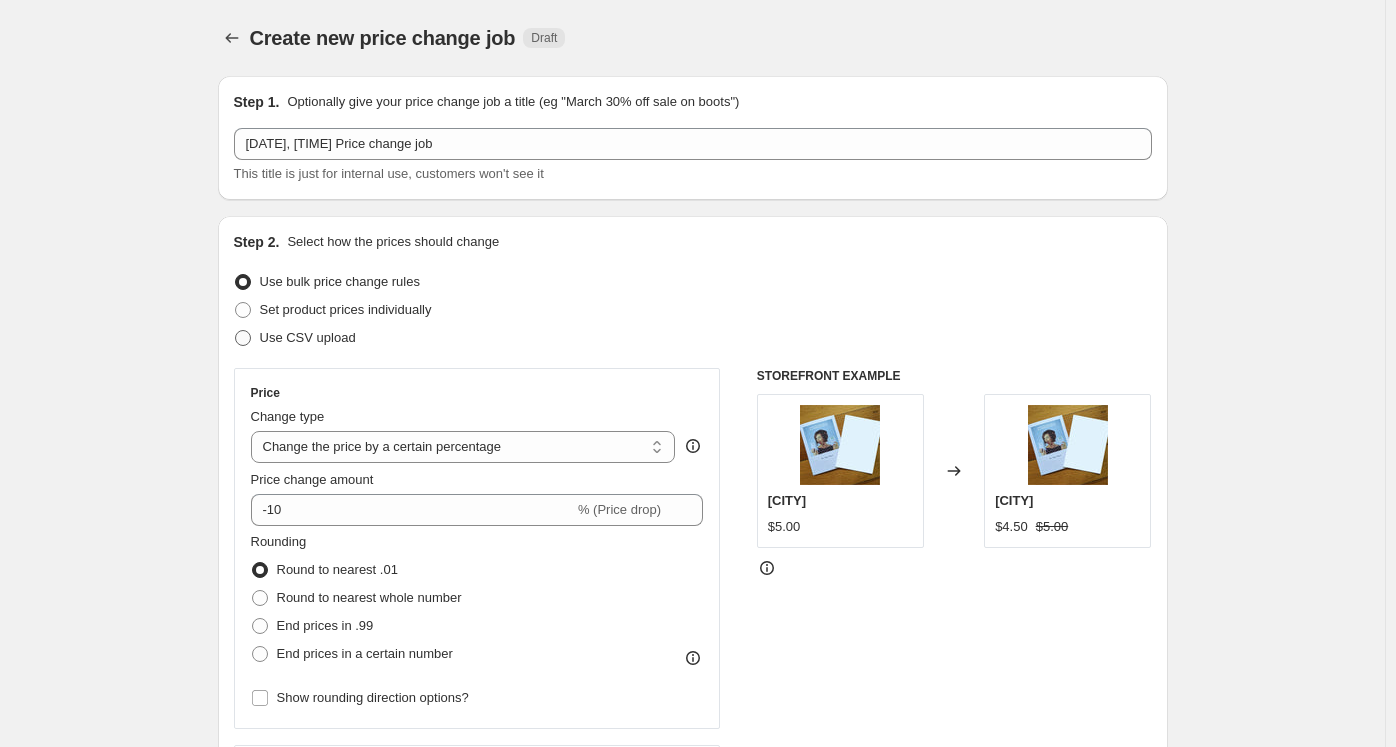 click on "Use CSV upload" at bounding box center [308, 337] 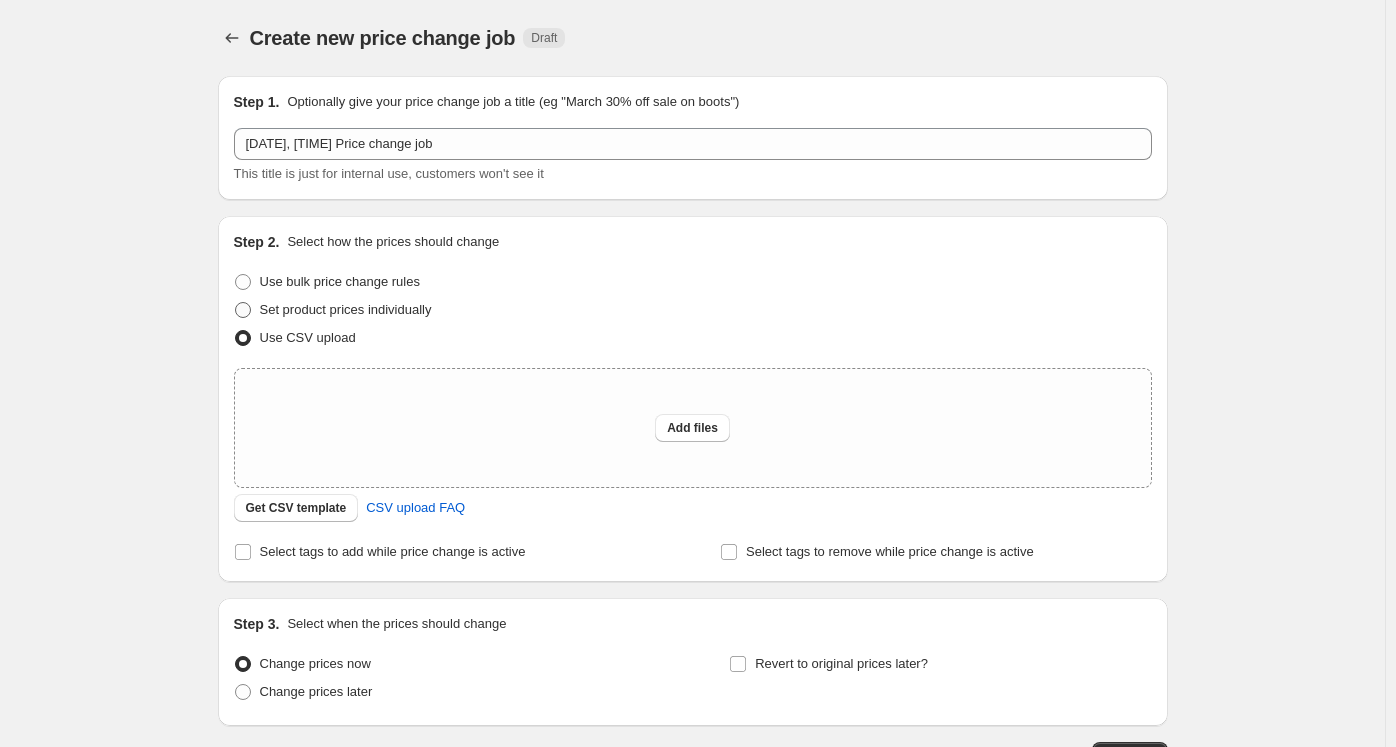 click on "Set product prices individually" at bounding box center [346, 309] 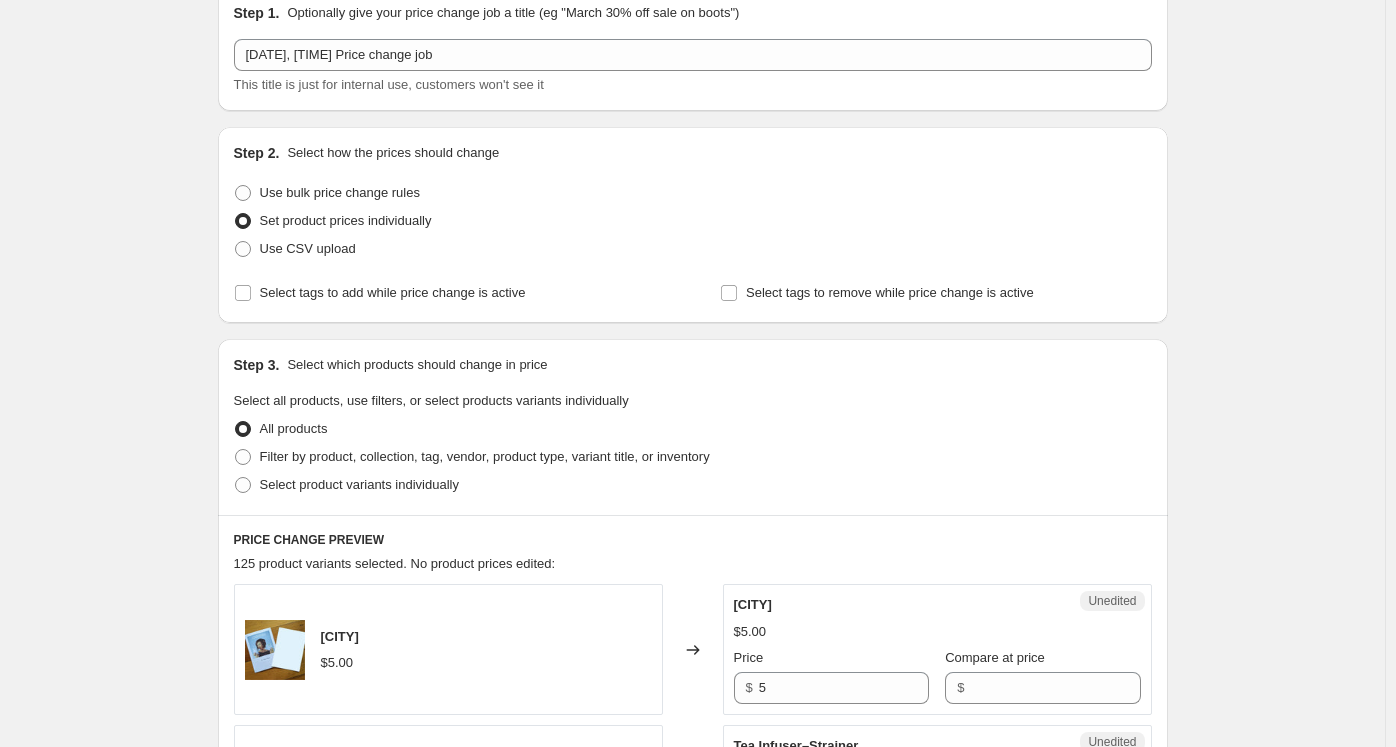 scroll, scrollTop: 100, scrollLeft: 0, axis: vertical 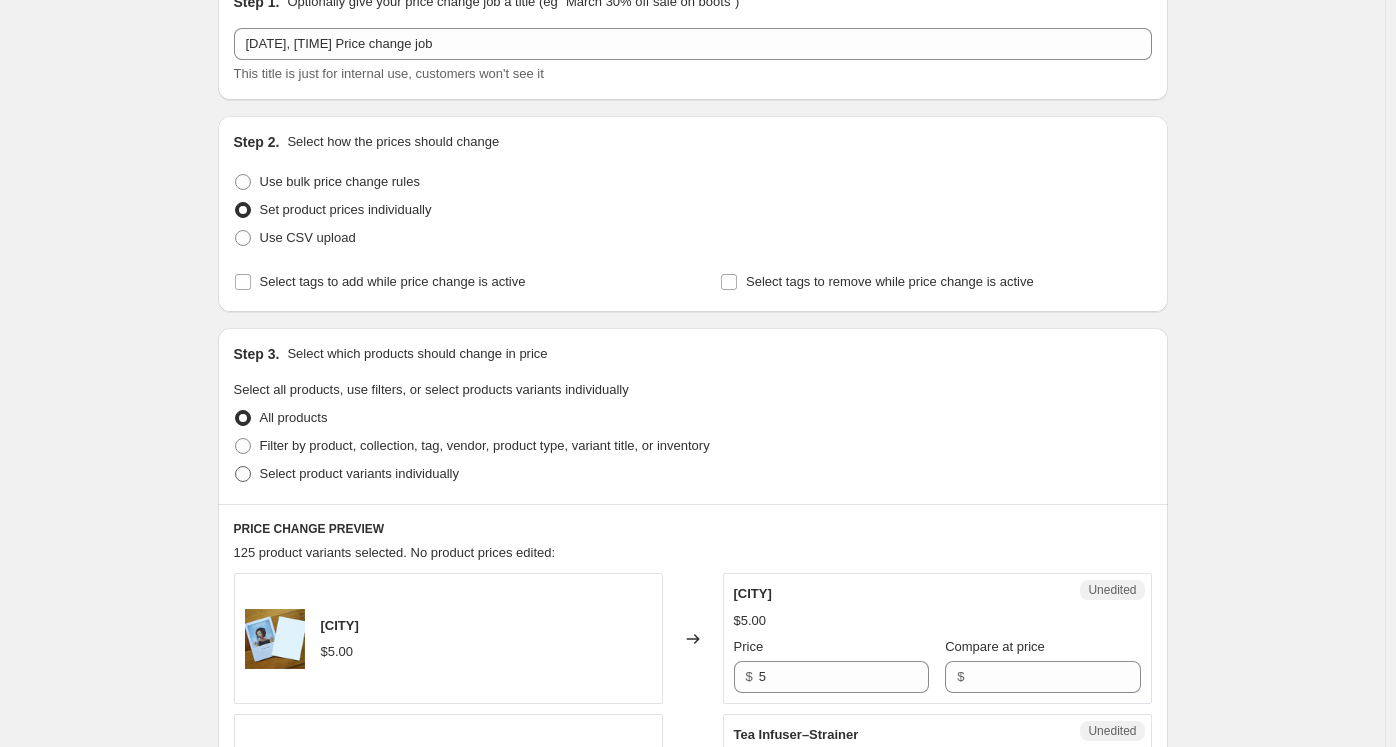 click on "Select product variants individually" at bounding box center [359, 473] 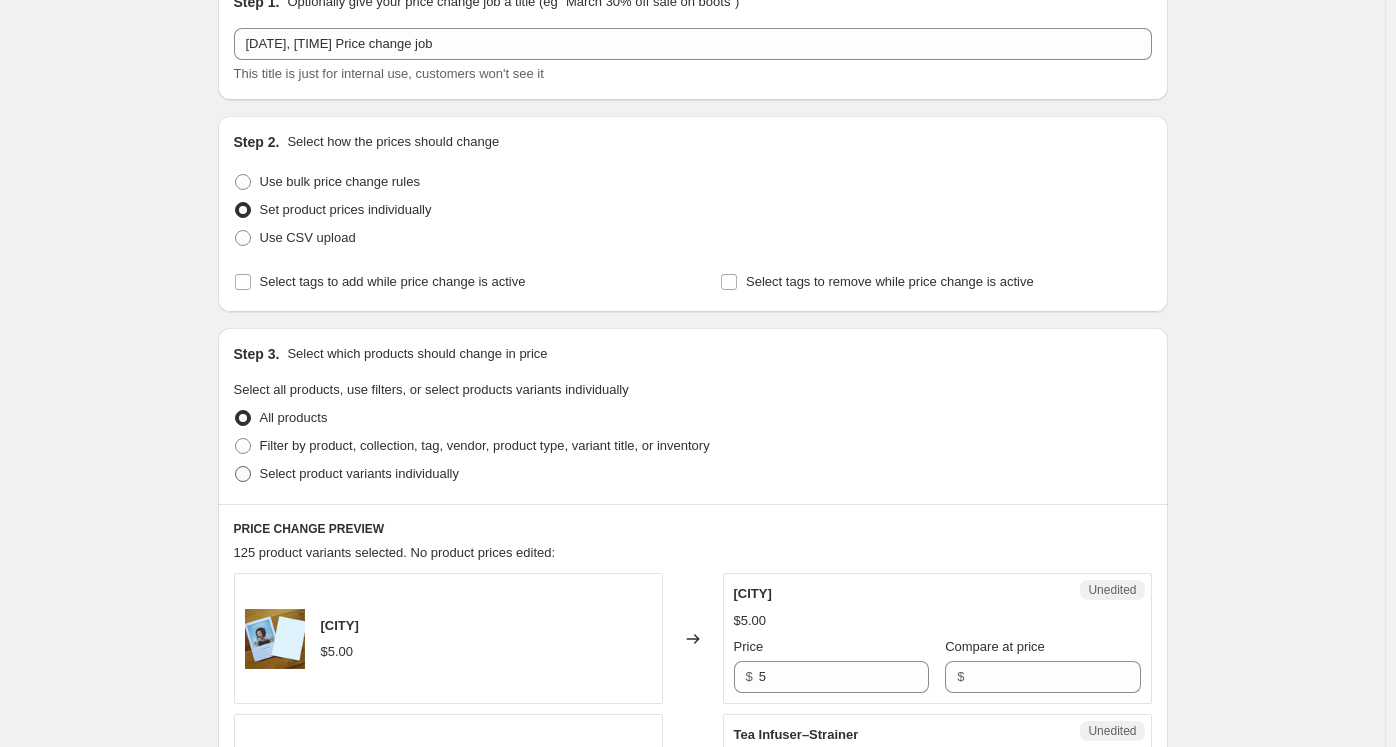 radio on "true" 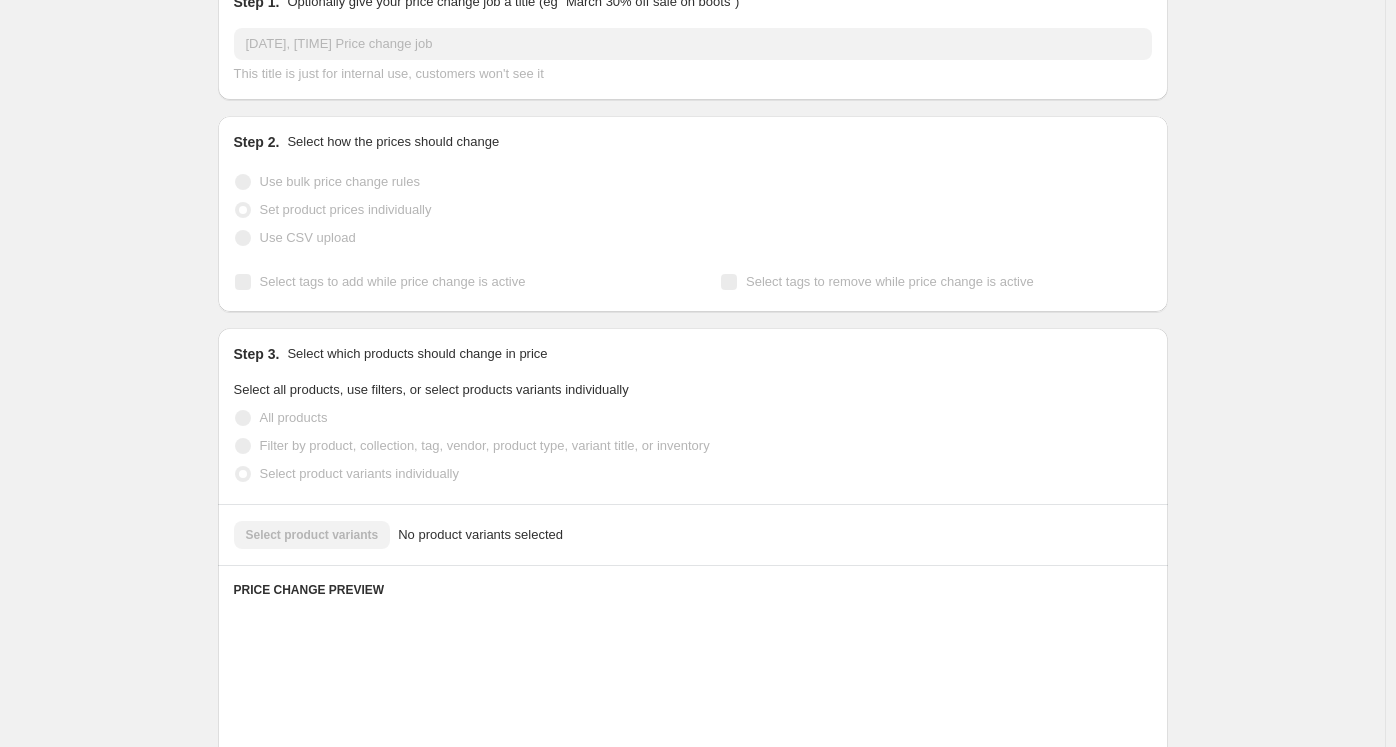 scroll, scrollTop: 300, scrollLeft: 0, axis: vertical 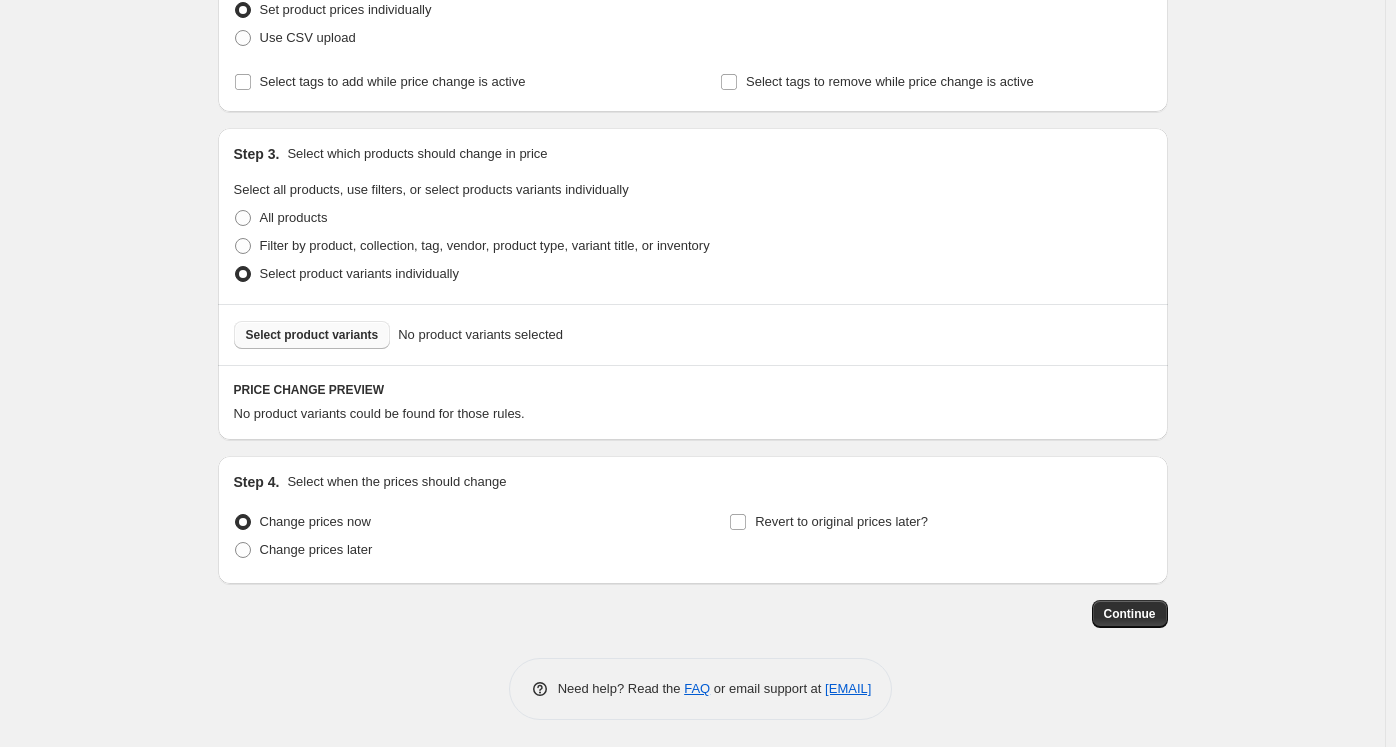 click on "Select product variants" at bounding box center [312, 335] 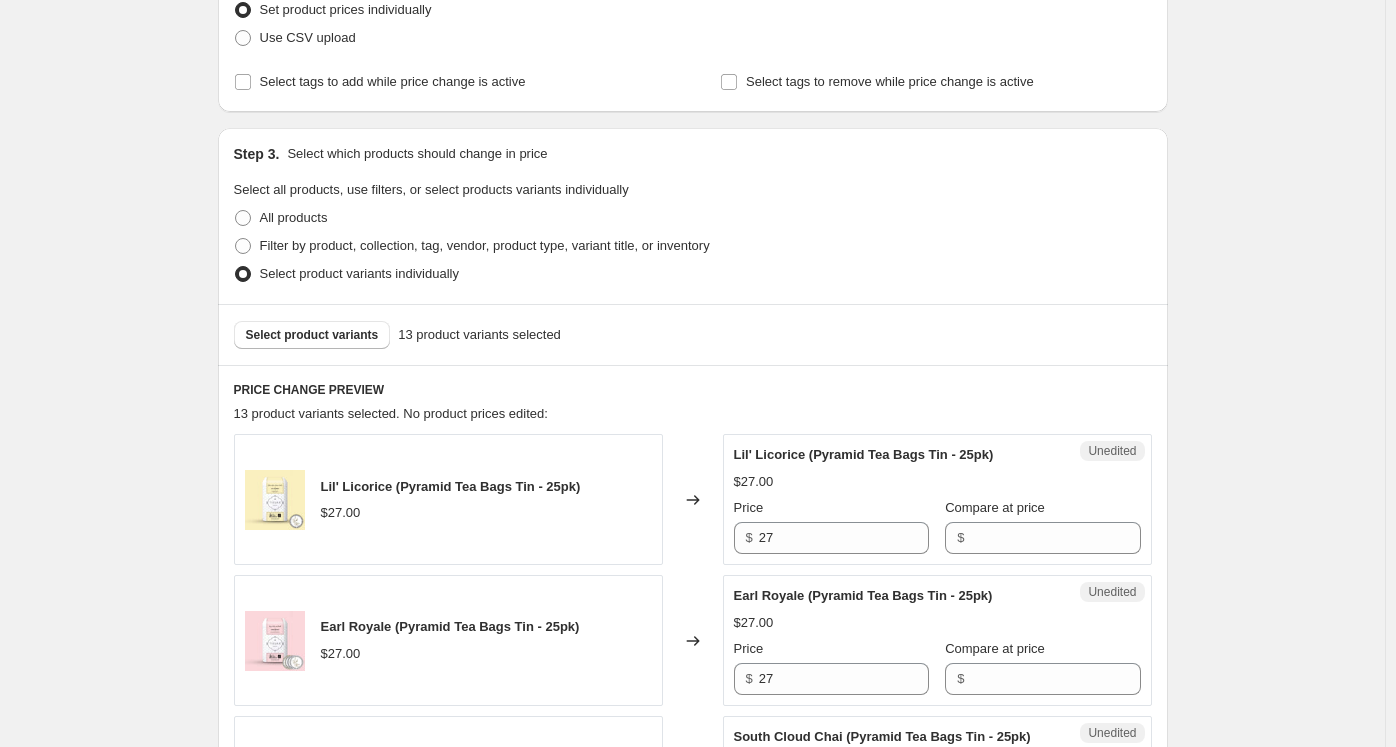 scroll, scrollTop: 500, scrollLeft: 0, axis: vertical 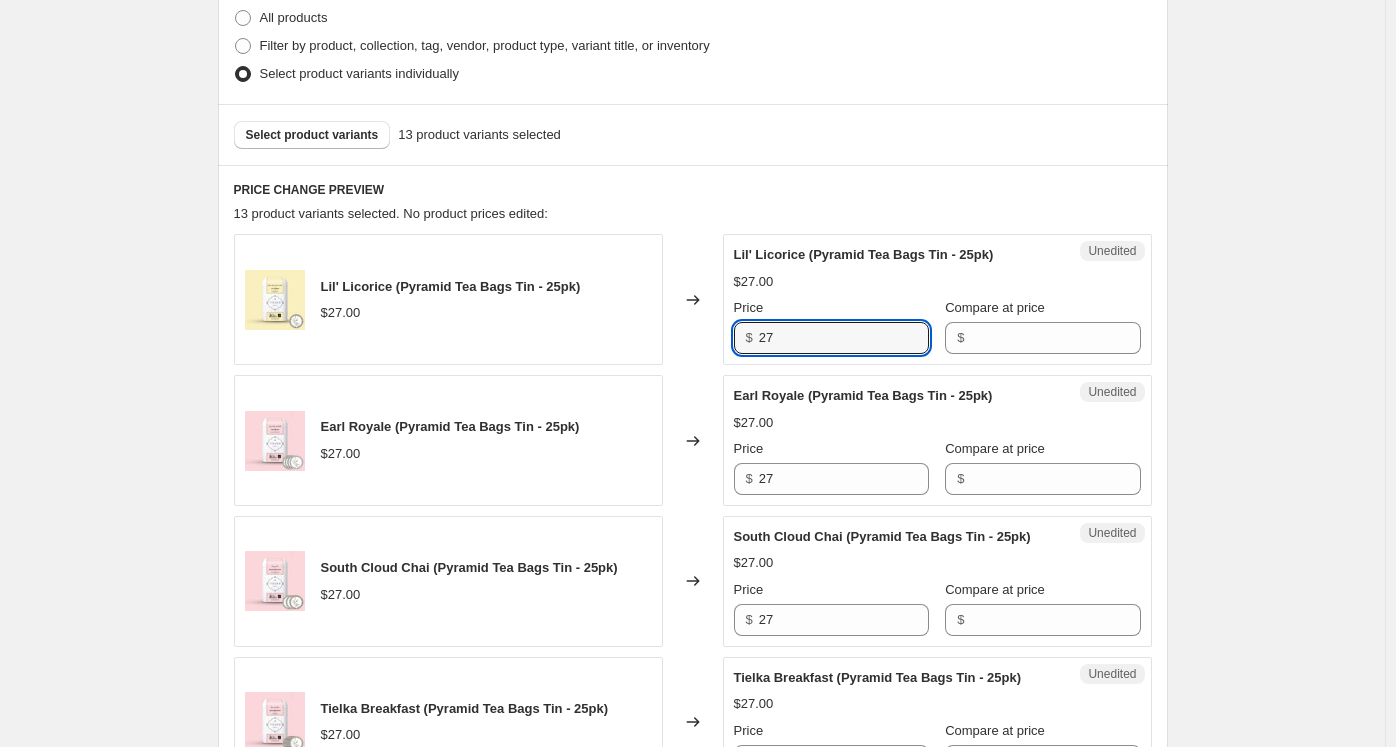 drag, startPoint x: 777, startPoint y: 333, endPoint x: 730, endPoint y: 332, distance: 47.010635 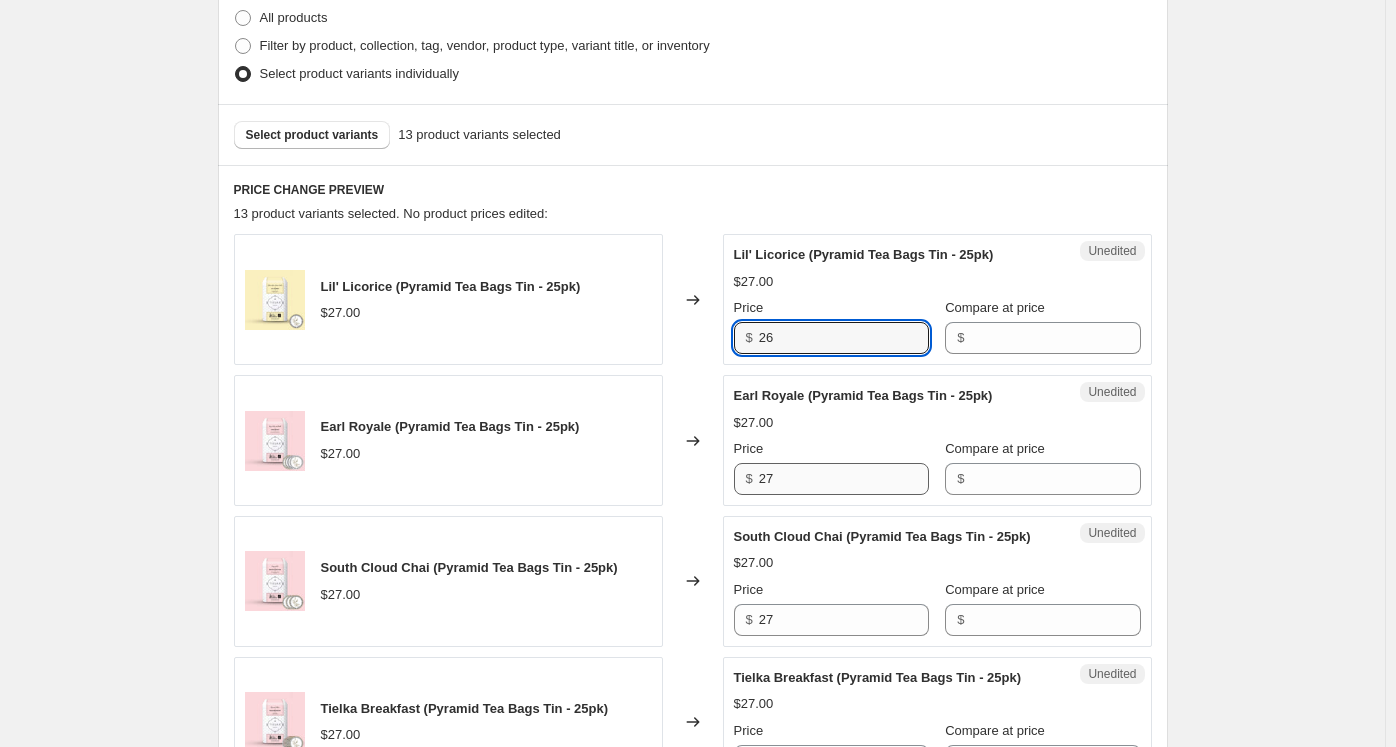 type on "26" 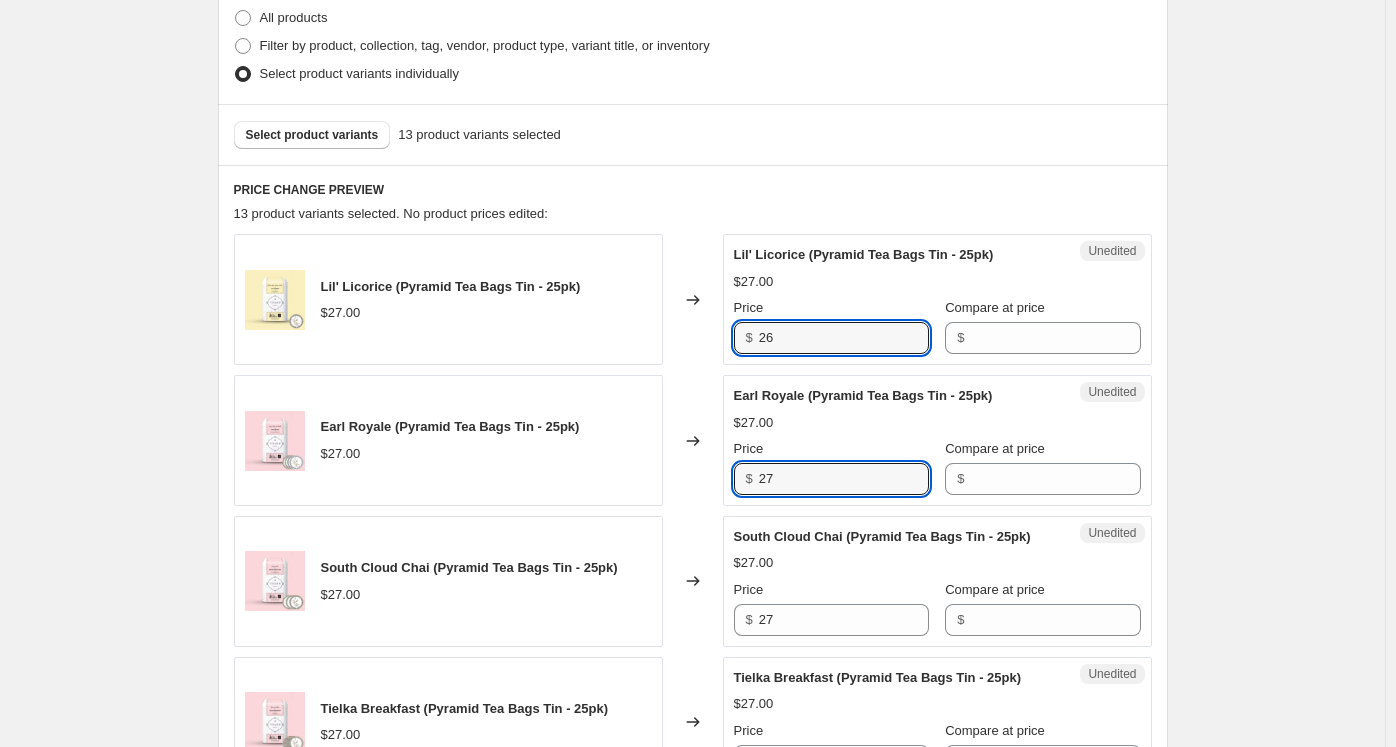 drag, startPoint x: 800, startPoint y: 473, endPoint x: 718, endPoint y: 470, distance: 82.05486 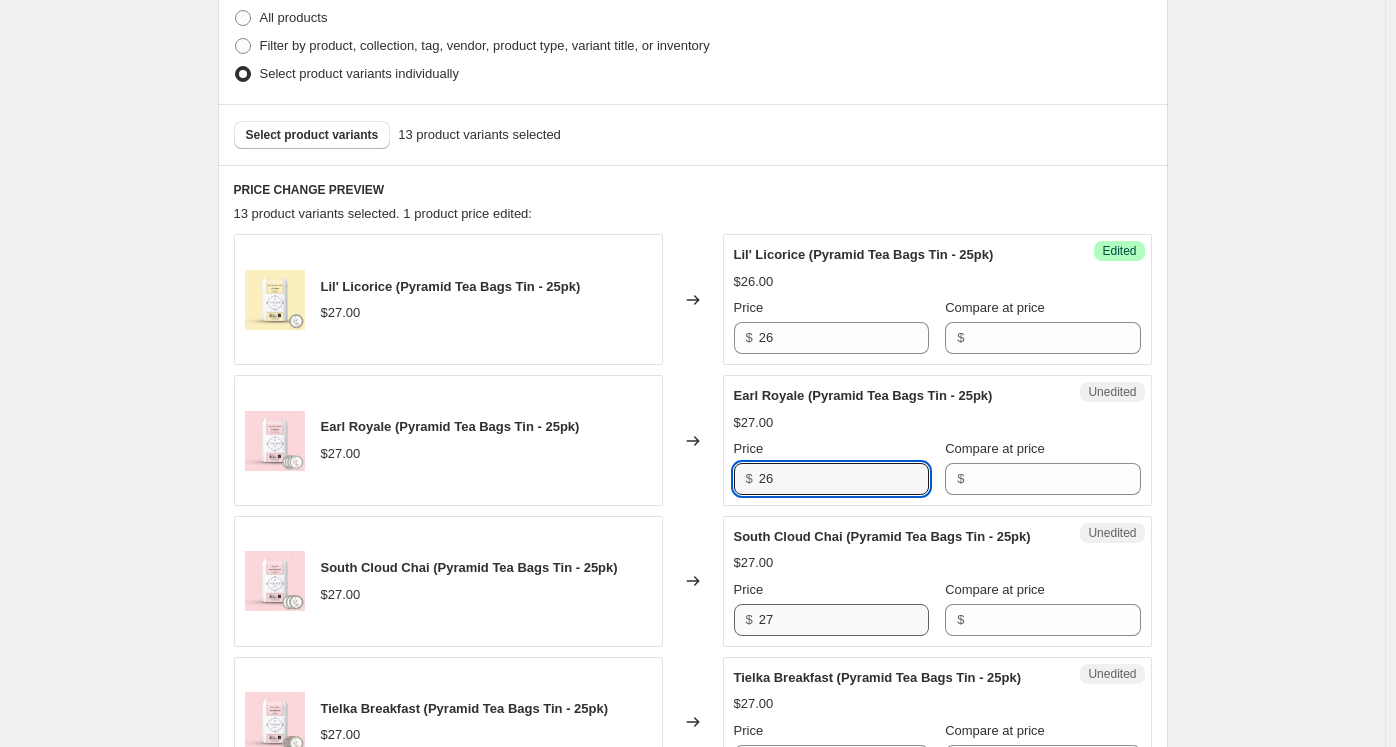 type on "26" 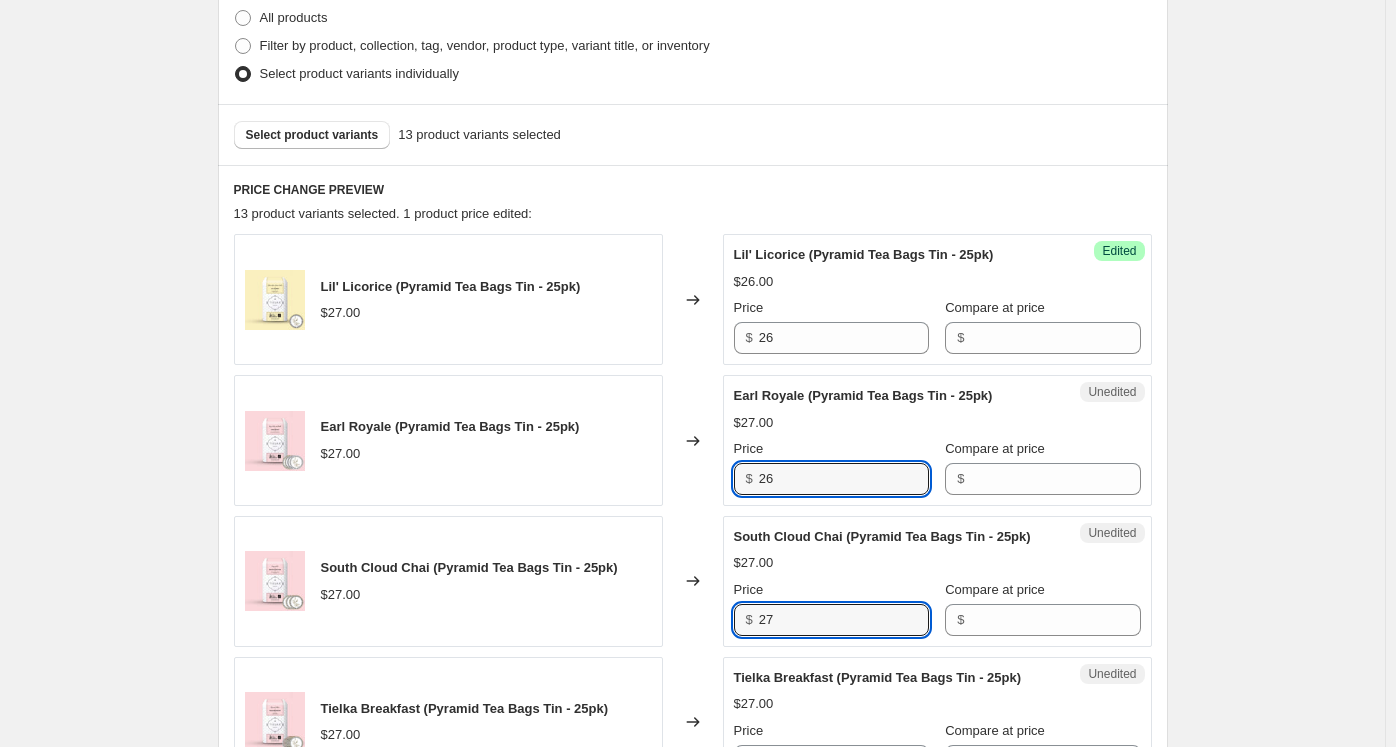 drag, startPoint x: 787, startPoint y: 610, endPoint x: 722, endPoint y: 600, distance: 65.76473 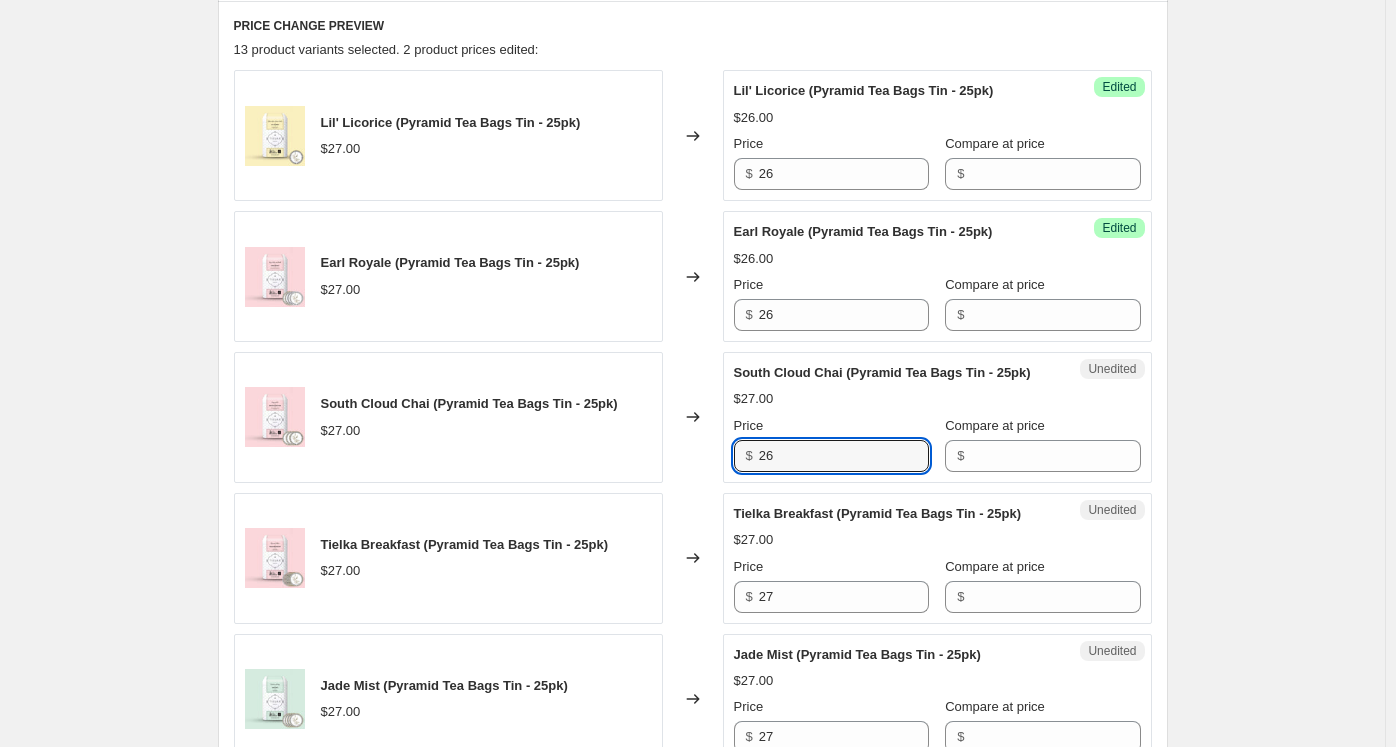 scroll, scrollTop: 700, scrollLeft: 0, axis: vertical 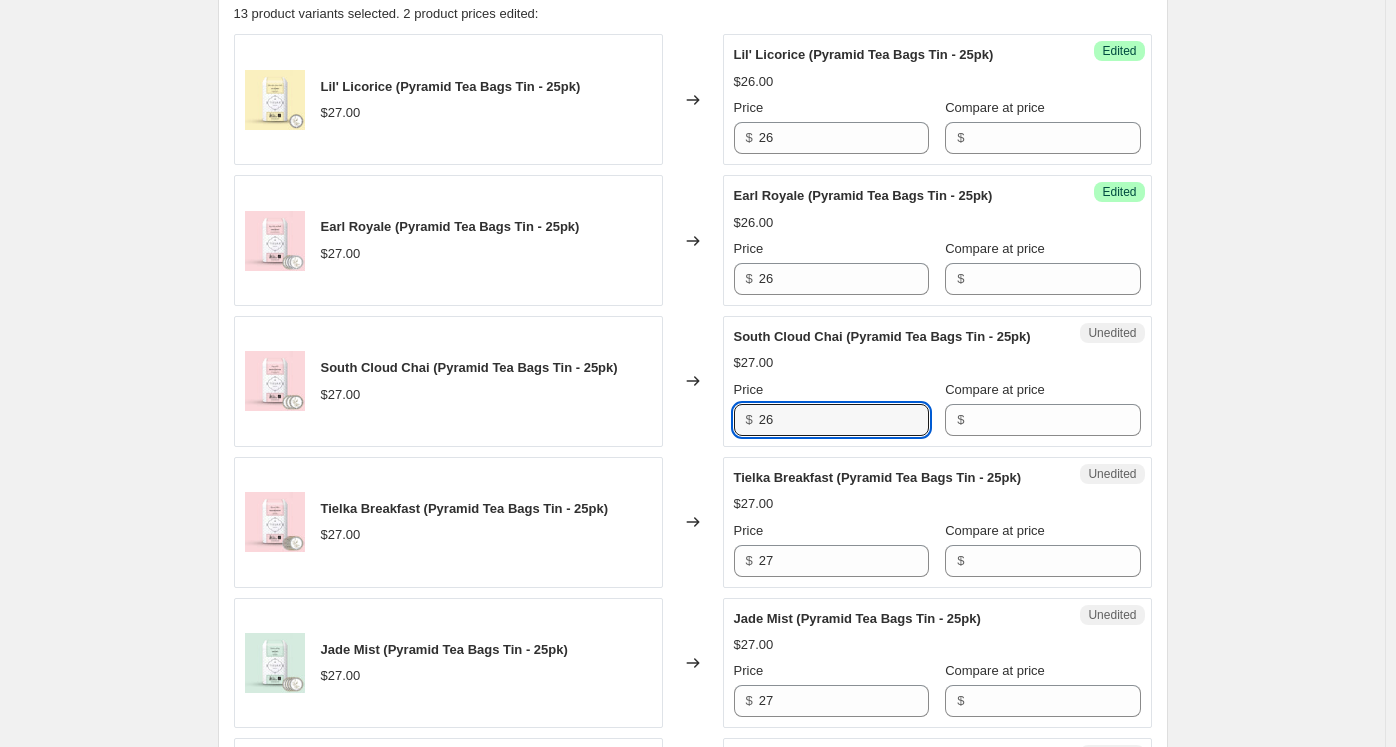 type on "26" 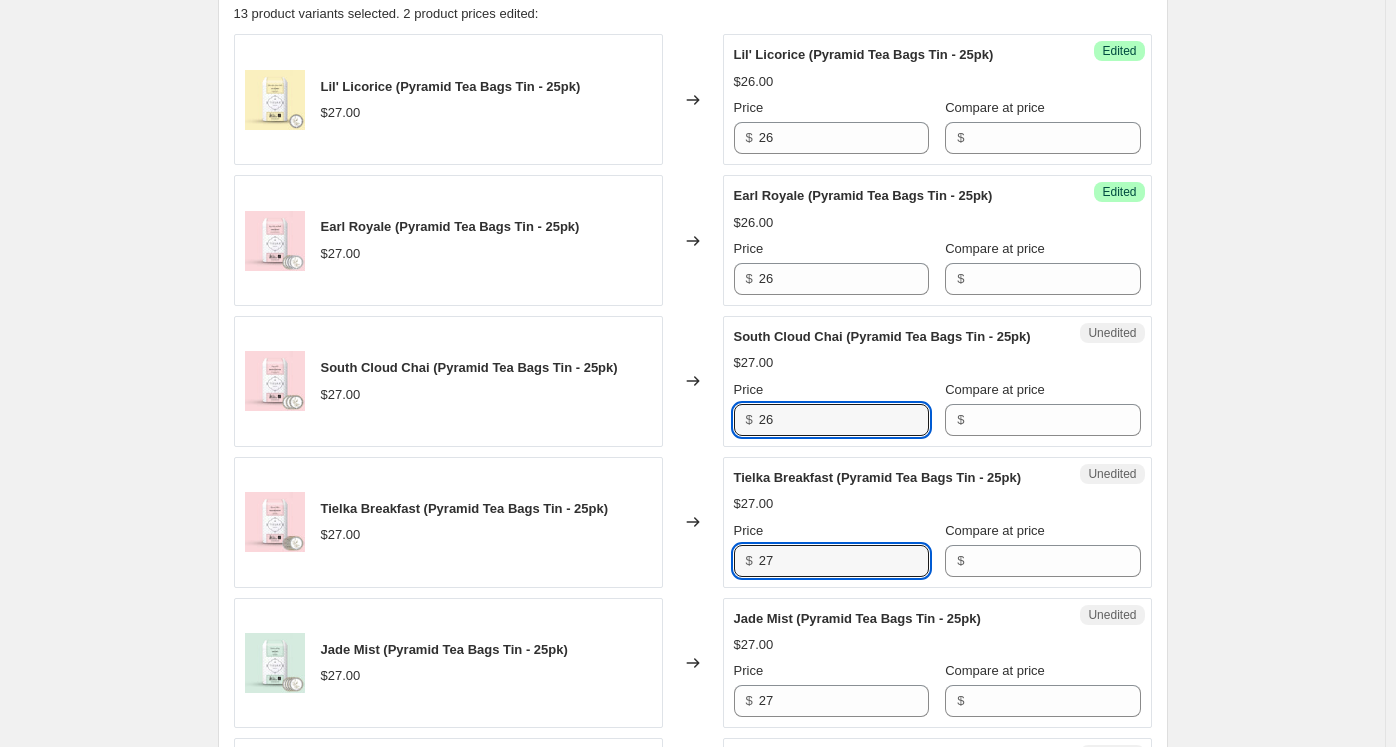 click on "Tielka Breakfast (Pyramid Tea Bags Tin - 25pk) $27.00 Changed to Unedited Tielka Breakfast (Pyramid Tea Bags Tin - 25pk) $27.00 Price $ 27 Compare at price $" at bounding box center [693, 522] 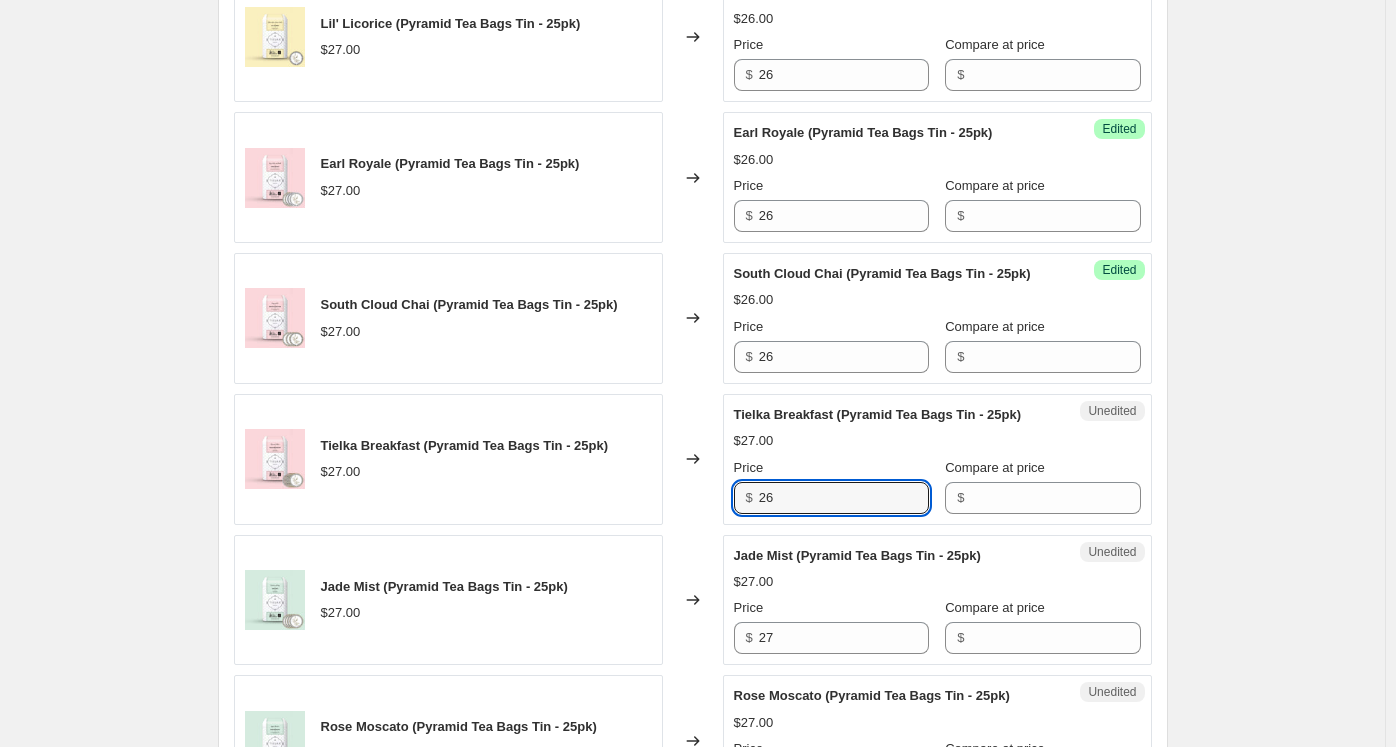 scroll, scrollTop: 800, scrollLeft: 0, axis: vertical 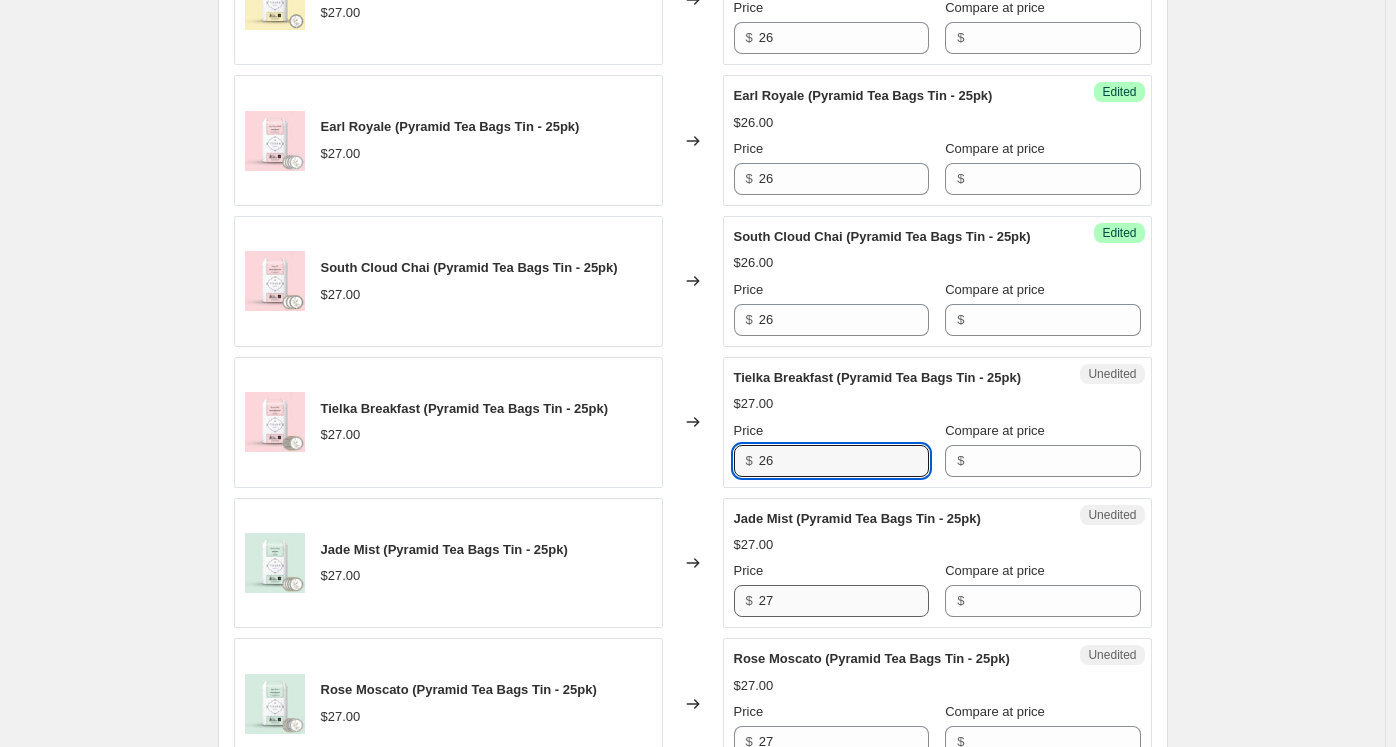 type on "26" 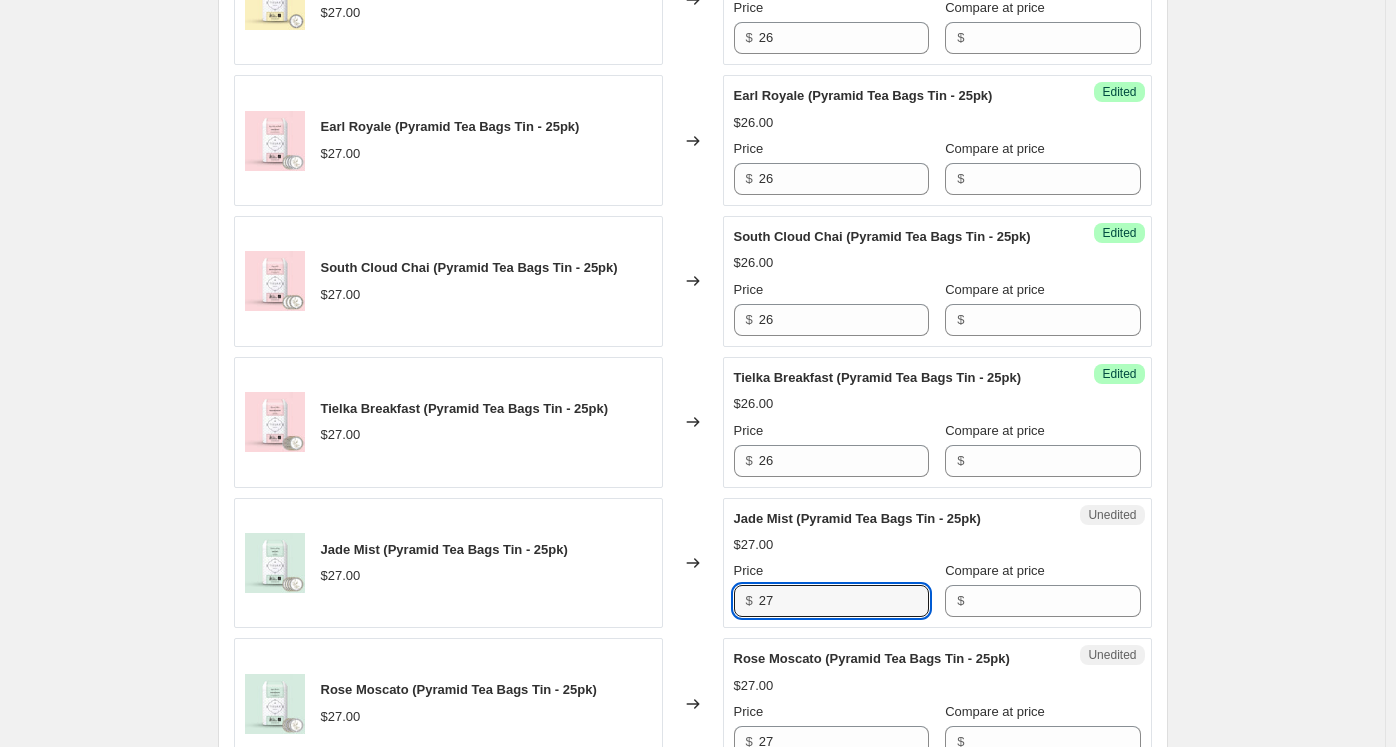 drag, startPoint x: 792, startPoint y: 594, endPoint x: 697, endPoint y: 587, distance: 95.257545 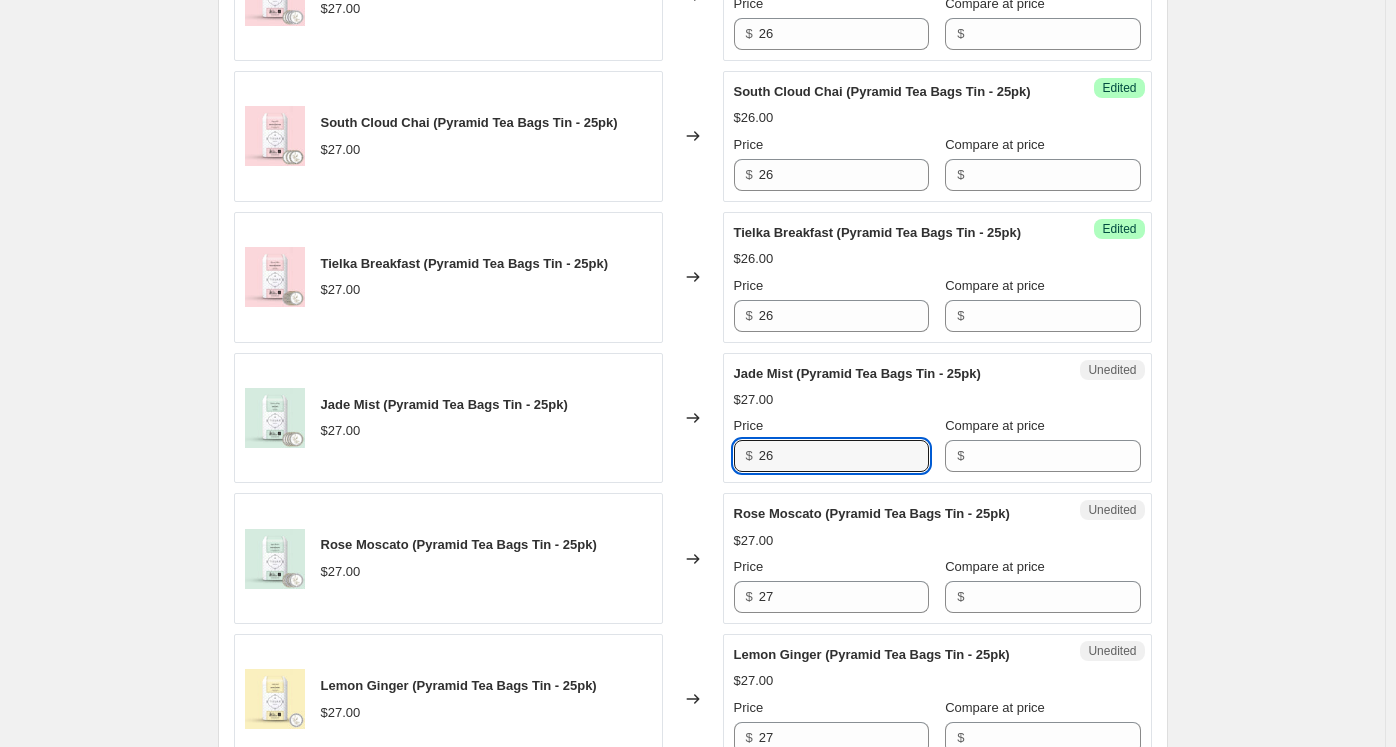 scroll, scrollTop: 1000, scrollLeft: 0, axis: vertical 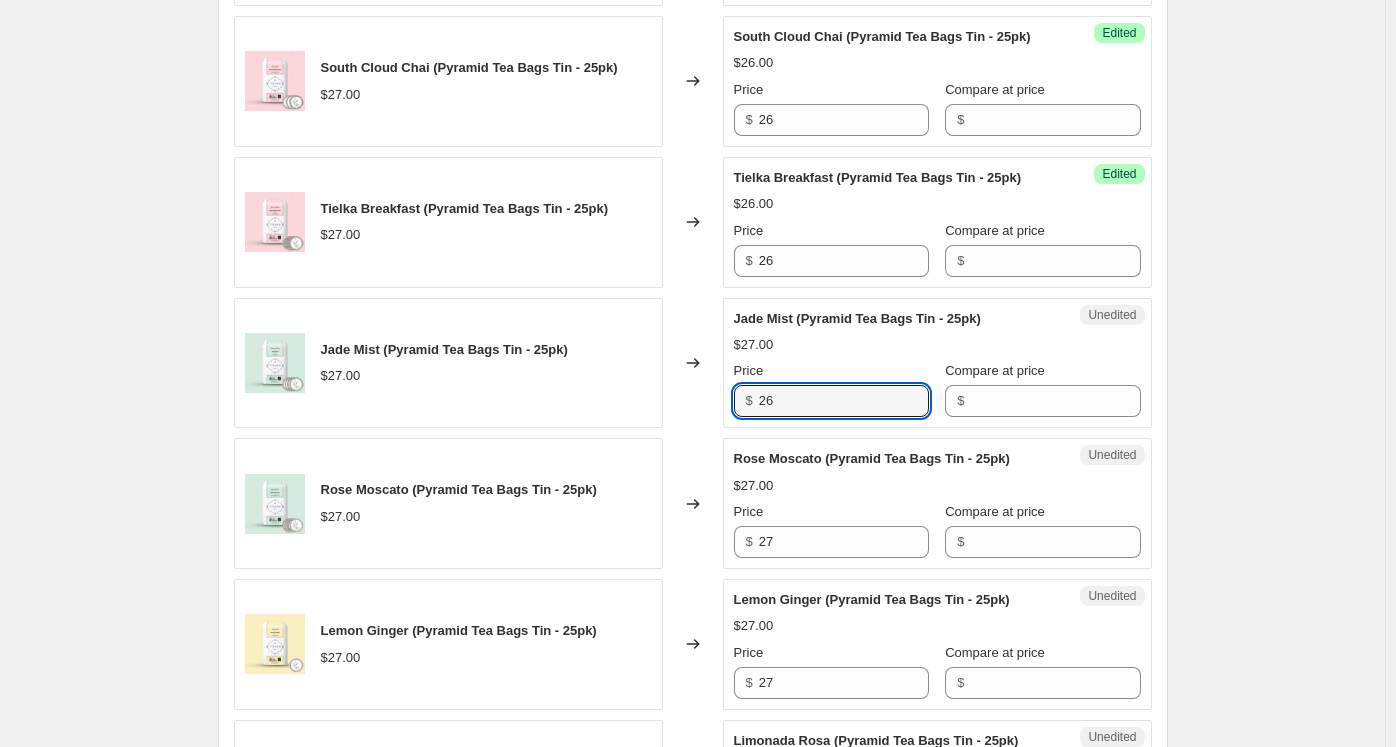 type on "26" 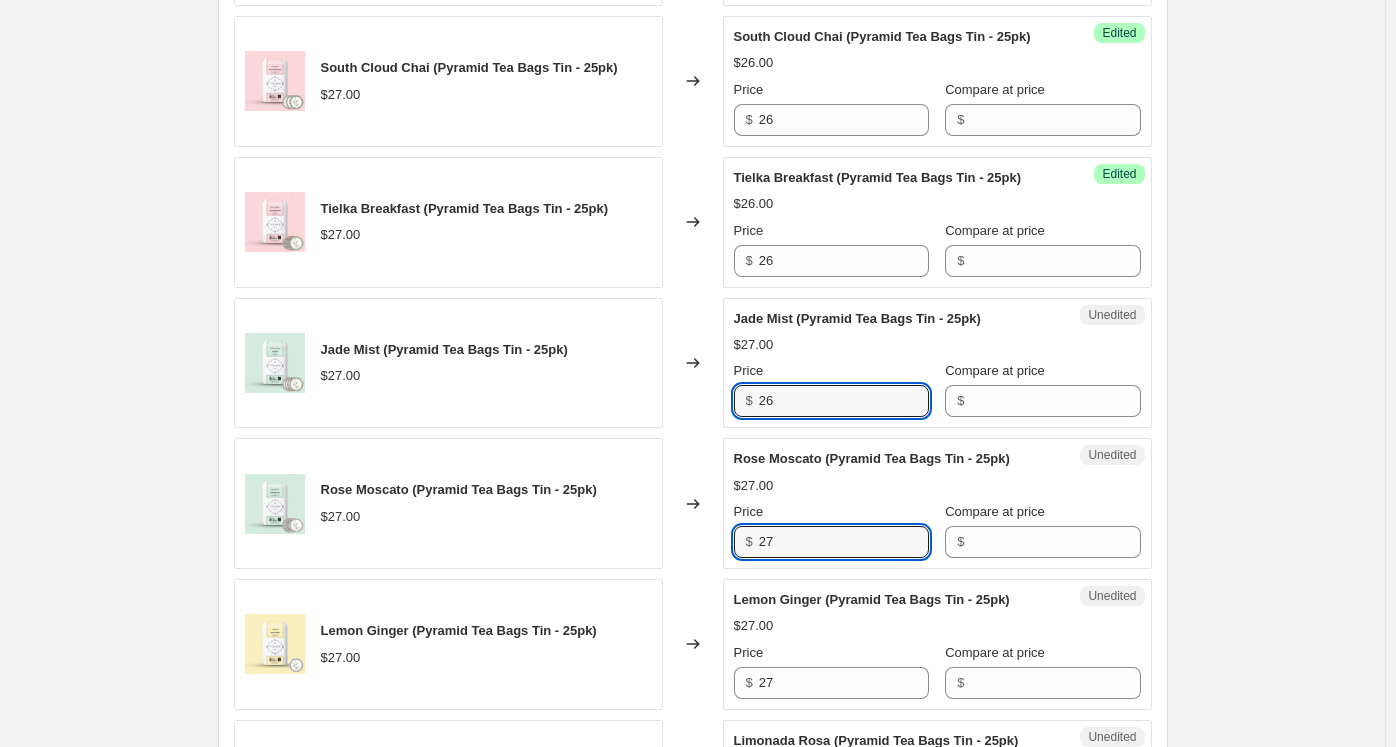 drag, startPoint x: 746, startPoint y: 531, endPoint x: 690, endPoint y: 531, distance: 56 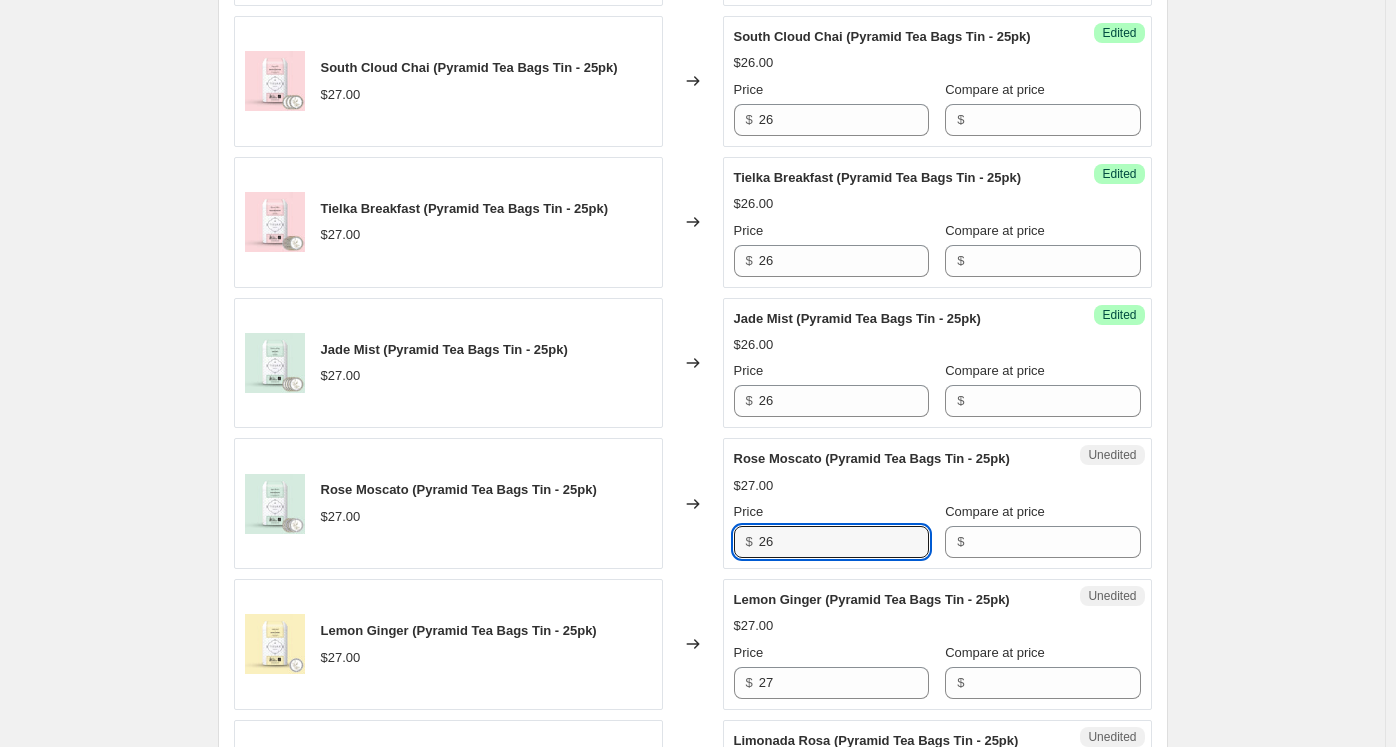 type on "26" 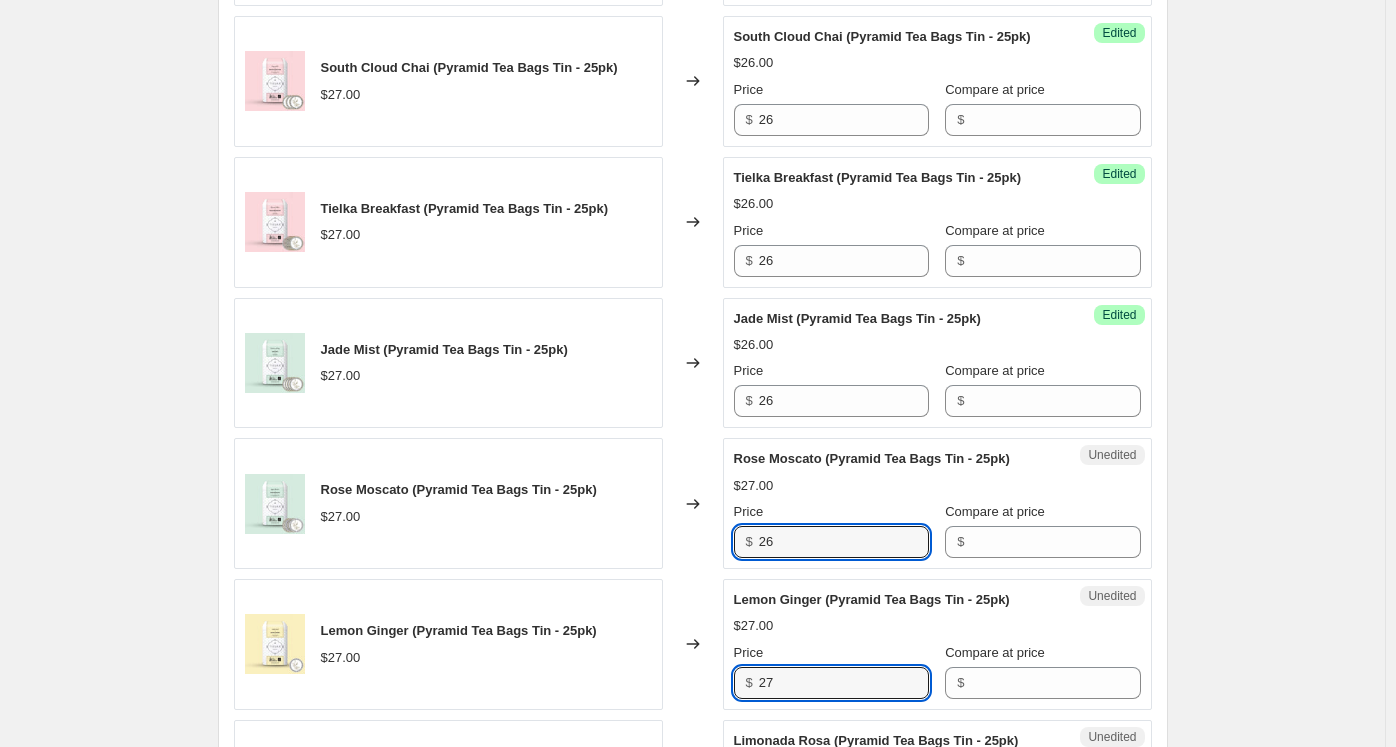 drag, startPoint x: 760, startPoint y: 663, endPoint x: 641, endPoint y: 653, distance: 119.419426 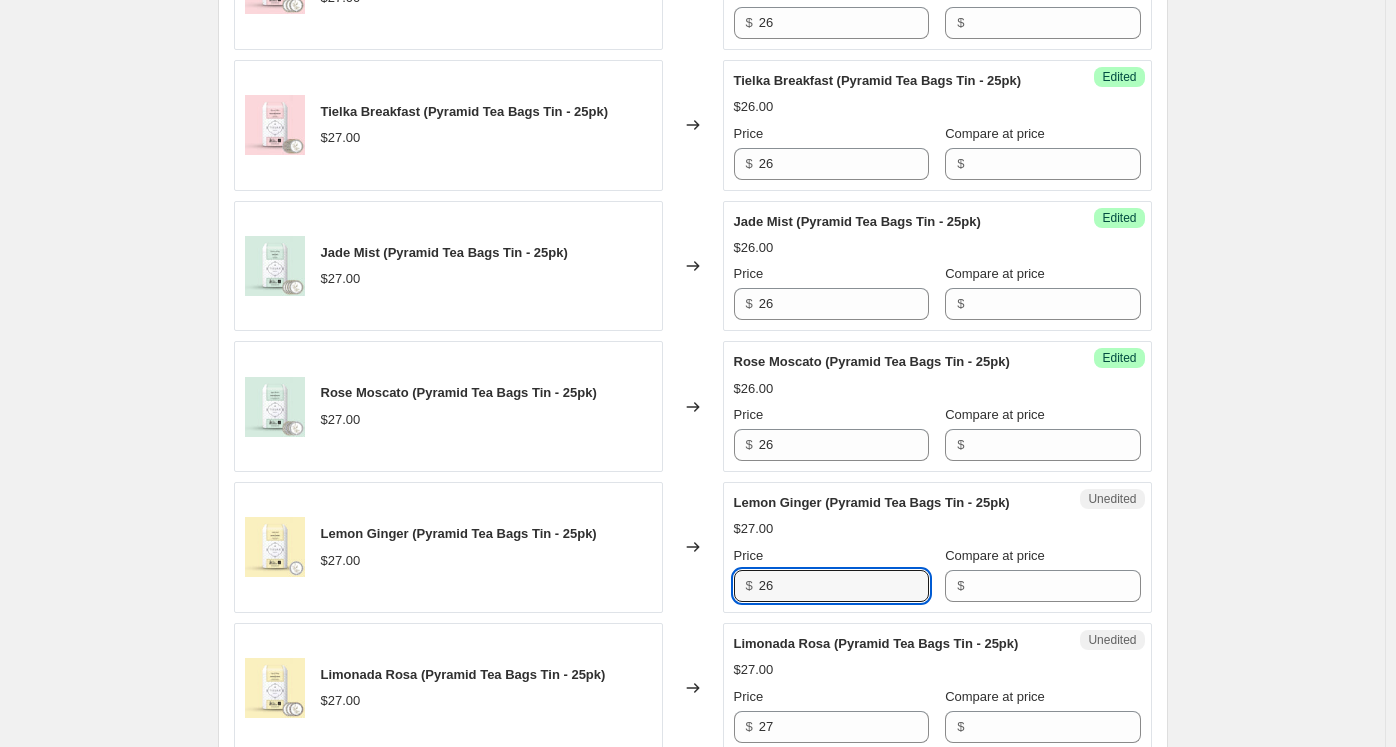 scroll, scrollTop: 1200, scrollLeft: 0, axis: vertical 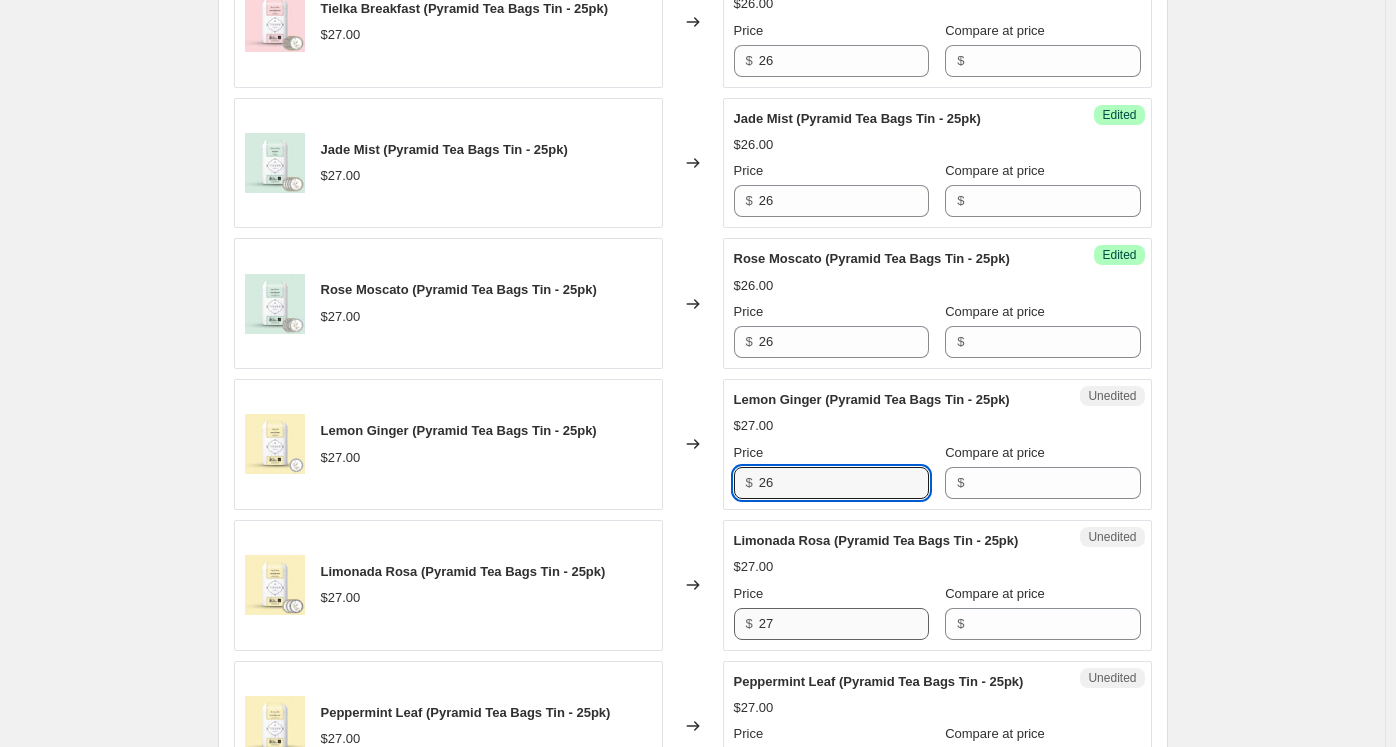 type on "26" 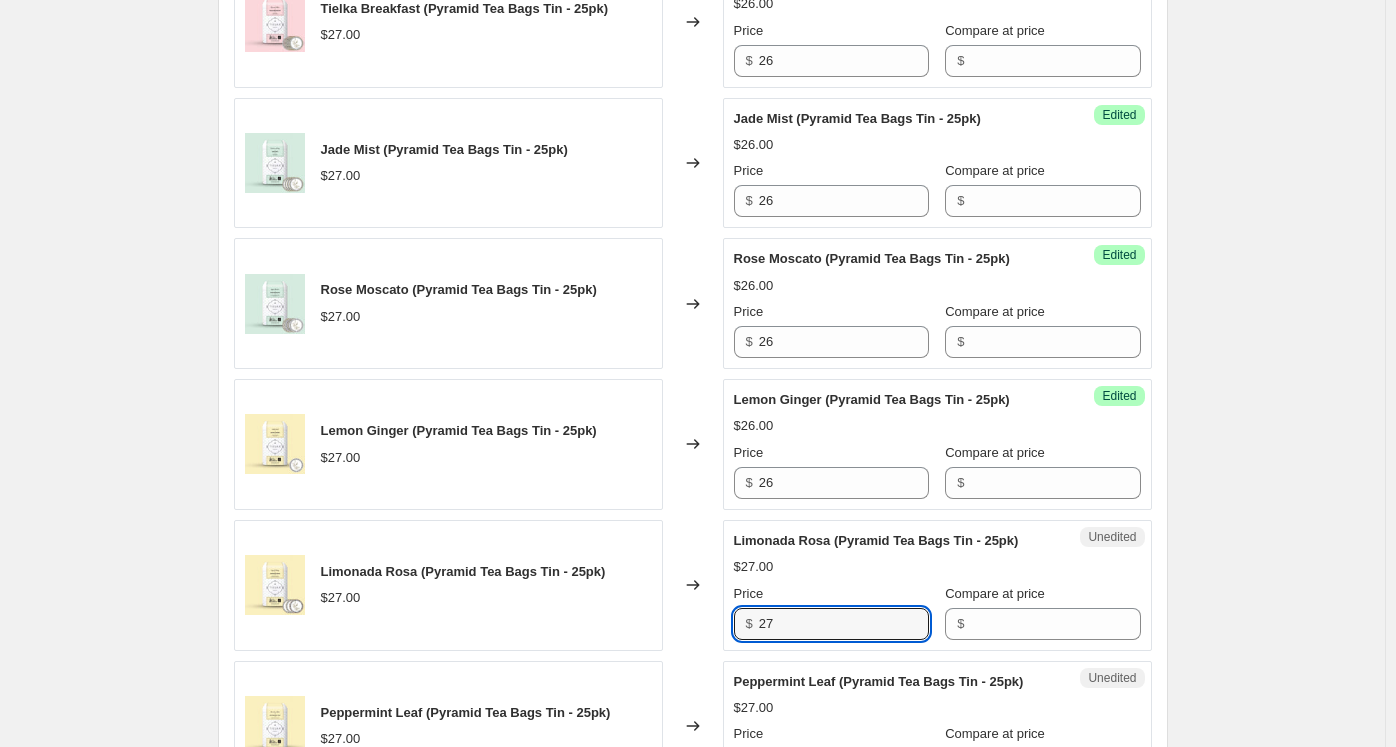 drag, startPoint x: 790, startPoint y: 610, endPoint x: 702, endPoint y: 608, distance: 88.02273 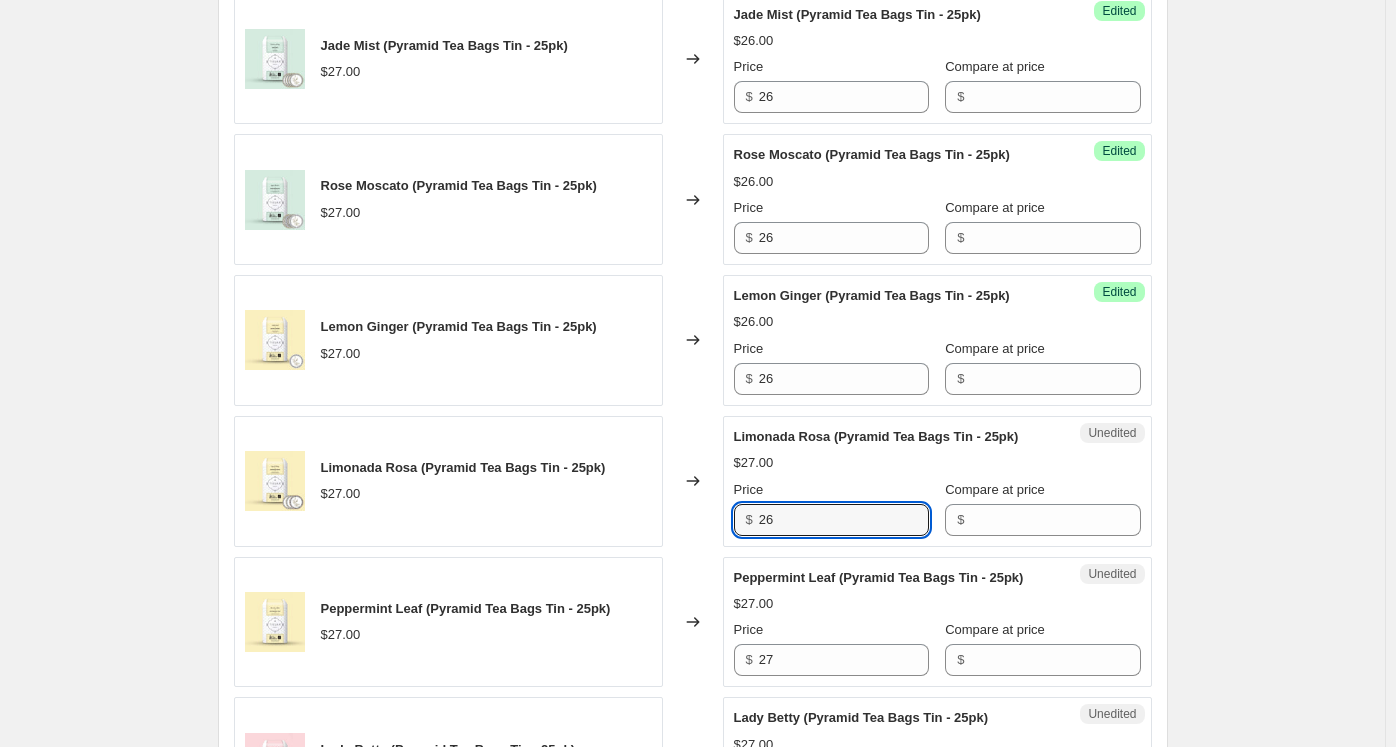 scroll, scrollTop: 1400, scrollLeft: 0, axis: vertical 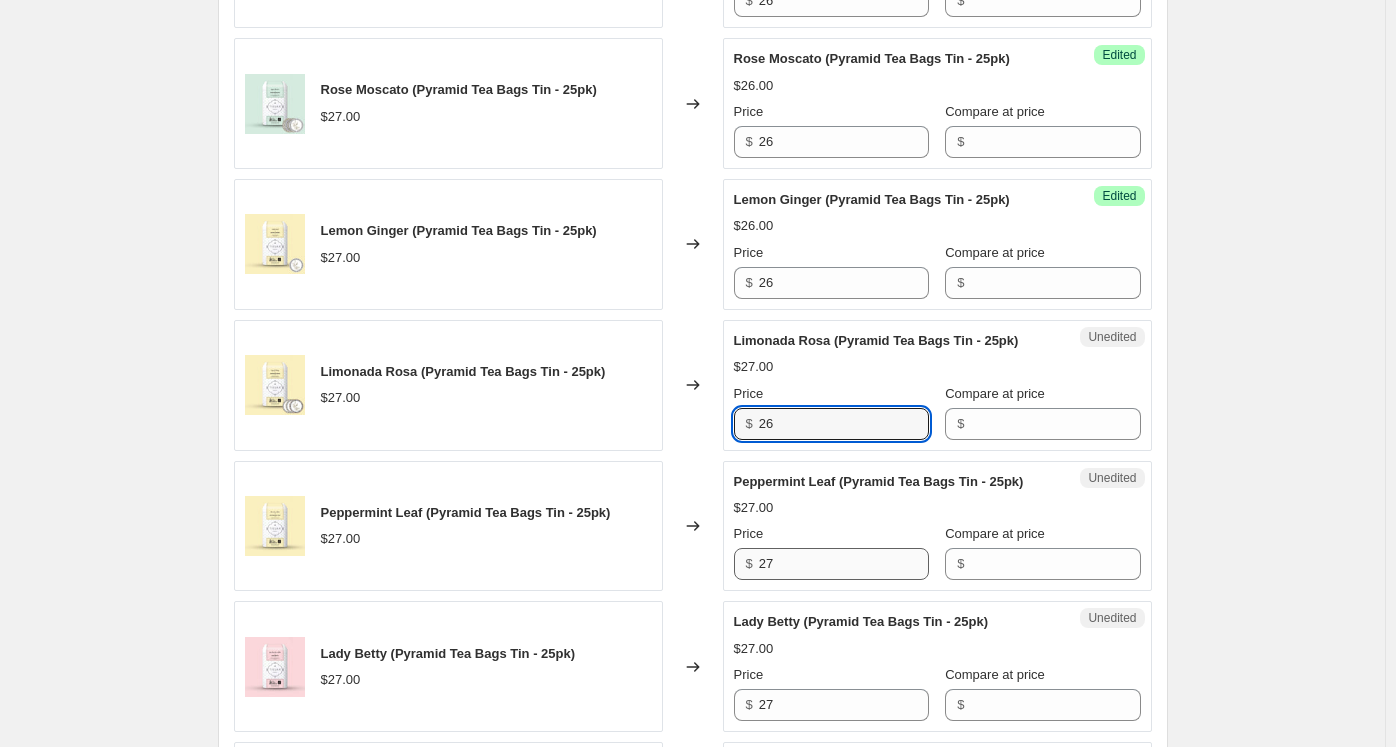 type on "26" 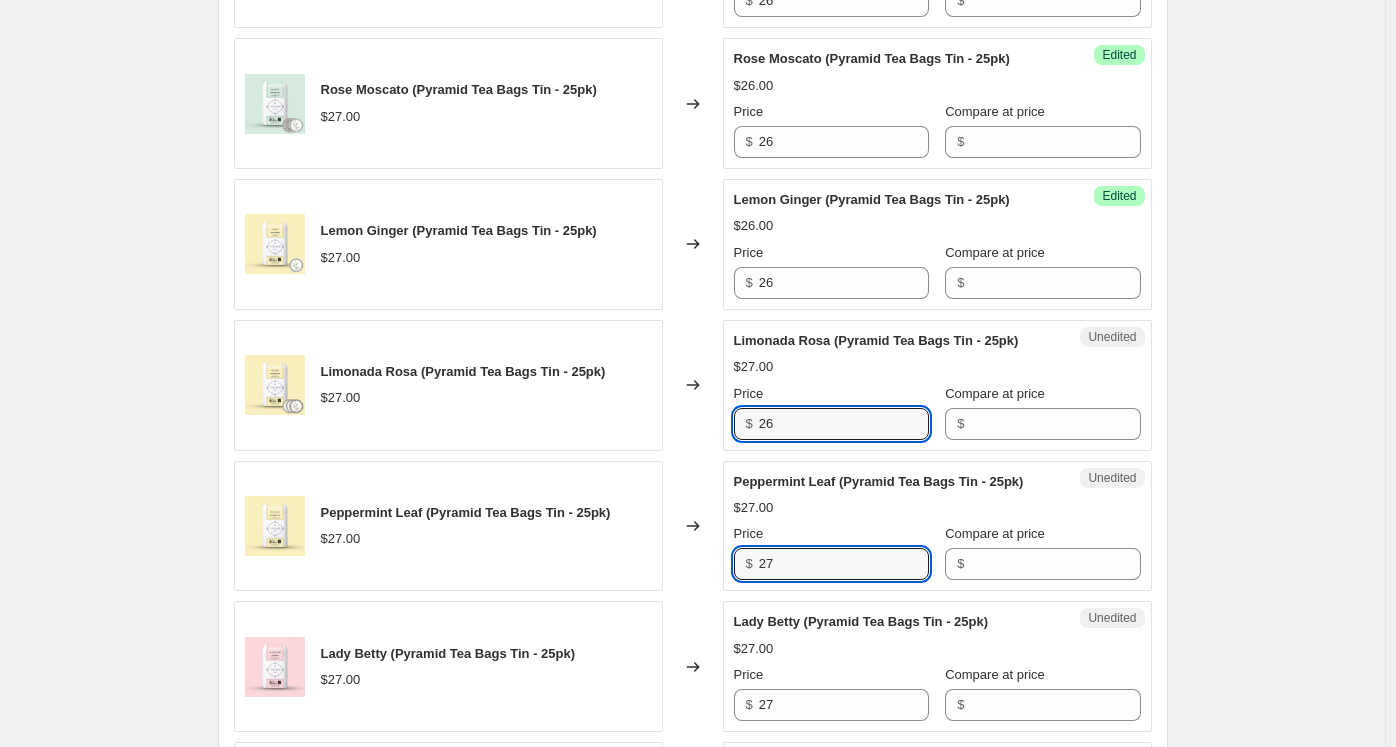 drag, startPoint x: 785, startPoint y: 556, endPoint x: 713, endPoint y: 556, distance: 72 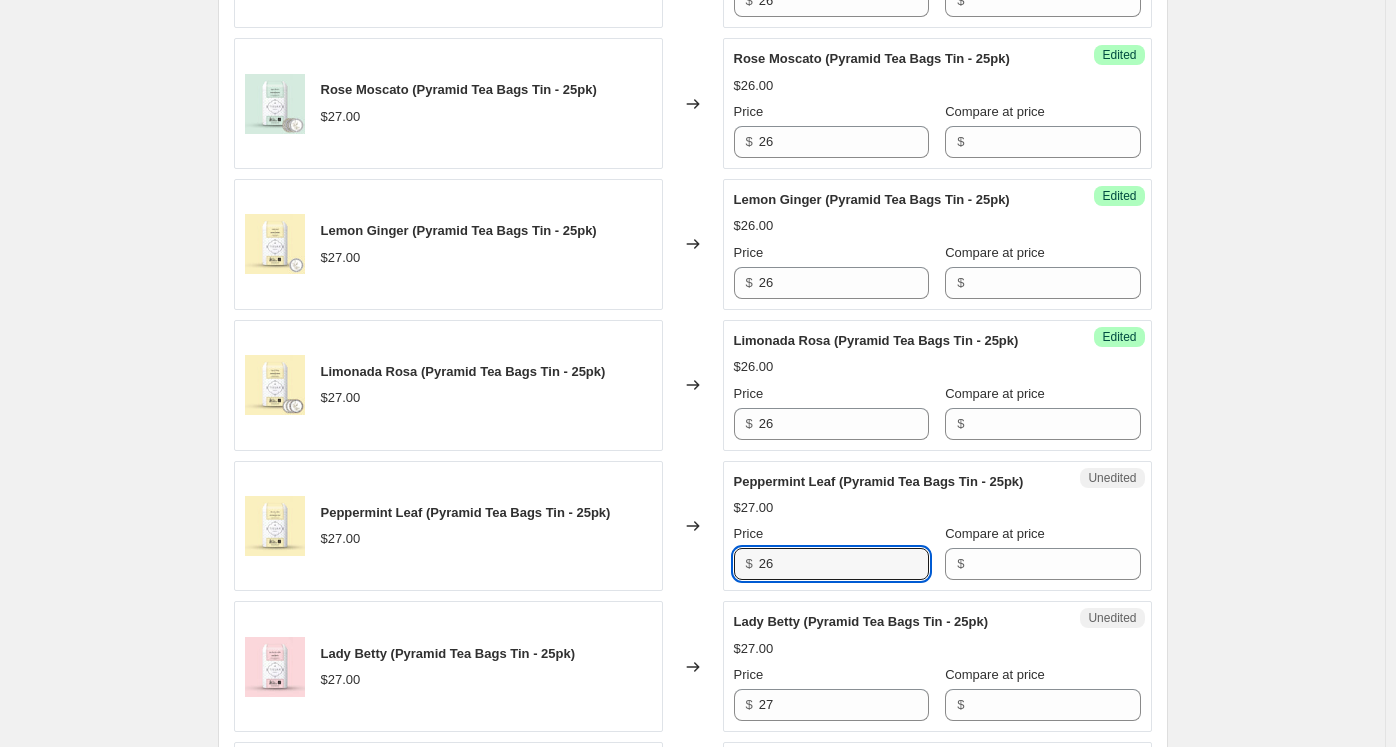 scroll, scrollTop: 1500, scrollLeft: 0, axis: vertical 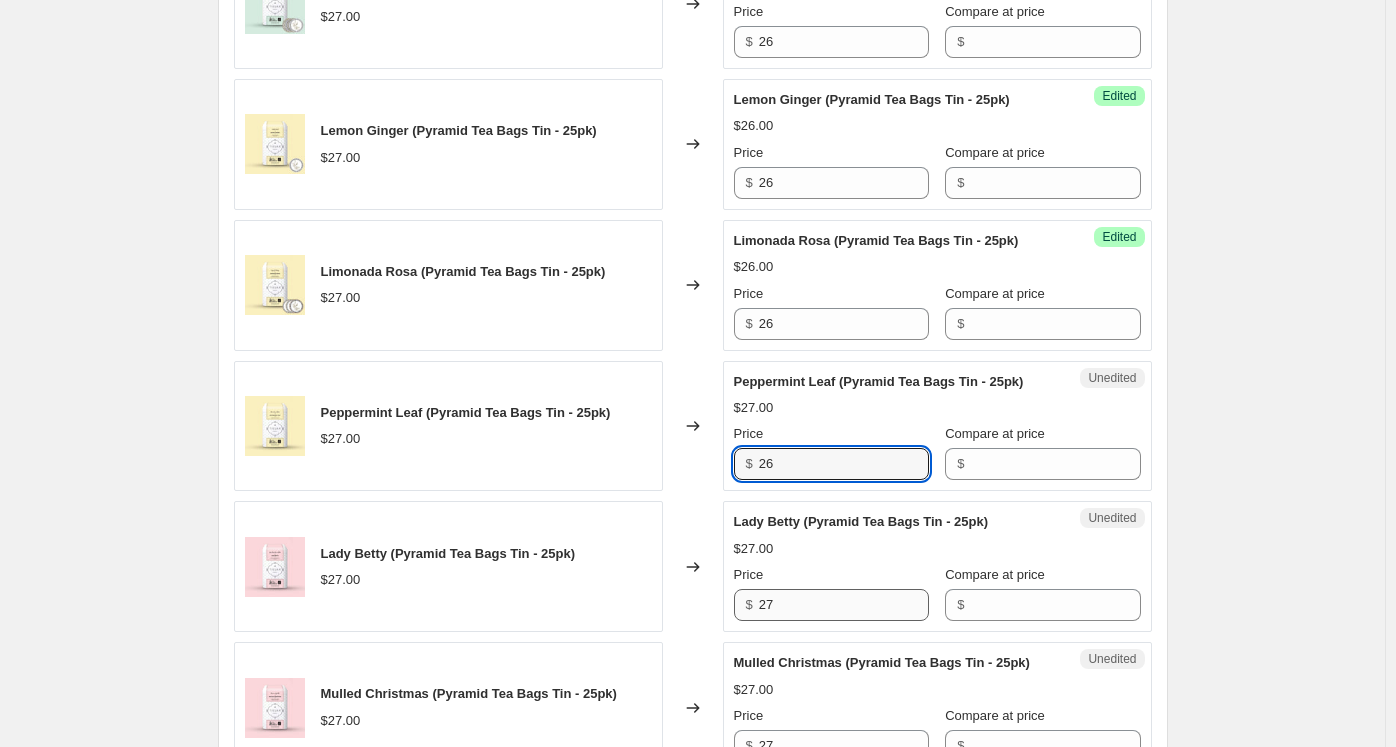 type on "26" 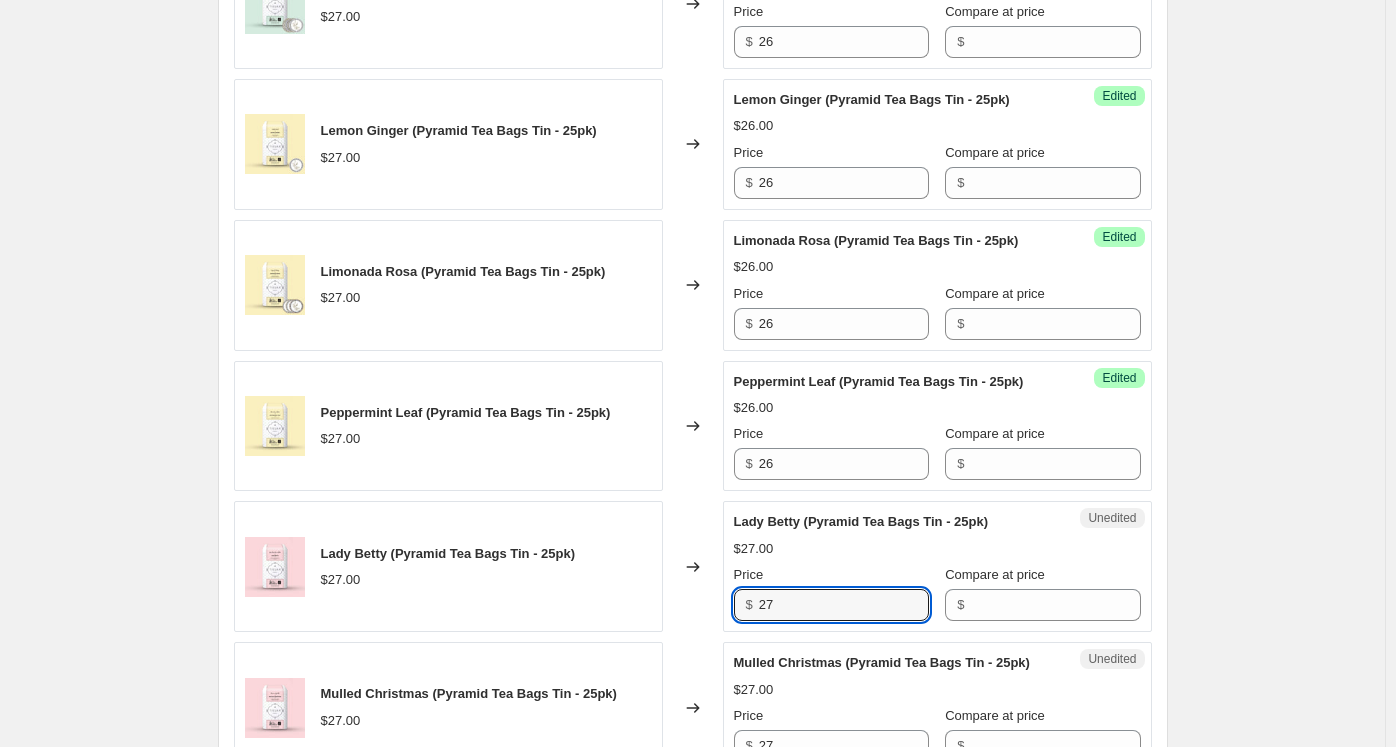 drag, startPoint x: 776, startPoint y: 597, endPoint x: 705, endPoint y: 596, distance: 71.00704 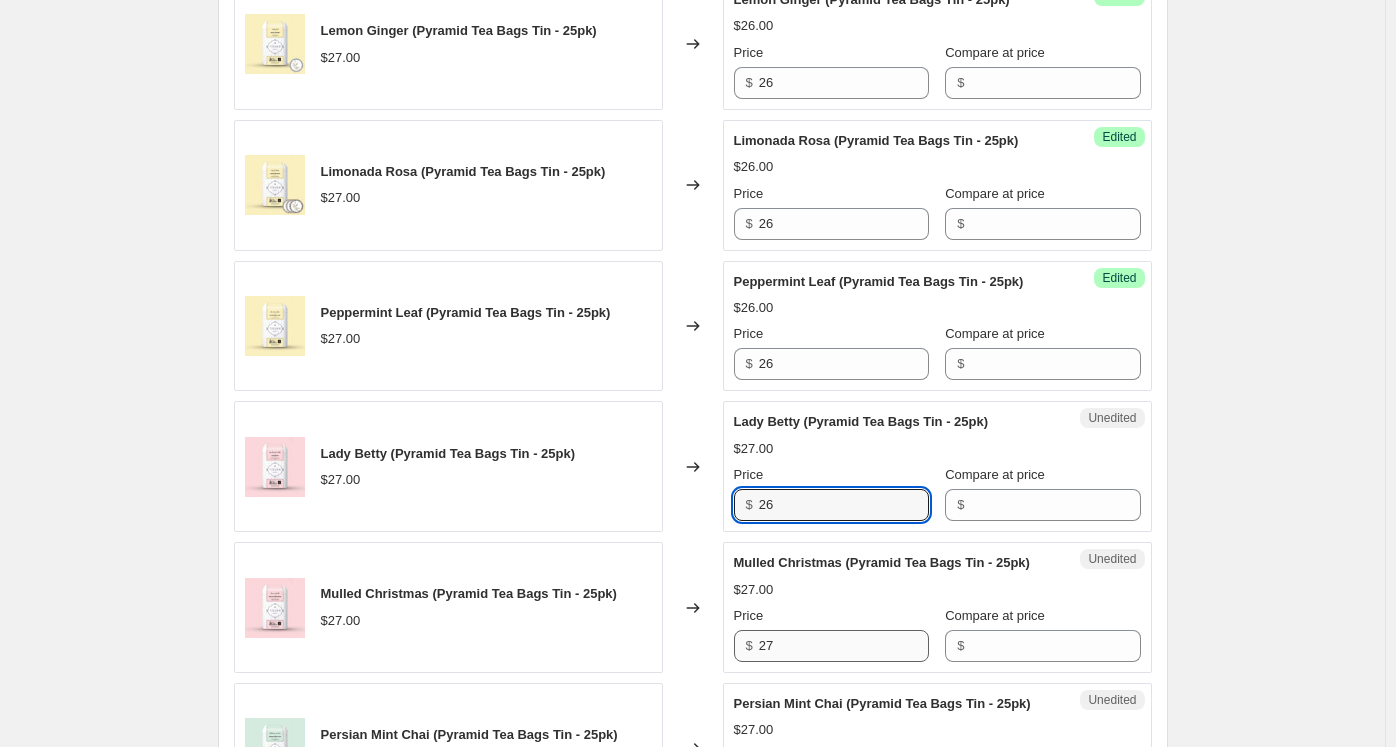 type on "26" 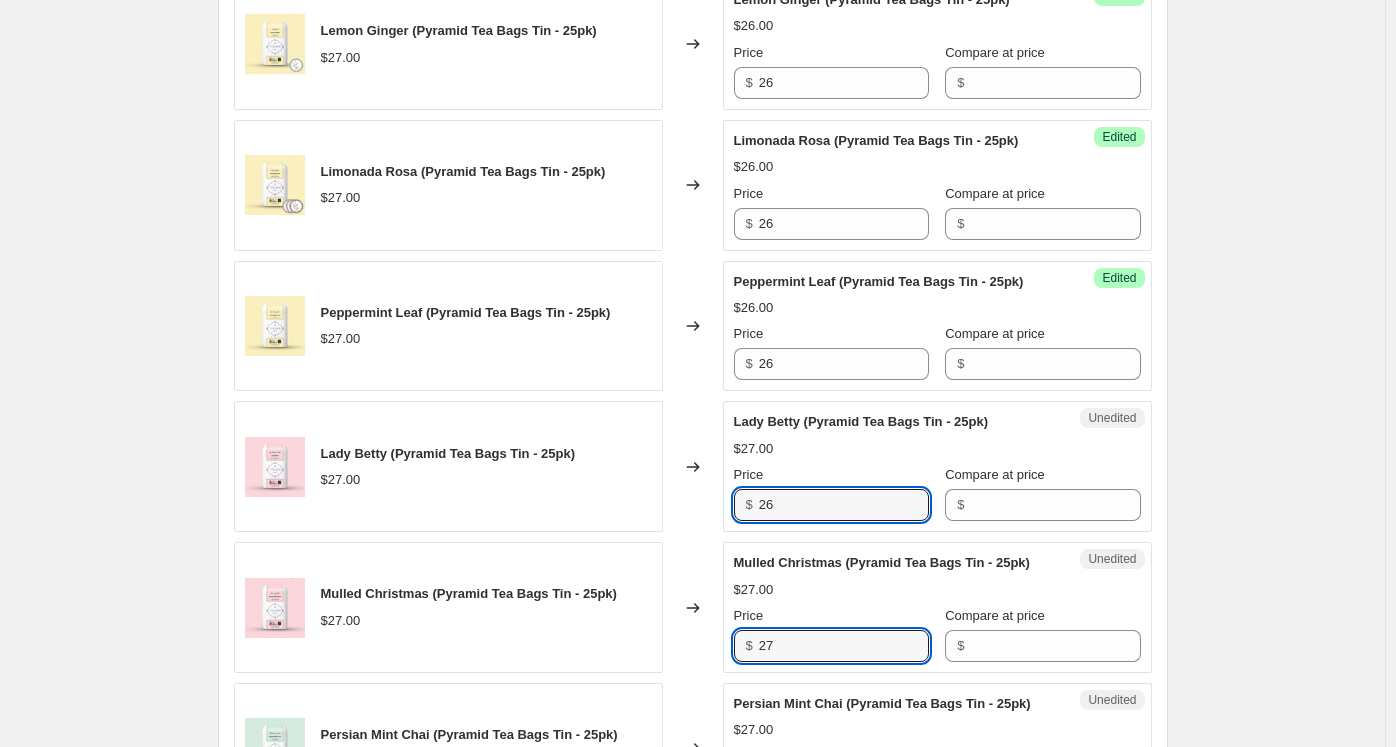 drag, startPoint x: 776, startPoint y: 632, endPoint x: 728, endPoint y: 633, distance: 48.010414 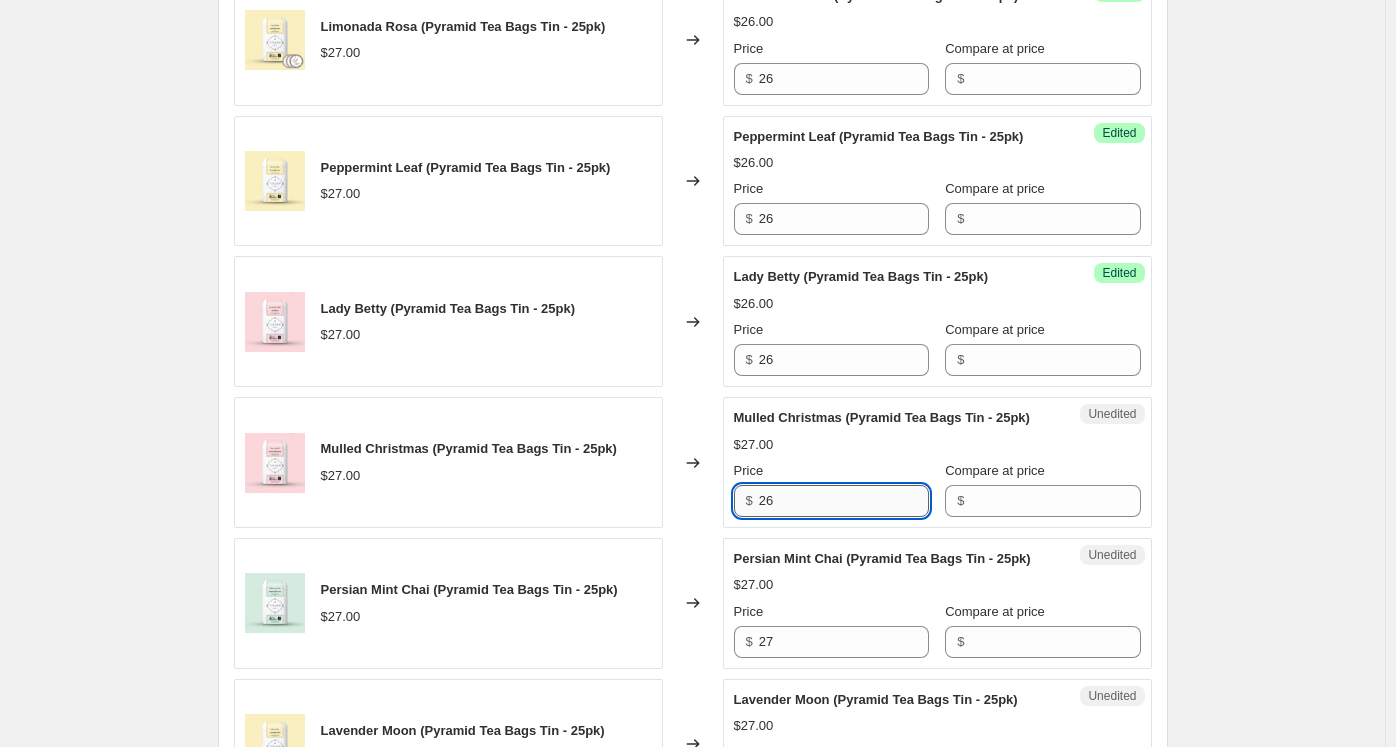 scroll, scrollTop: 1800, scrollLeft: 0, axis: vertical 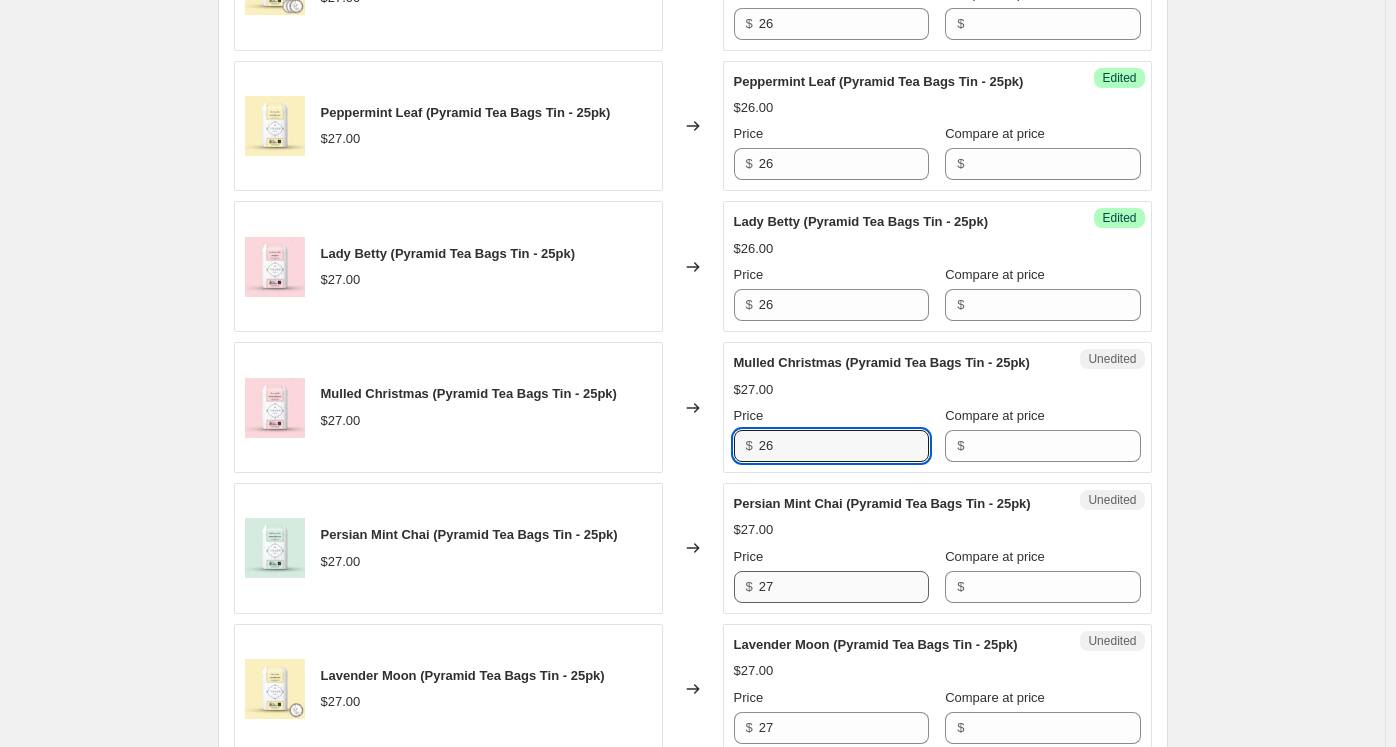 type on "26" 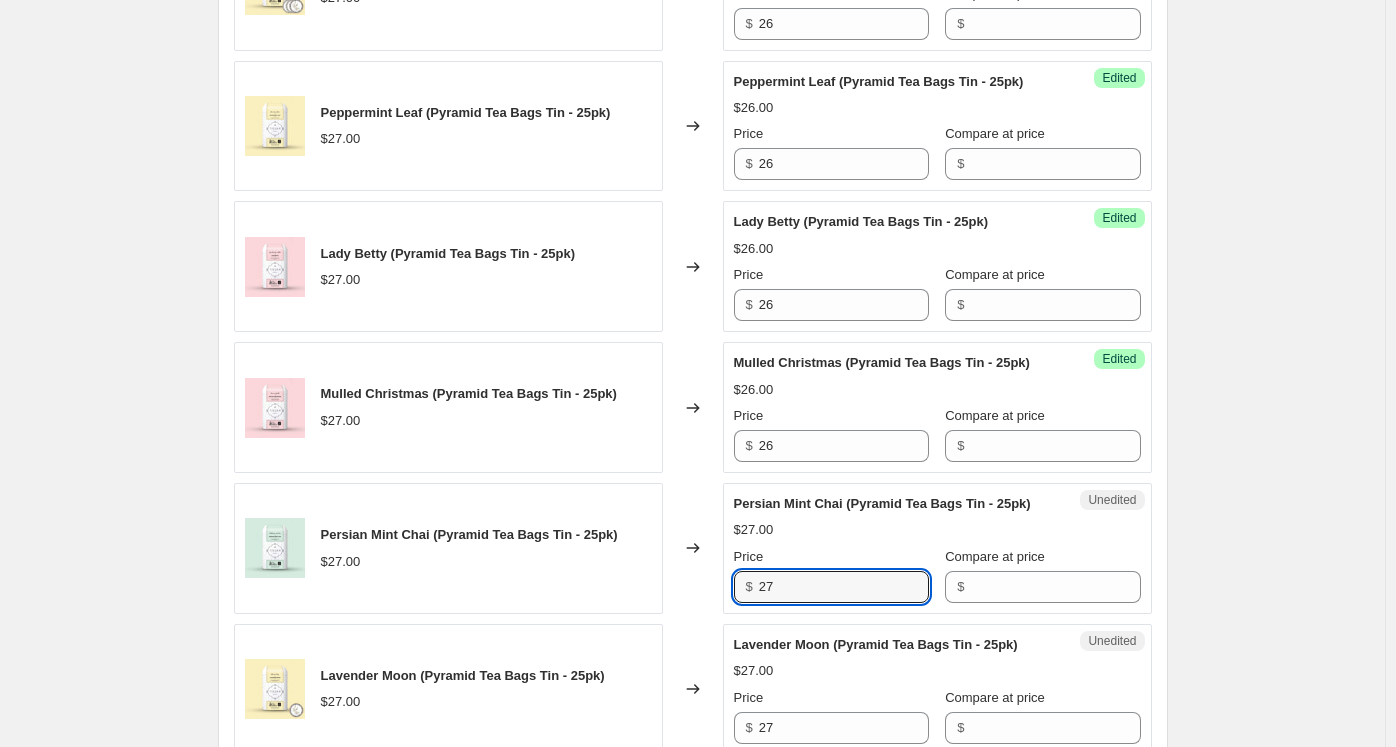 drag, startPoint x: 776, startPoint y: 578, endPoint x: 692, endPoint y: 581, distance: 84.05355 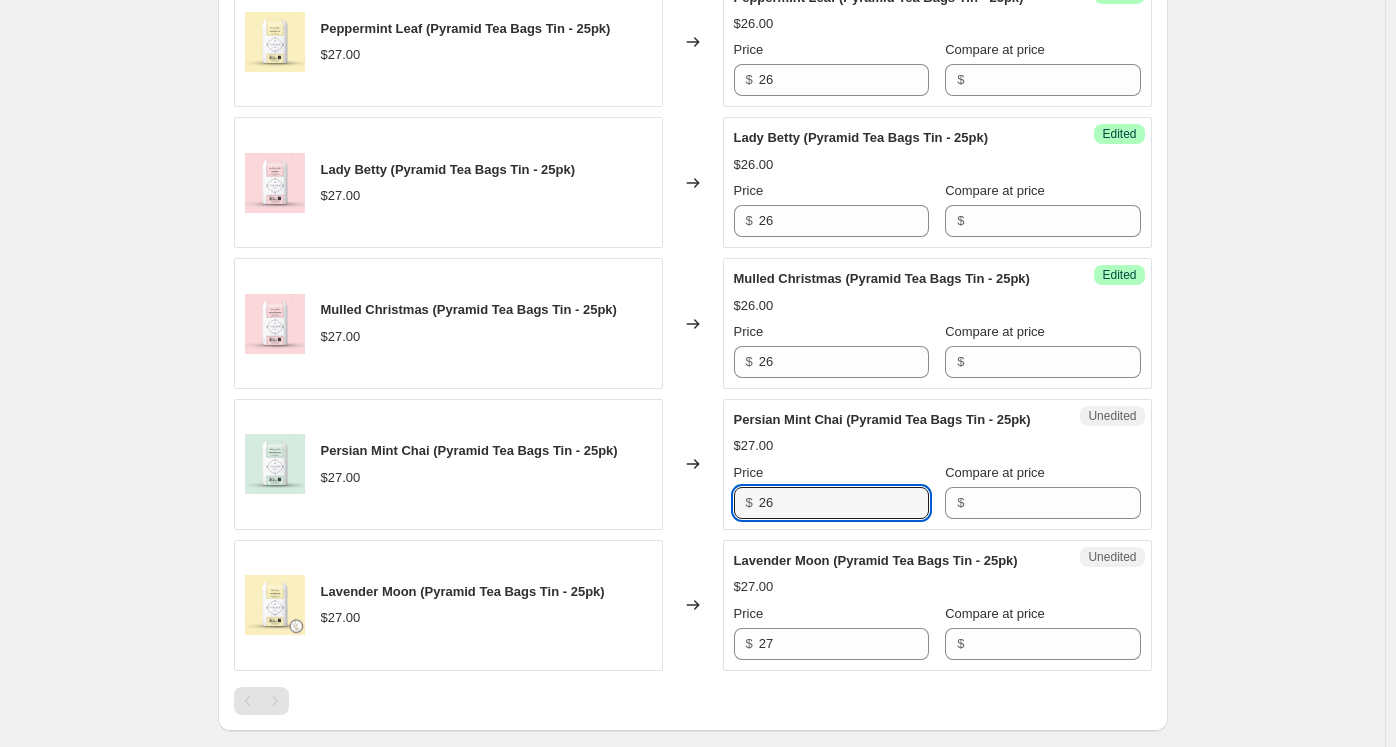 scroll, scrollTop: 1900, scrollLeft: 0, axis: vertical 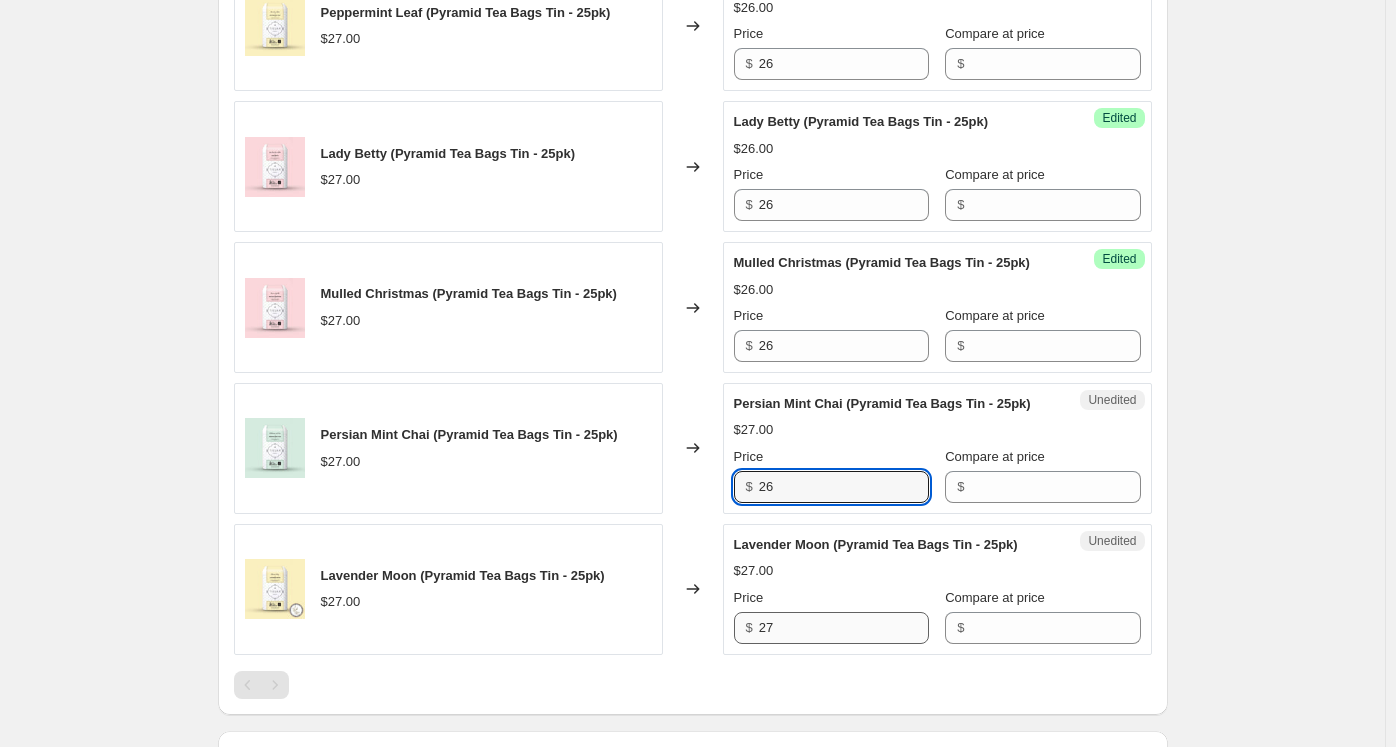 type on "26" 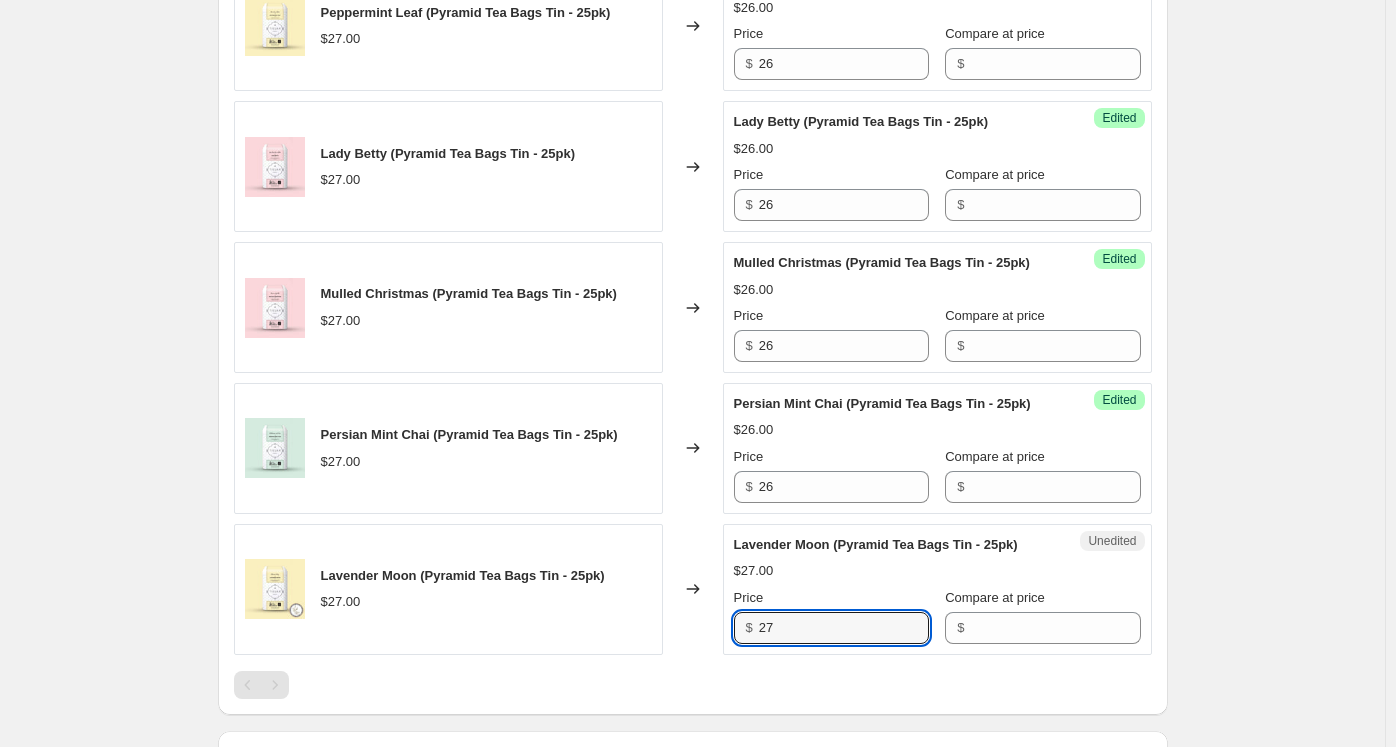 drag, startPoint x: 787, startPoint y: 612, endPoint x: 708, endPoint y: 613, distance: 79.00633 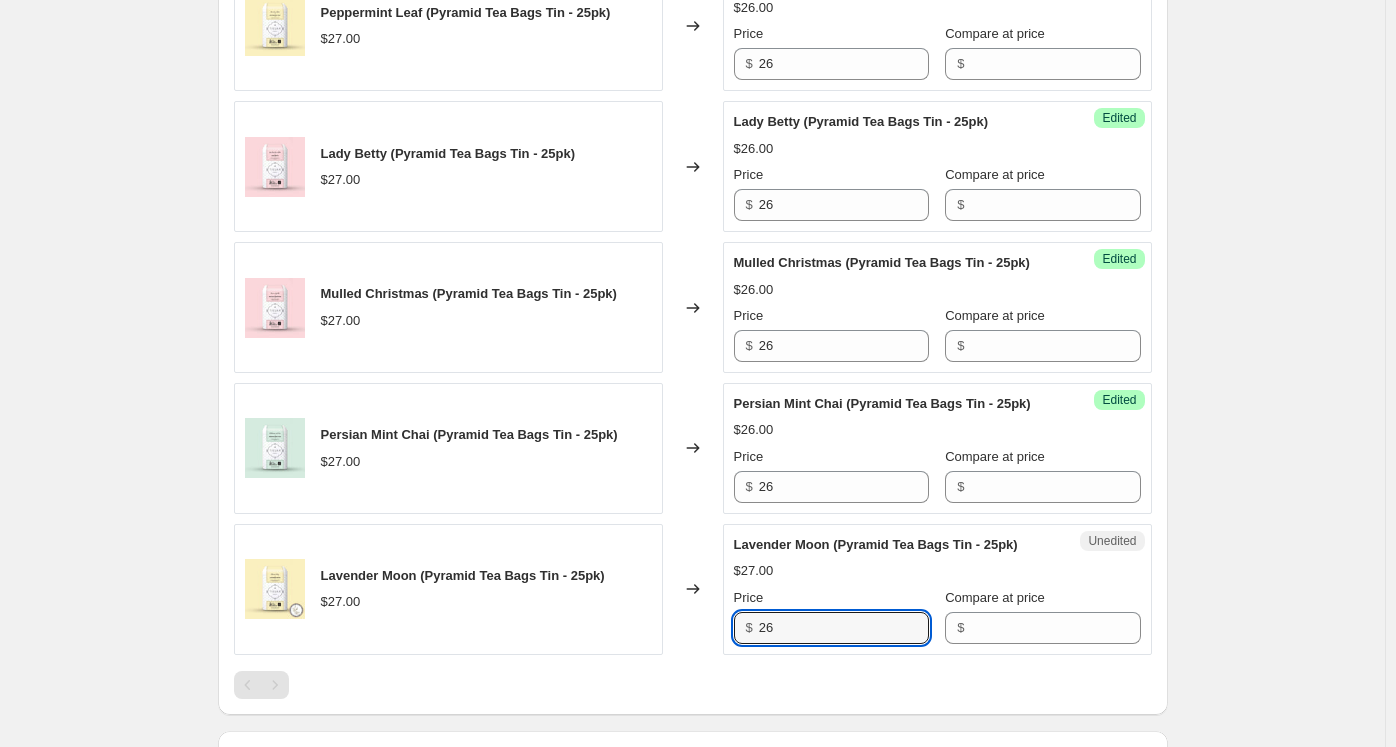 type on "26" 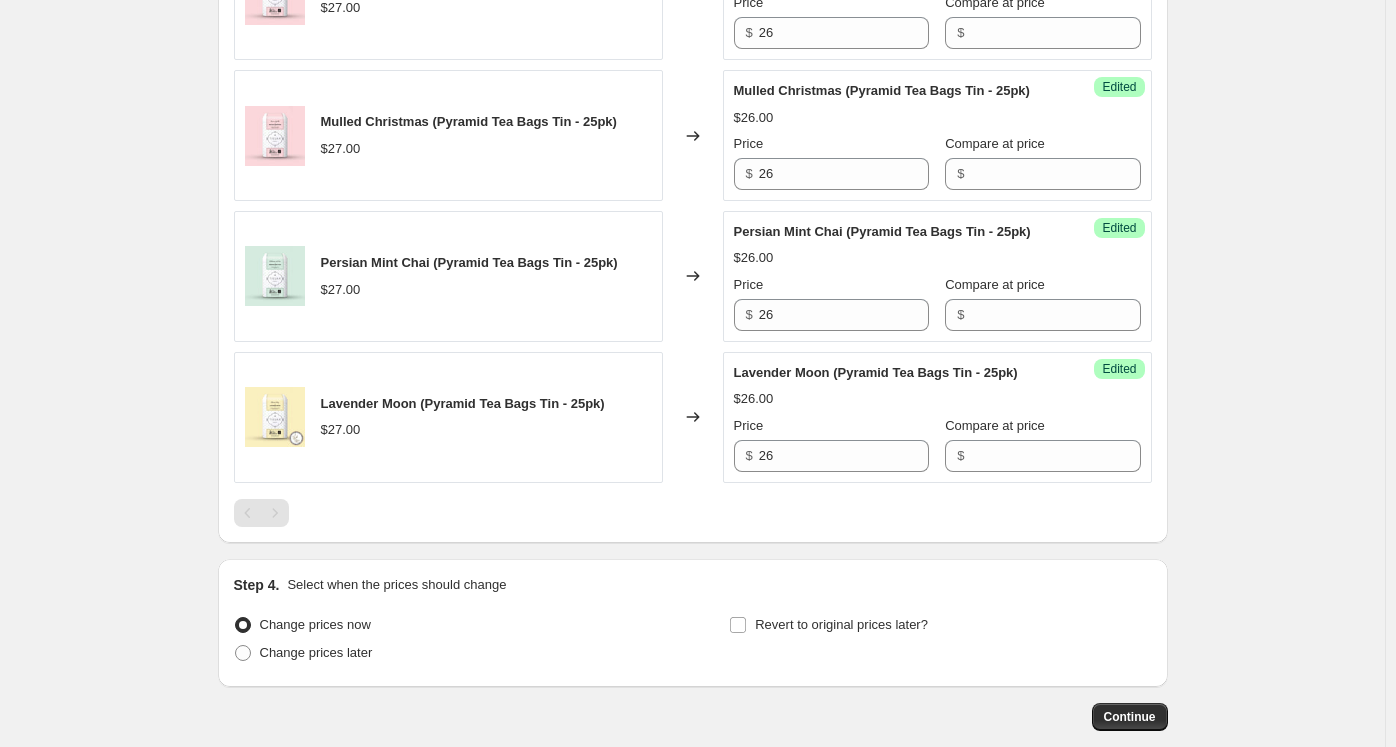 scroll, scrollTop: 2100, scrollLeft: 0, axis: vertical 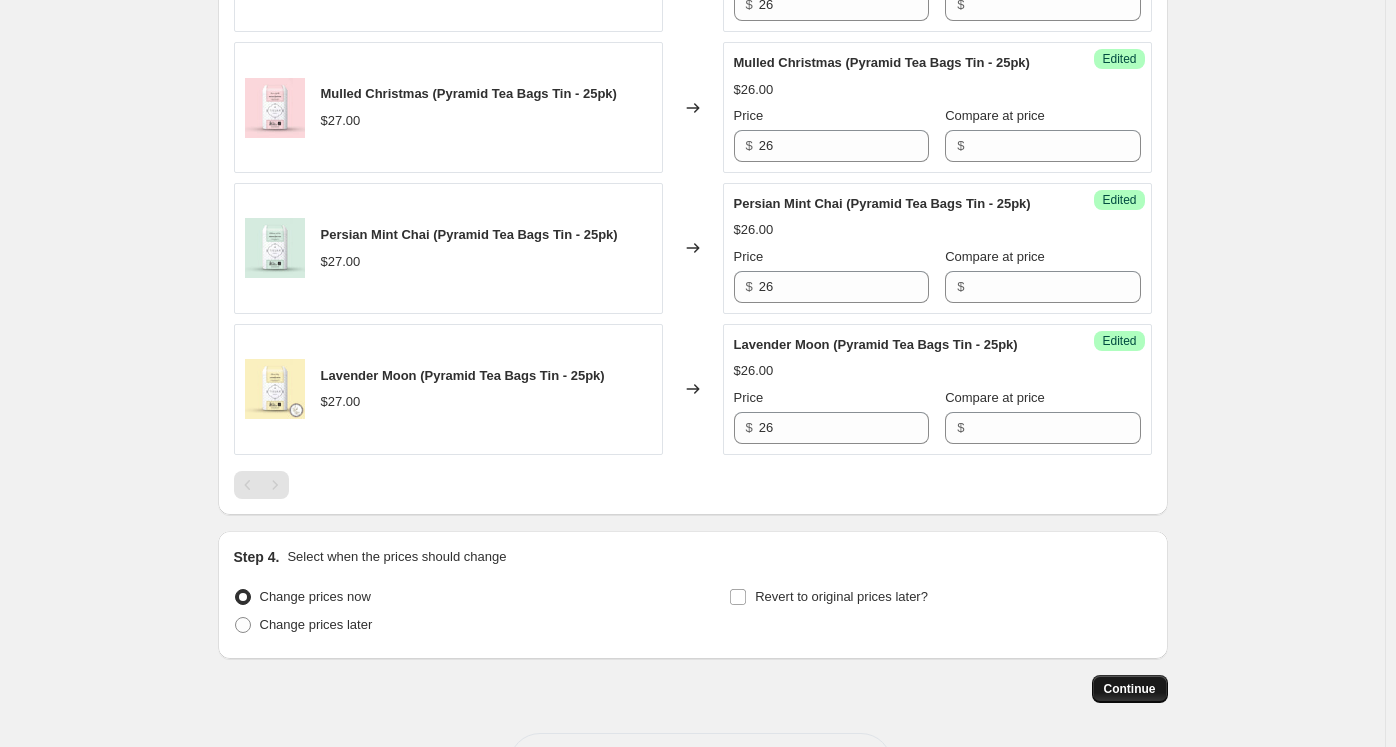 click on "Continue" at bounding box center (1130, 689) 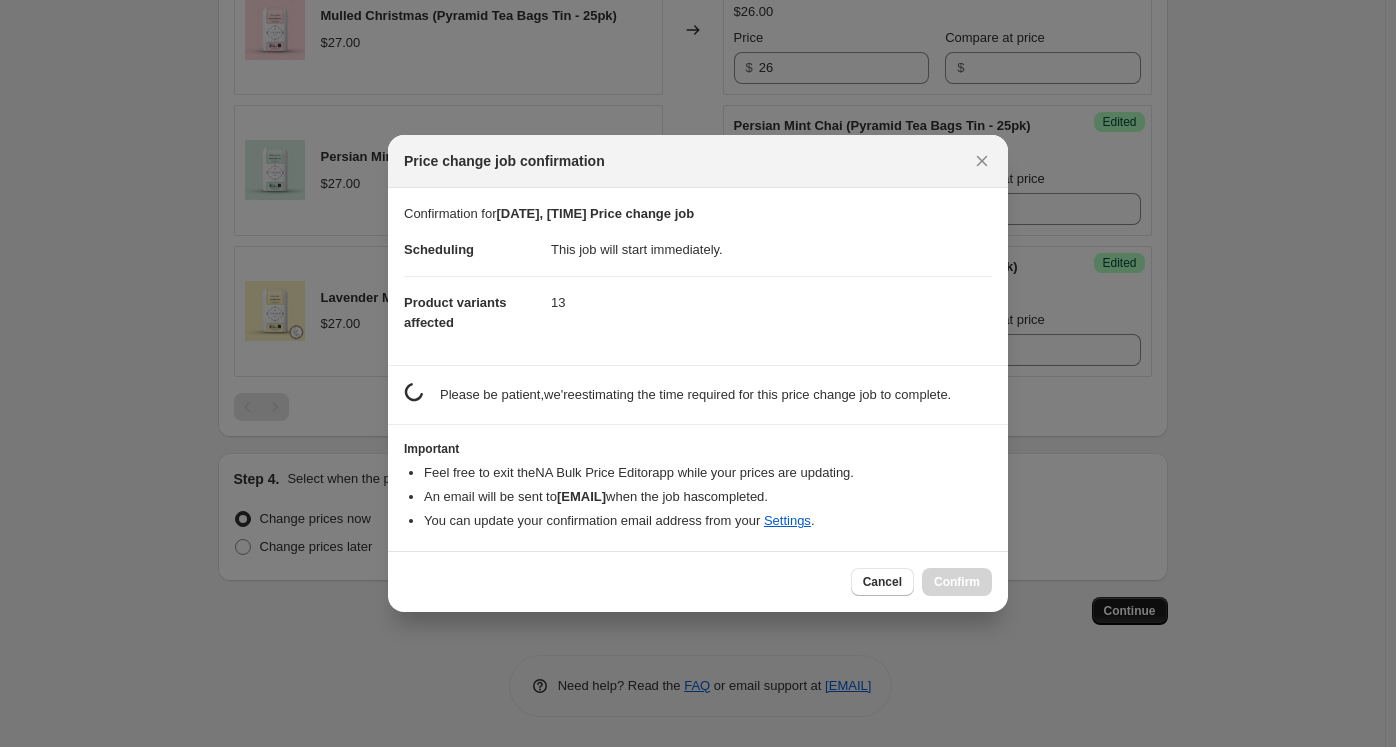 scroll, scrollTop: 0, scrollLeft: 0, axis: both 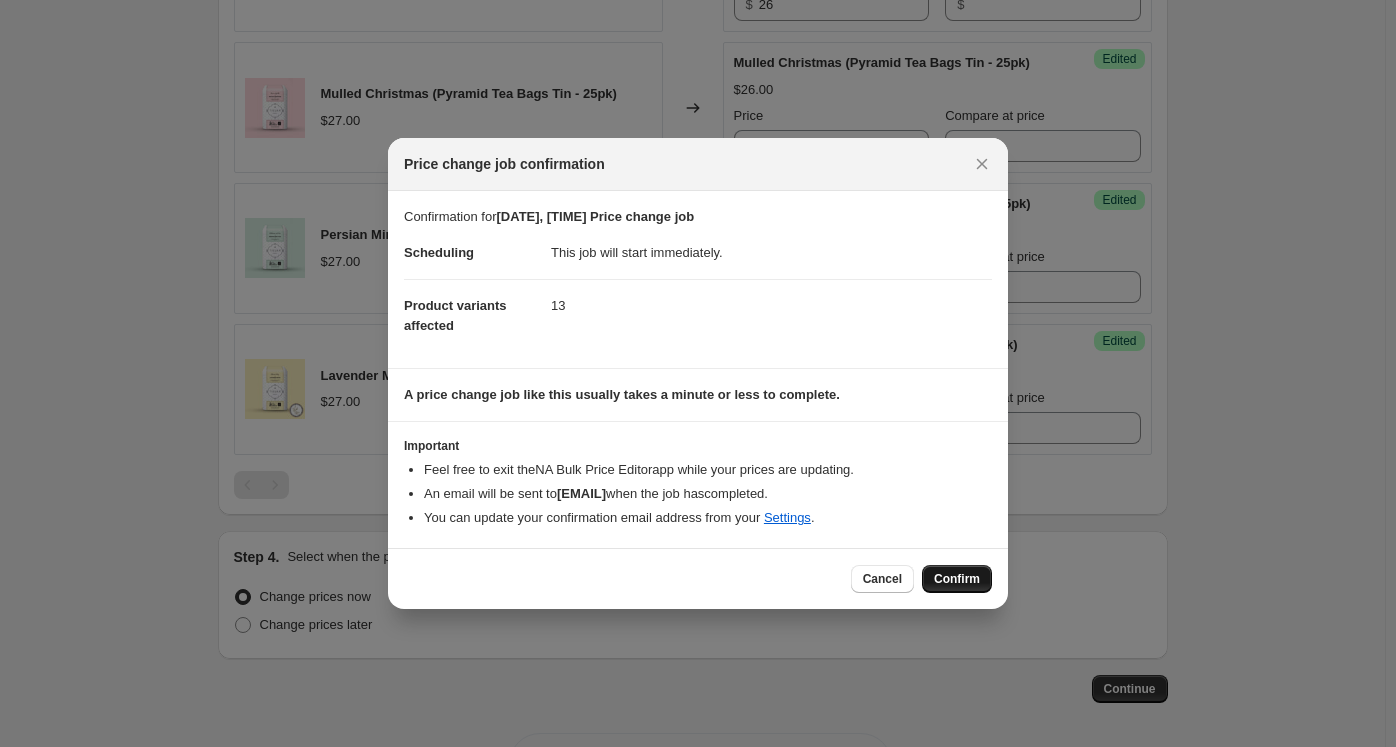 click on "Confirm" at bounding box center [957, 579] 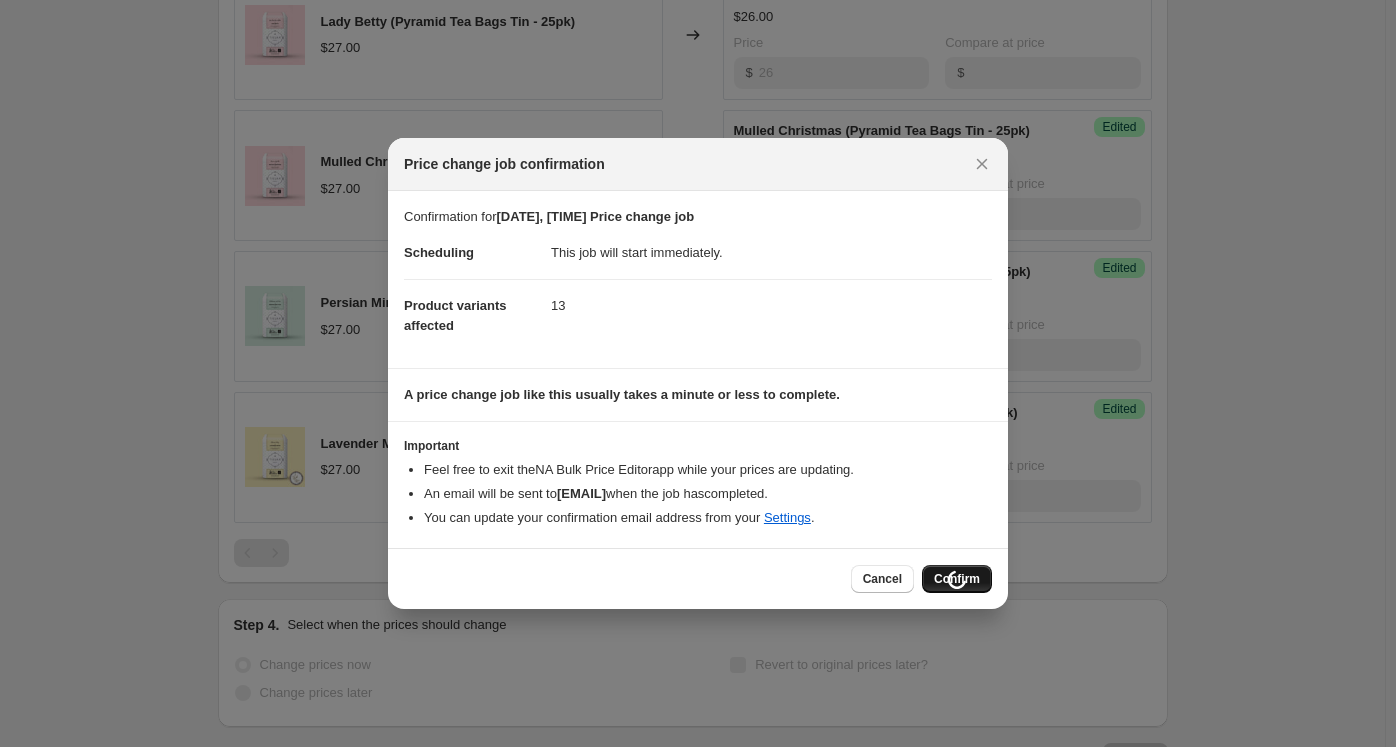 scroll, scrollTop: 2168, scrollLeft: 0, axis: vertical 